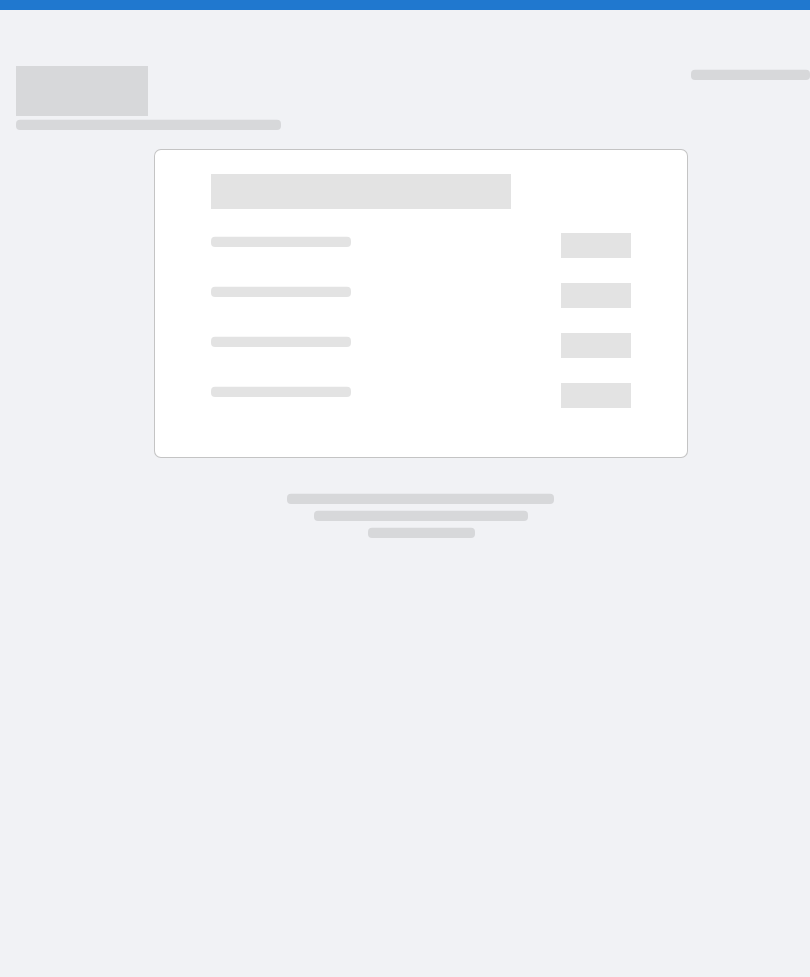 scroll, scrollTop: 0, scrollLeft: 0, axis: both 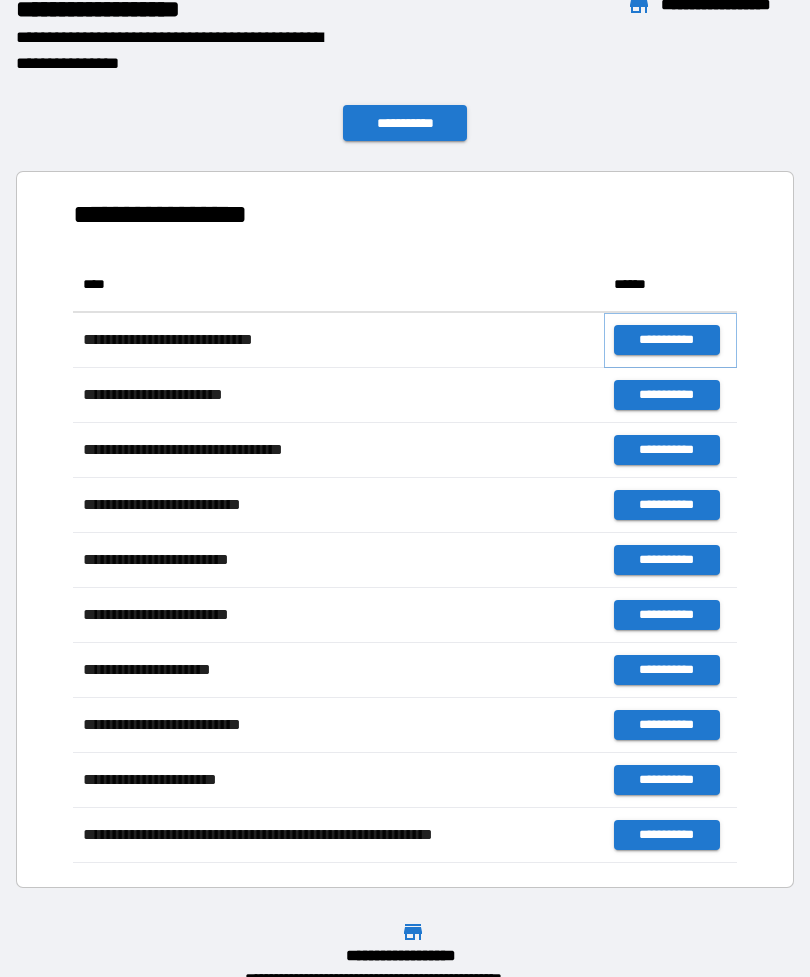 click on "**********" at bounding box center [666, 340] 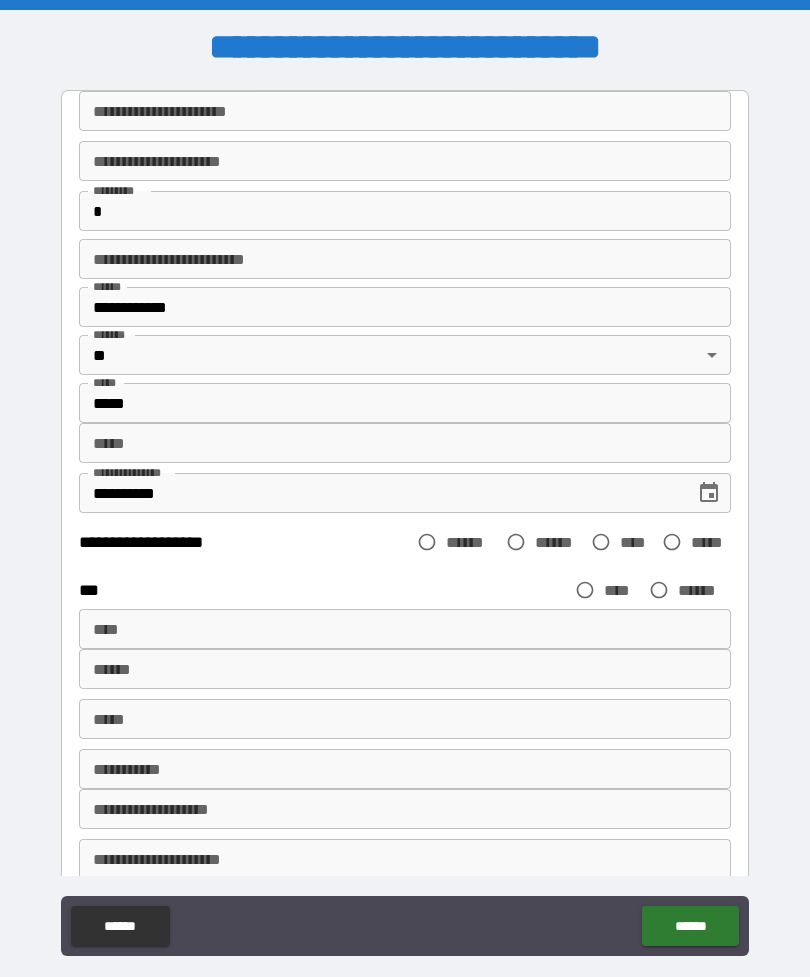 click on "**********" at bounding box center [405, 111] 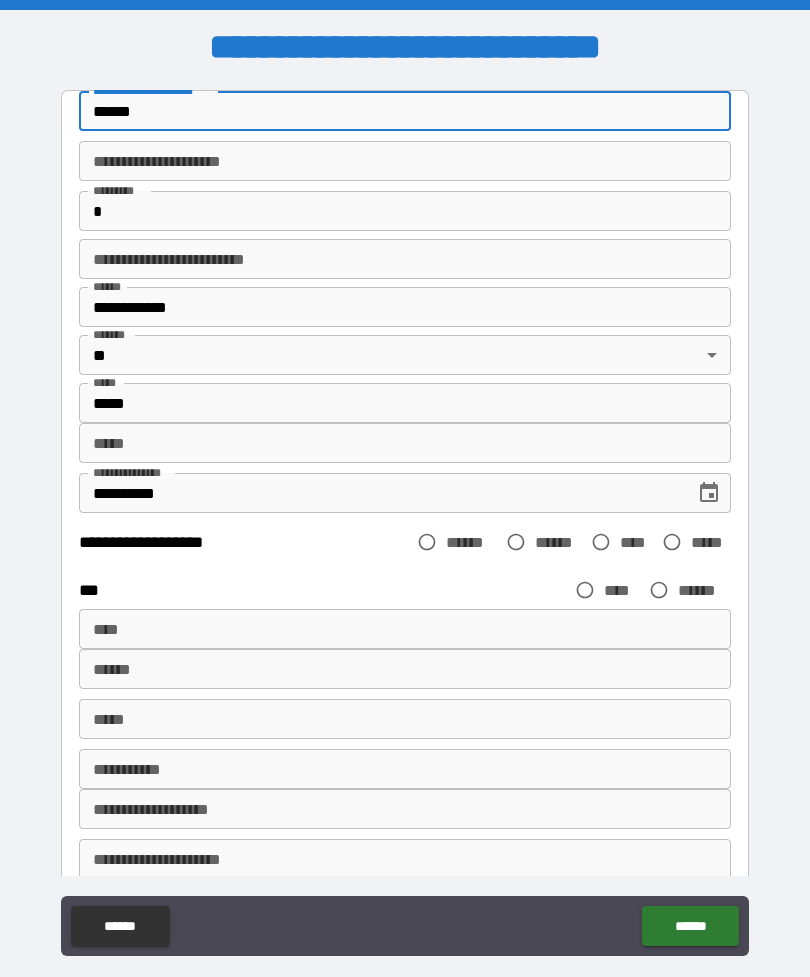 type on "******" 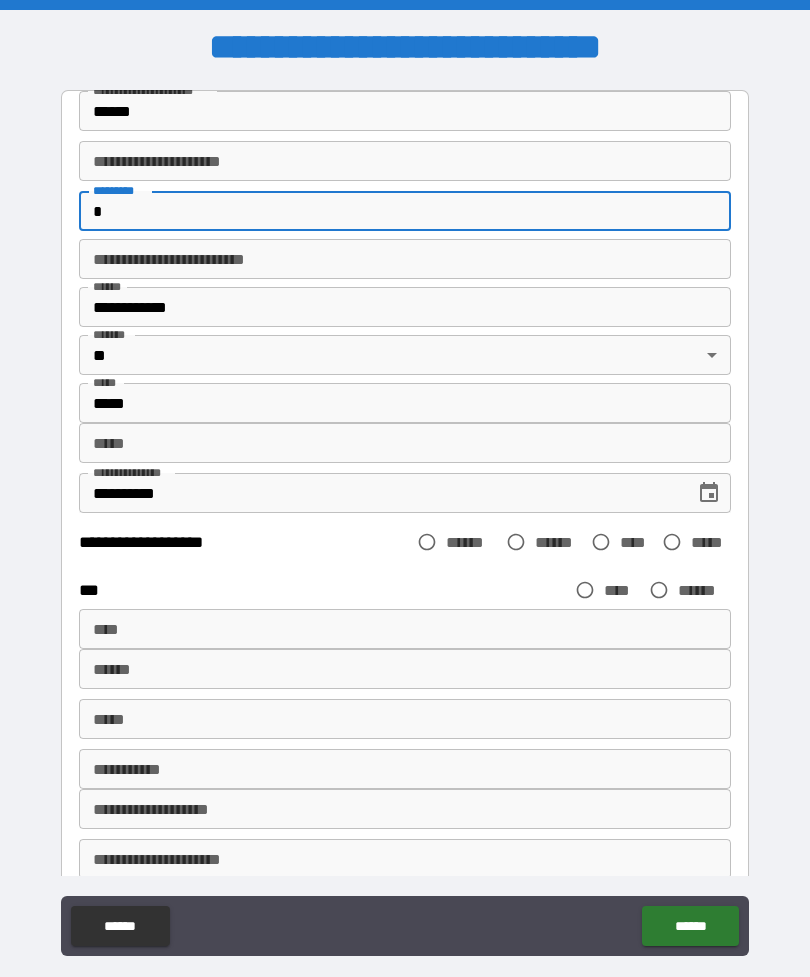 click on "**********" at bounding box center (405, 161) 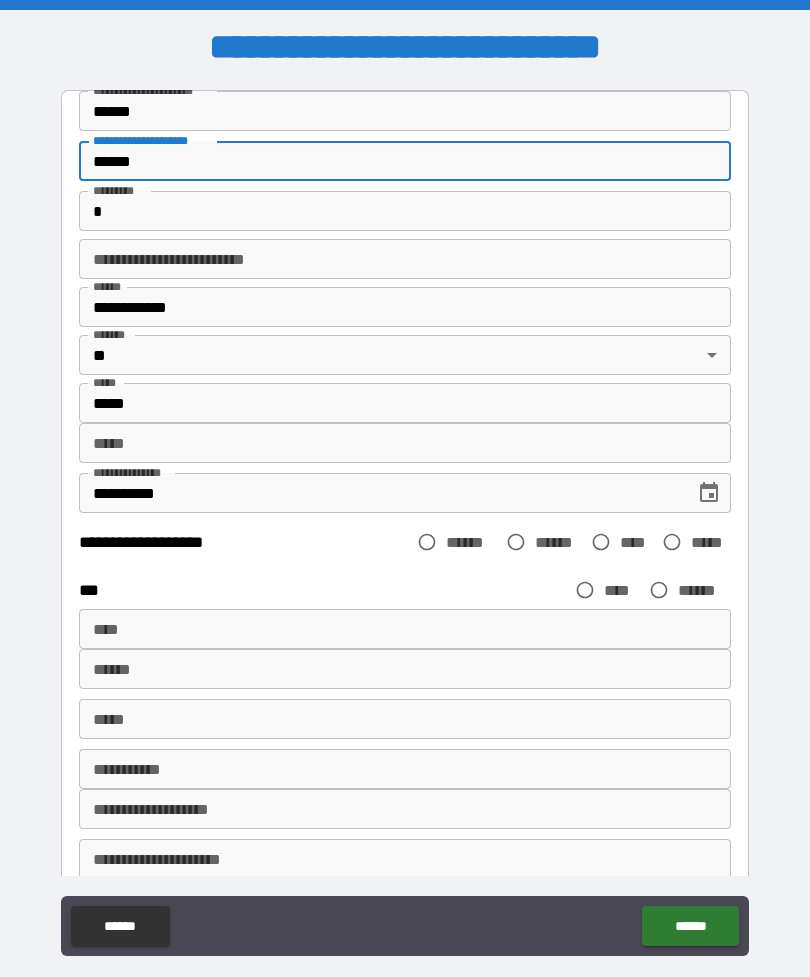 type on "******" 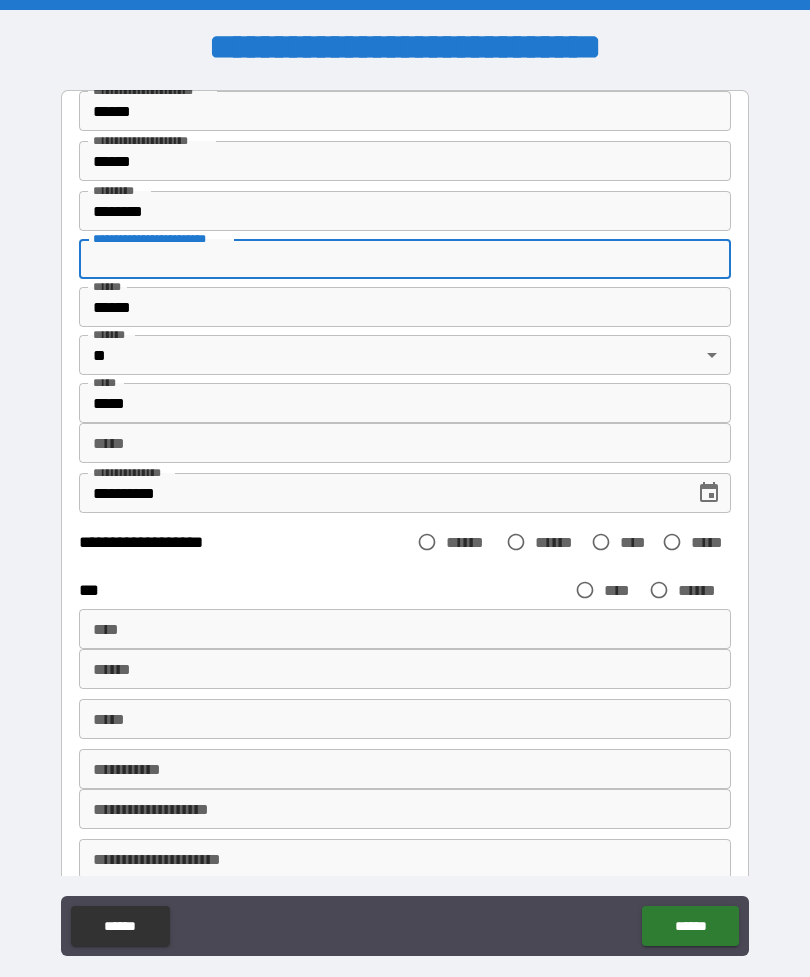 type on "**********" 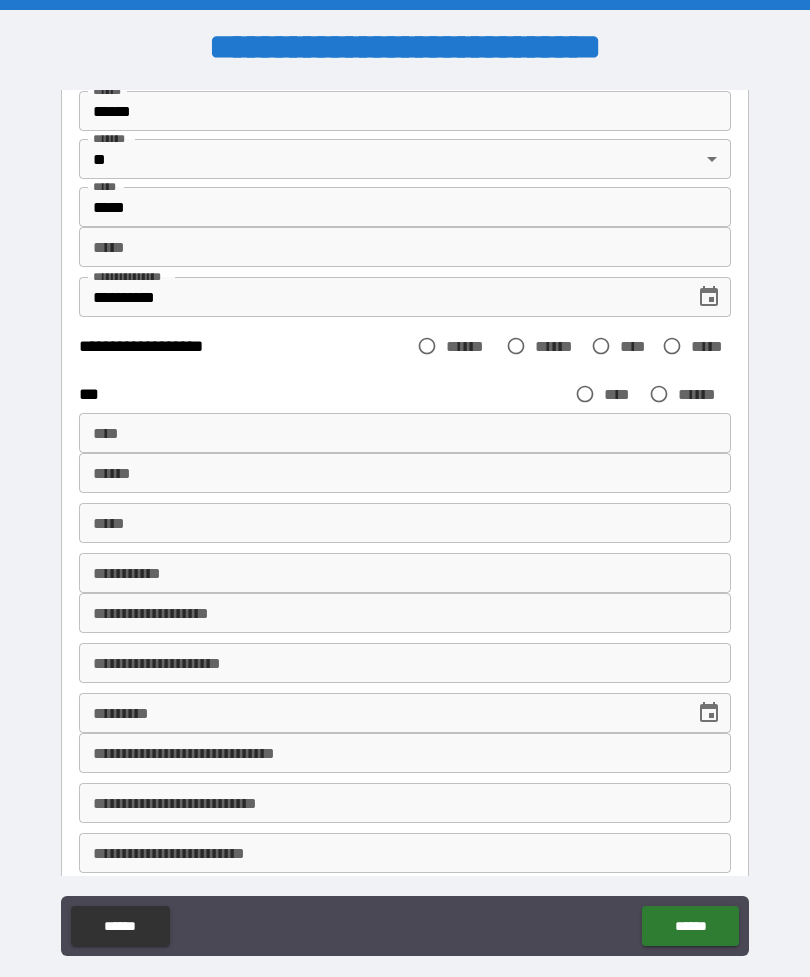 scroll, scrollTop: 198, scrollLeft: 0, axis: vertical 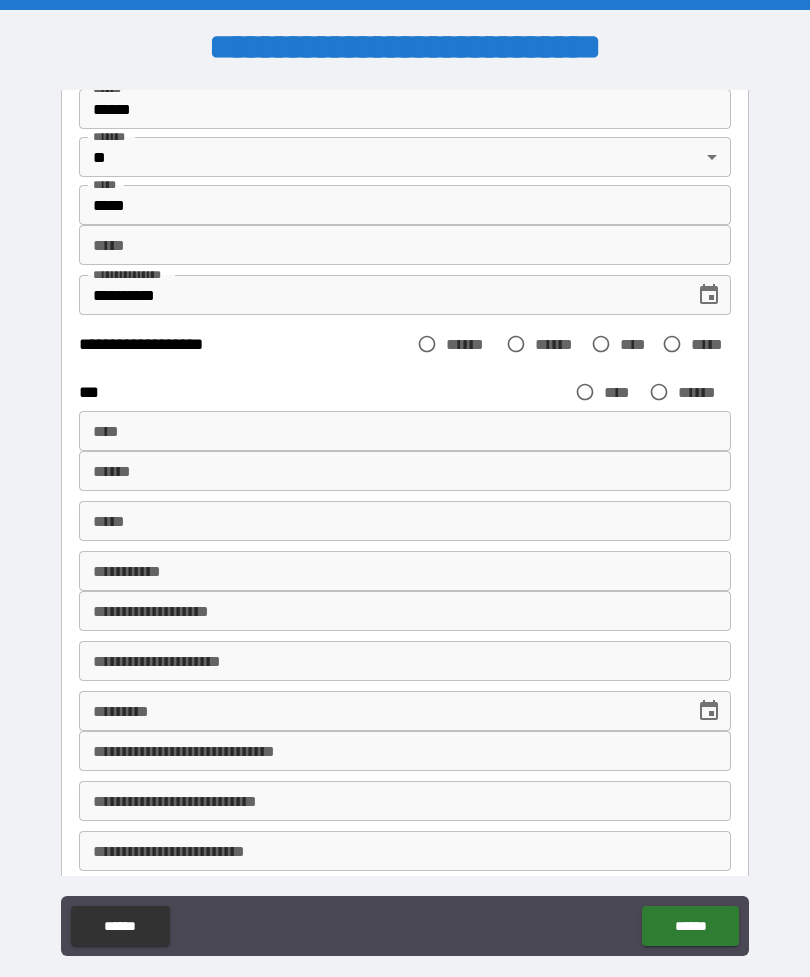 click on "***   *" at bounding box center [405, 245] 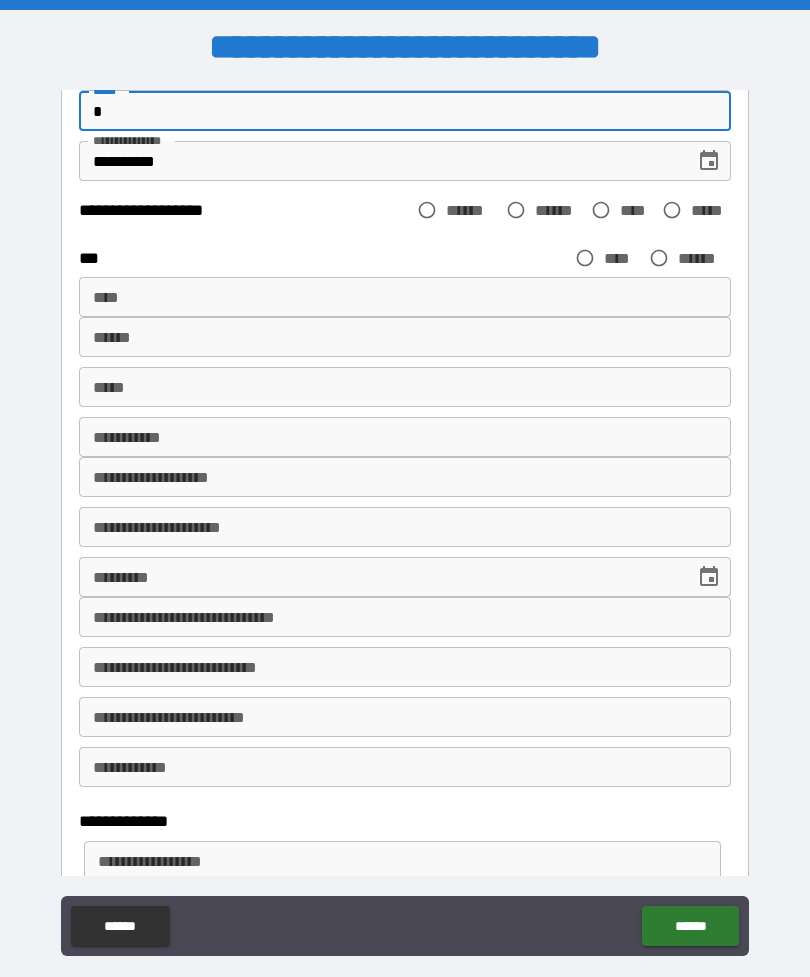 scroll, scrollTop: 339, scrollLeft: 0, axis: vertical 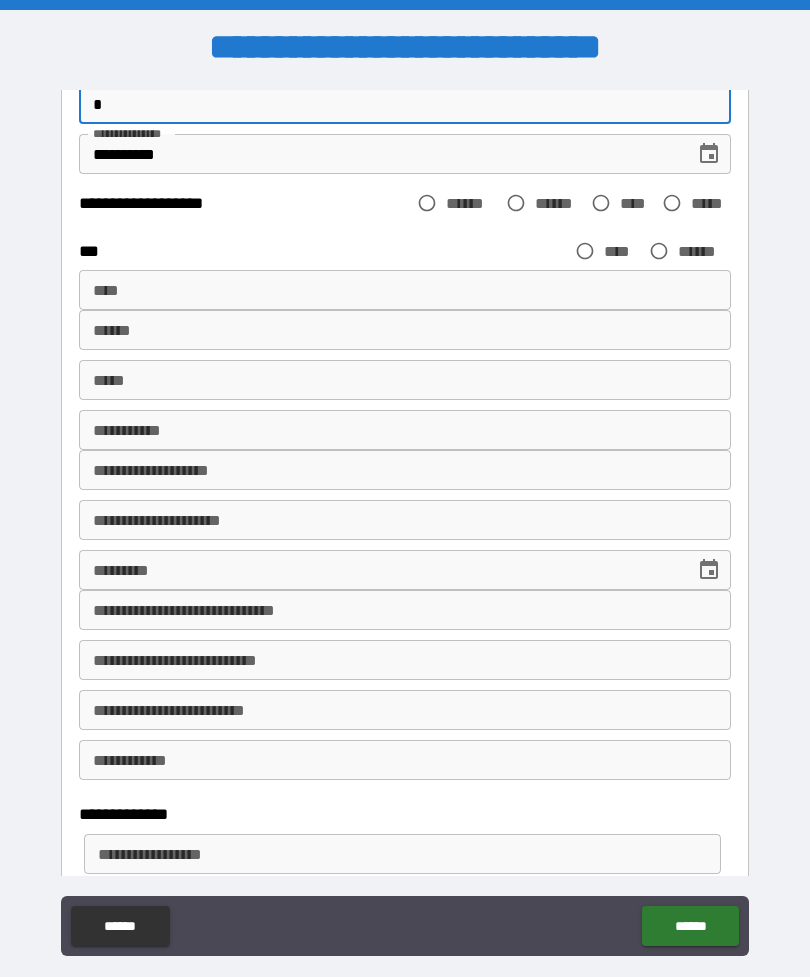 type on "*" 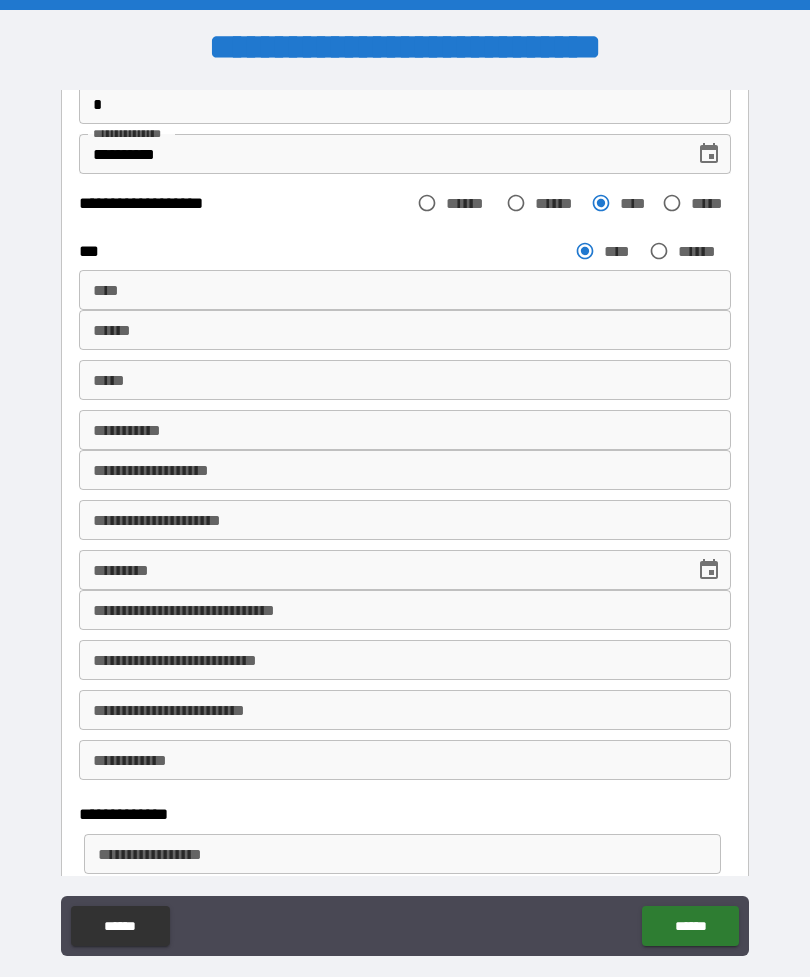 click on "****" at bounding box center [405, 290] 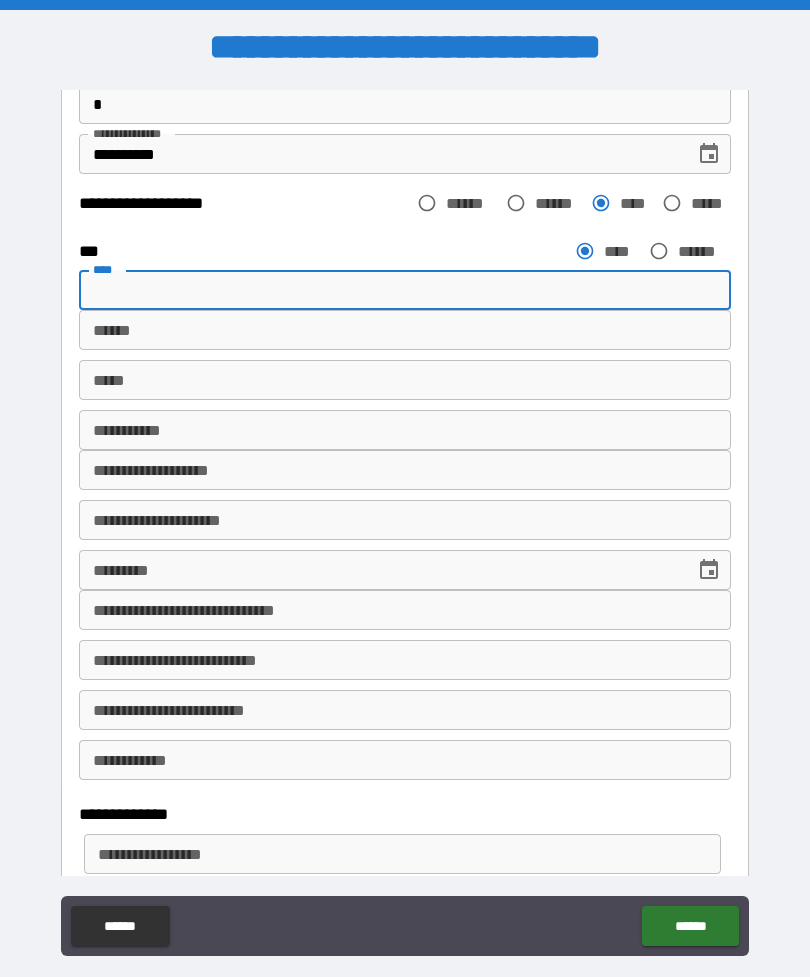 click on "******" at bounding box center [405, 330] 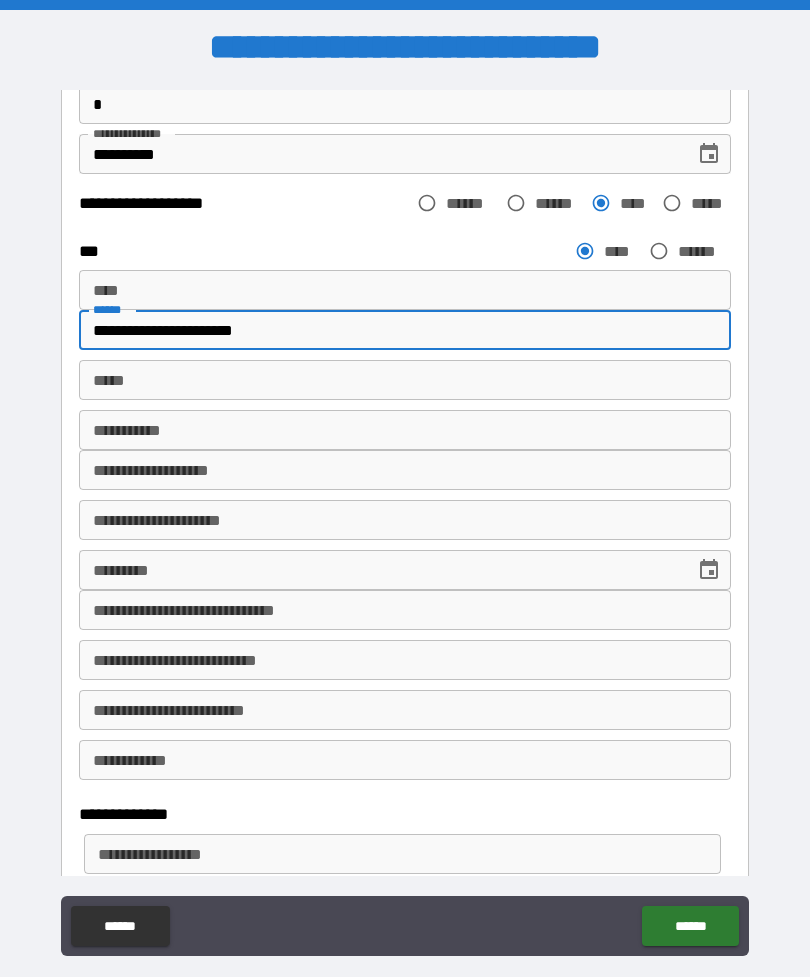 scroll, scrollTop: 347, scrollLeft: 0, axis: vertical 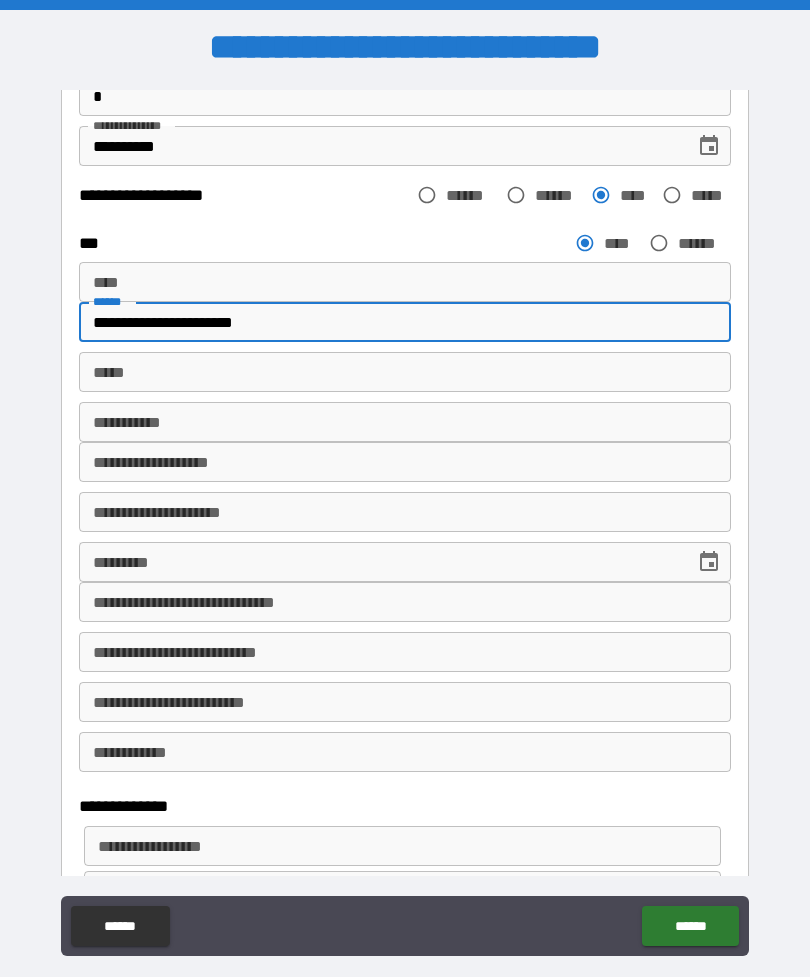 click on "**********" at bounding box center (405, 322) 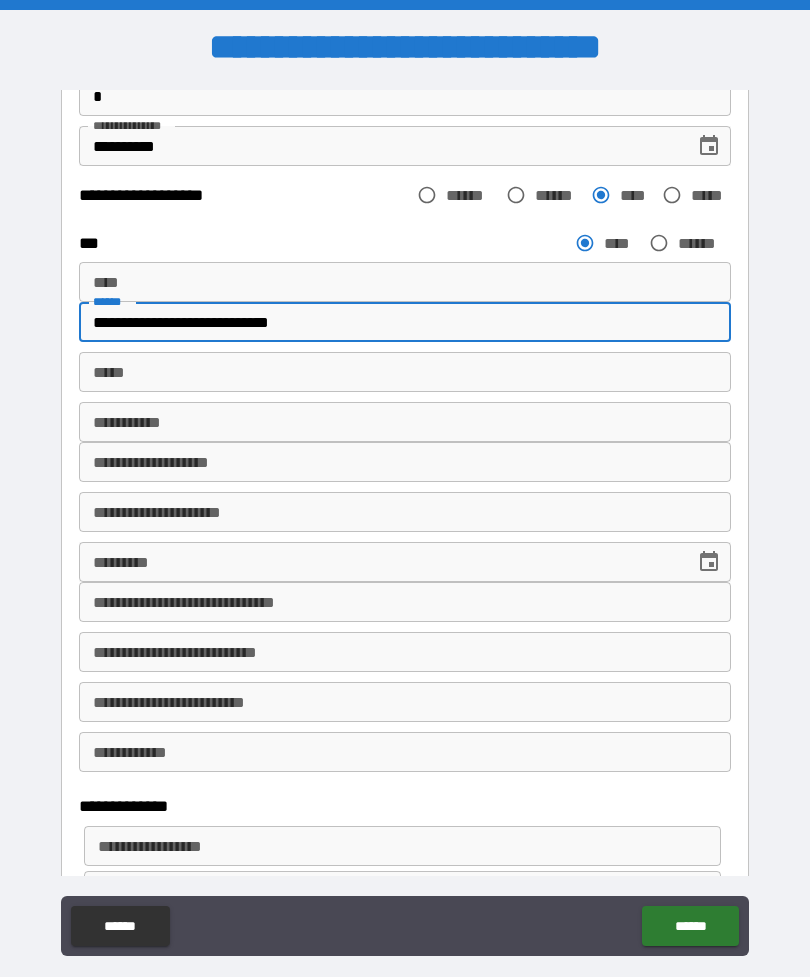 type on "**********" 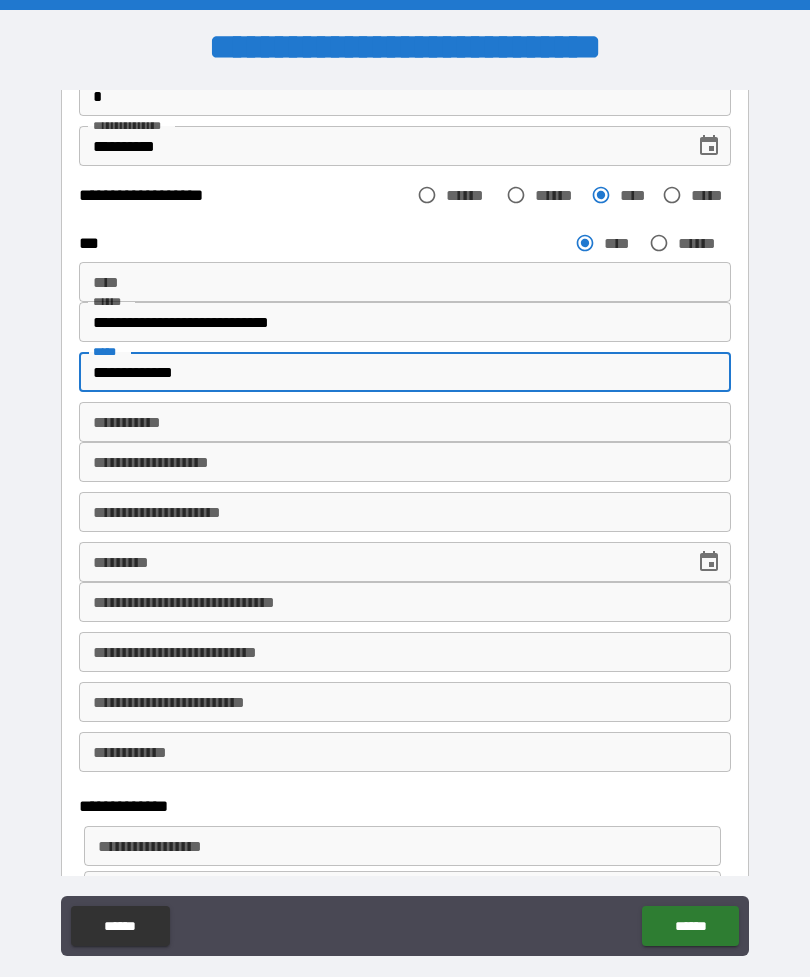 type on "**********" 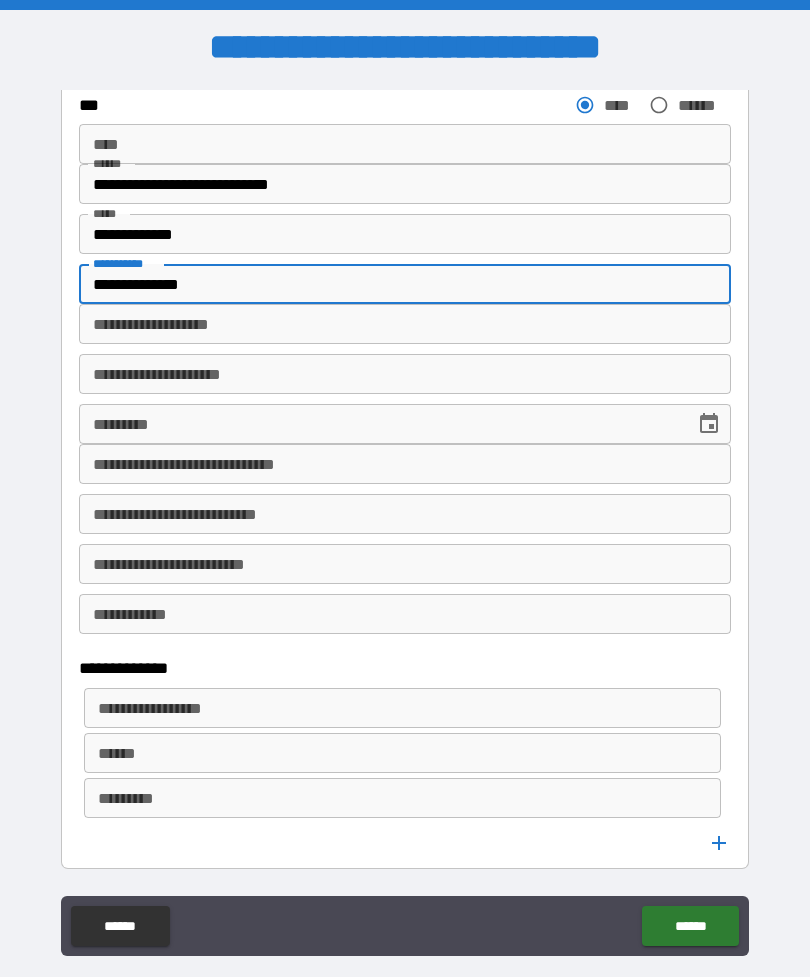 scroll, scrollTop: 487, scrollLeft: 0, axis: vertical 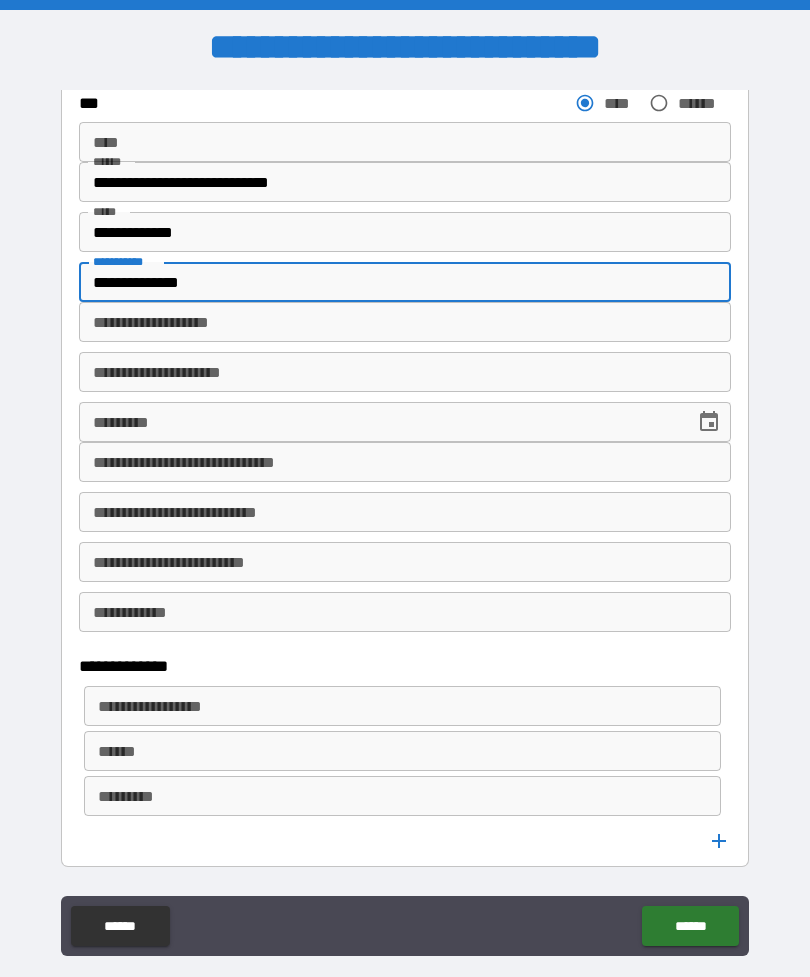 type on "**********" 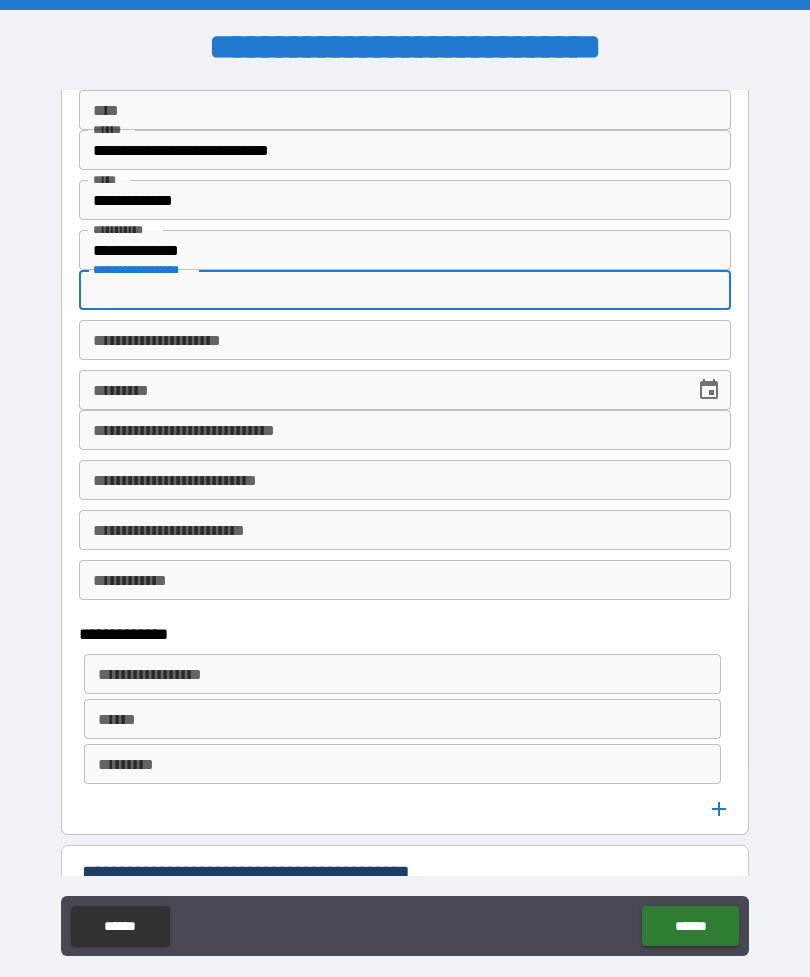 scroll, scrollTop: 538, scrollLeft: 0, axis: vertical 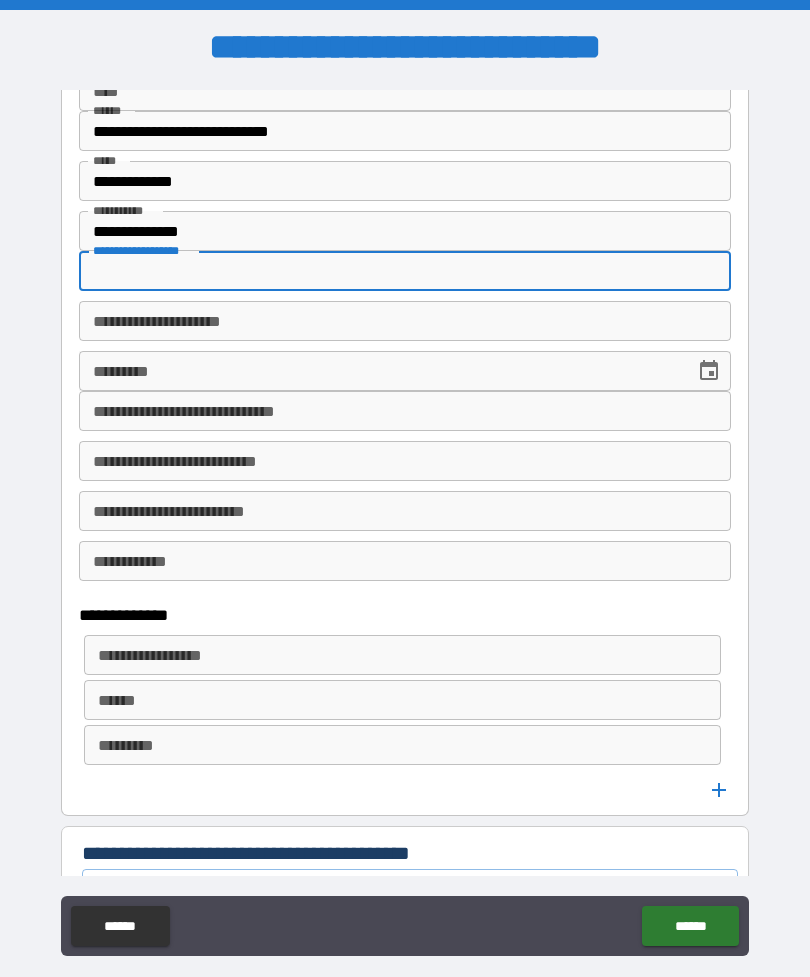 click 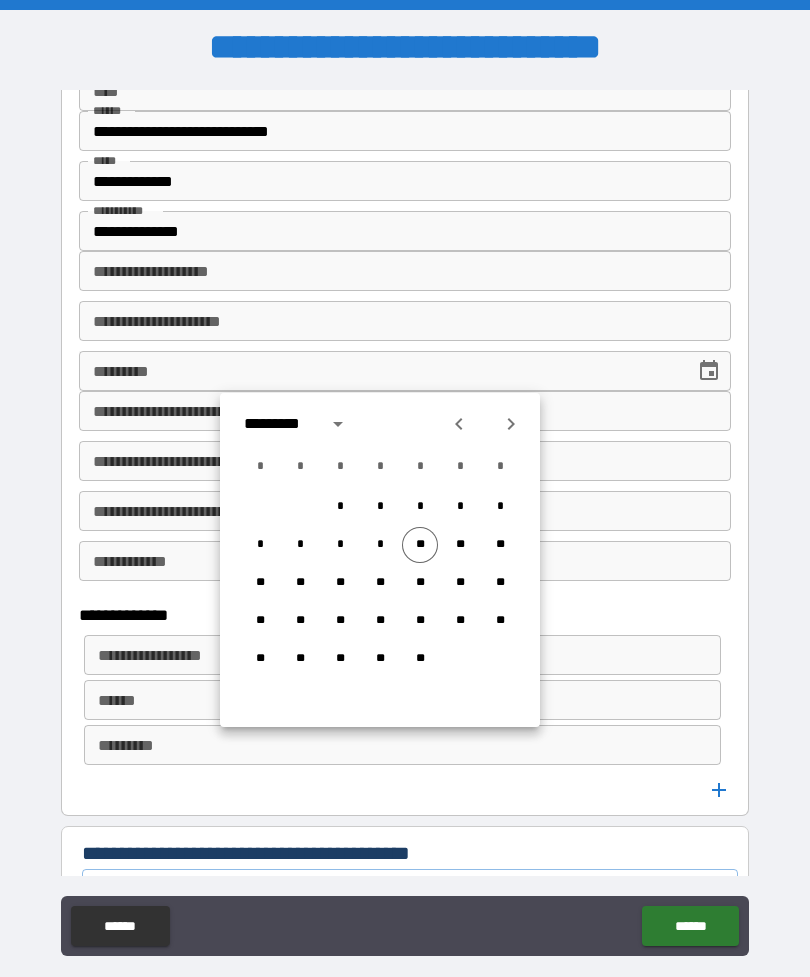 click 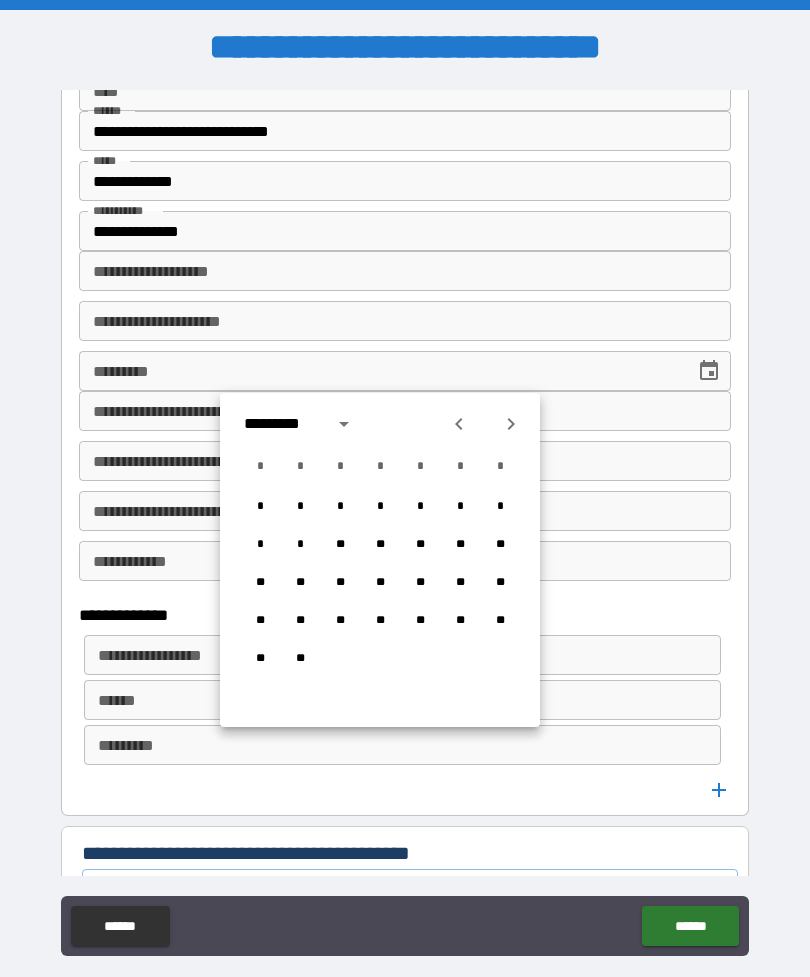 click 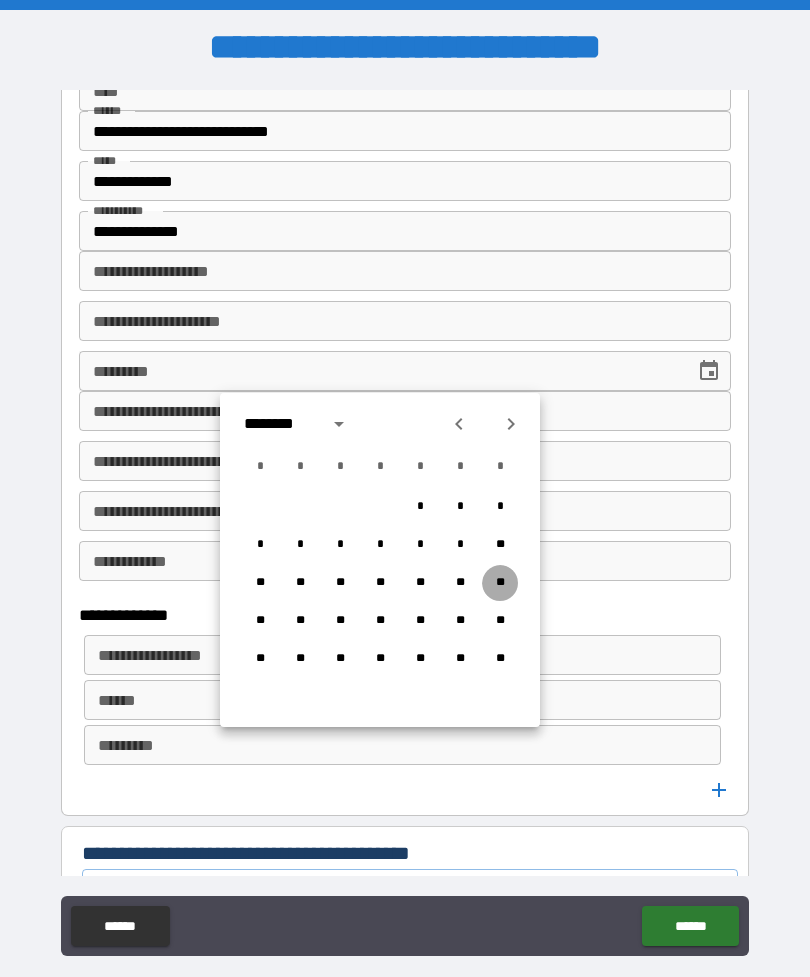 click on "**" at bounding box center [500, 583] 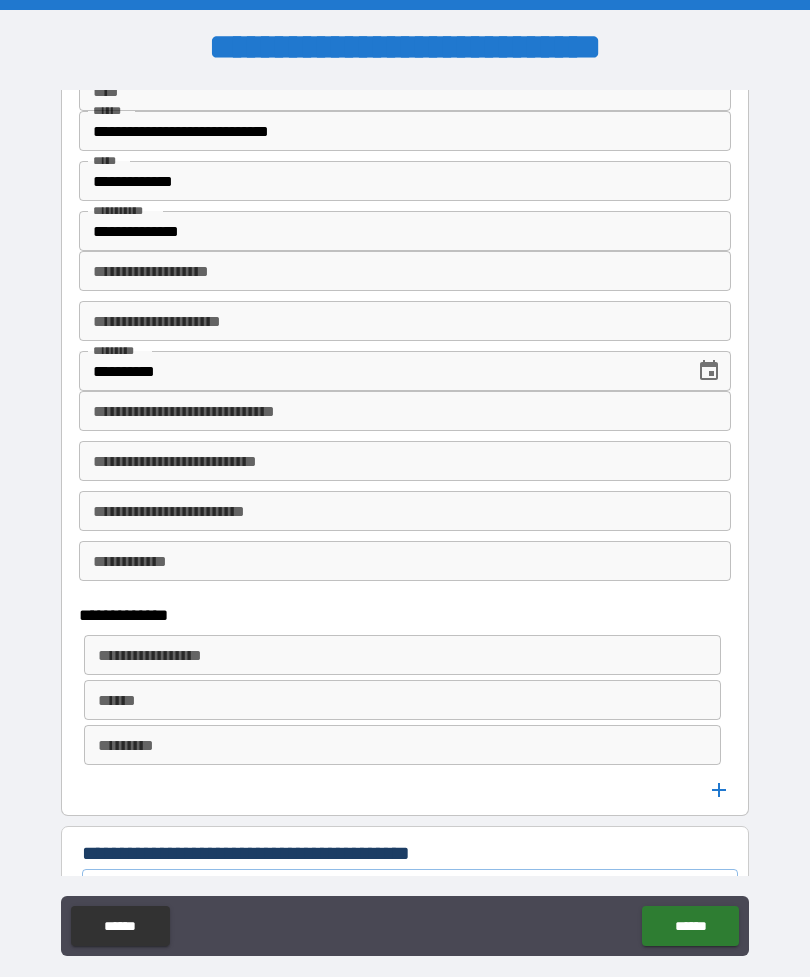 click on "**********" at bounding box center (380, 371) 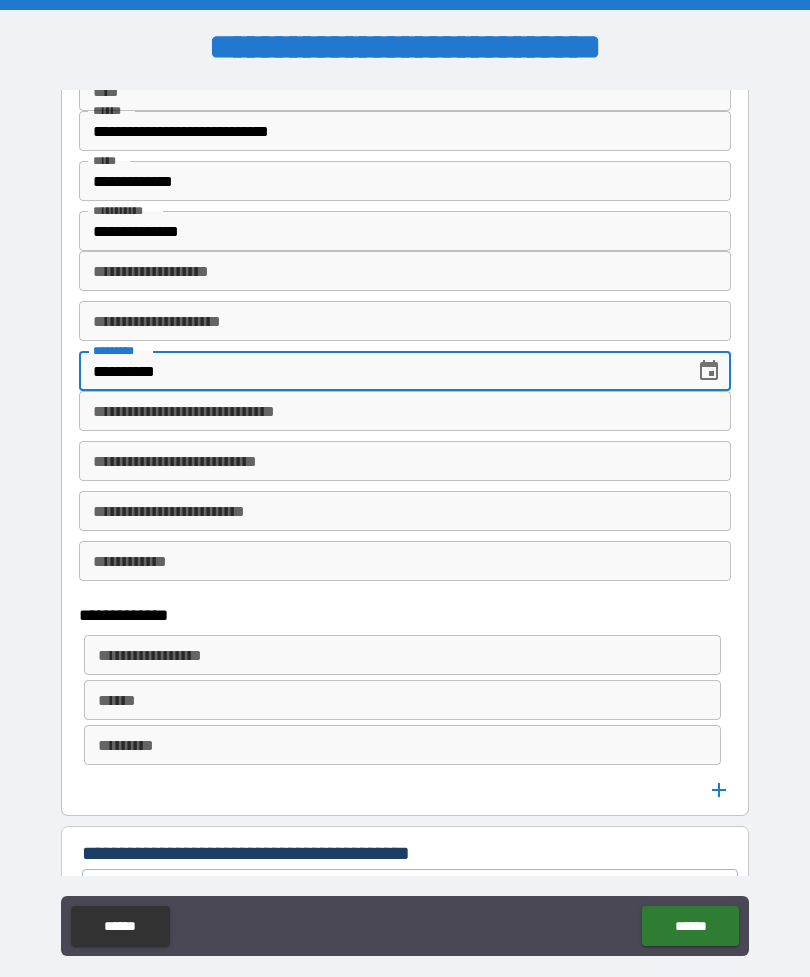 click 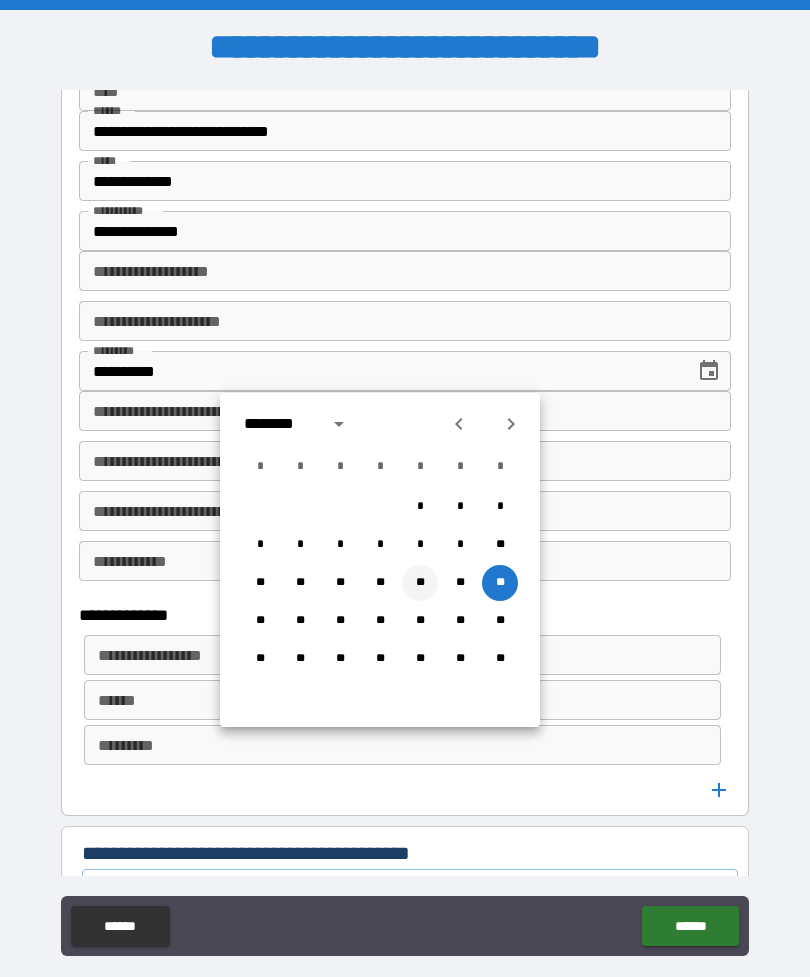 click on "**" at bounding box center [420, 583] 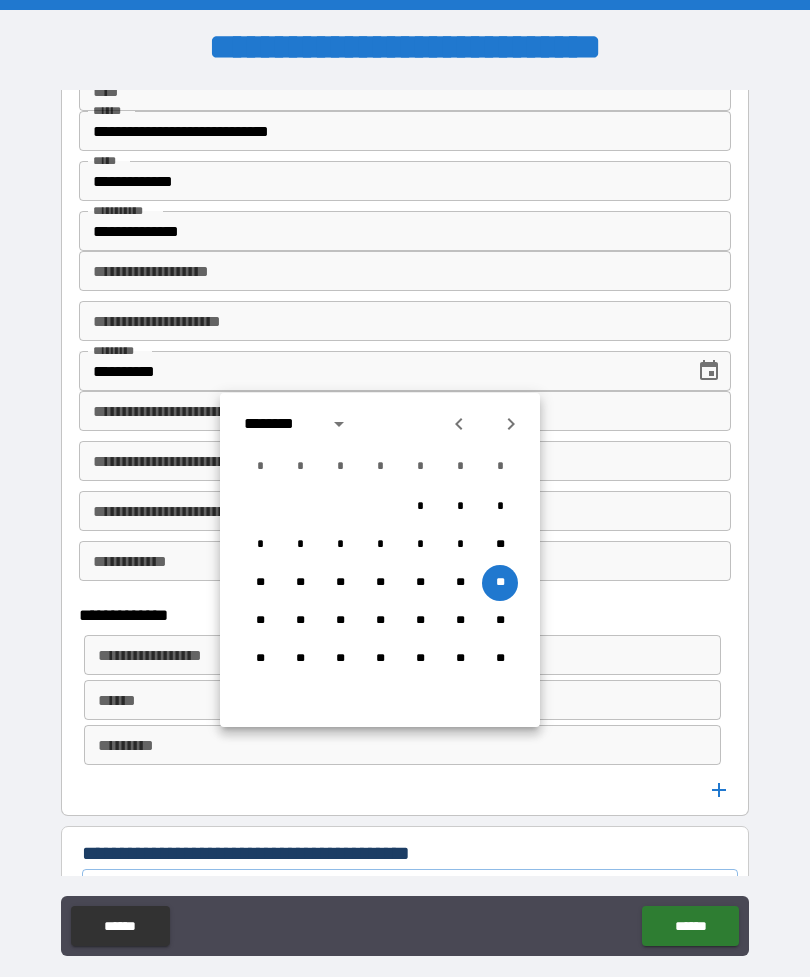 type on "**********" 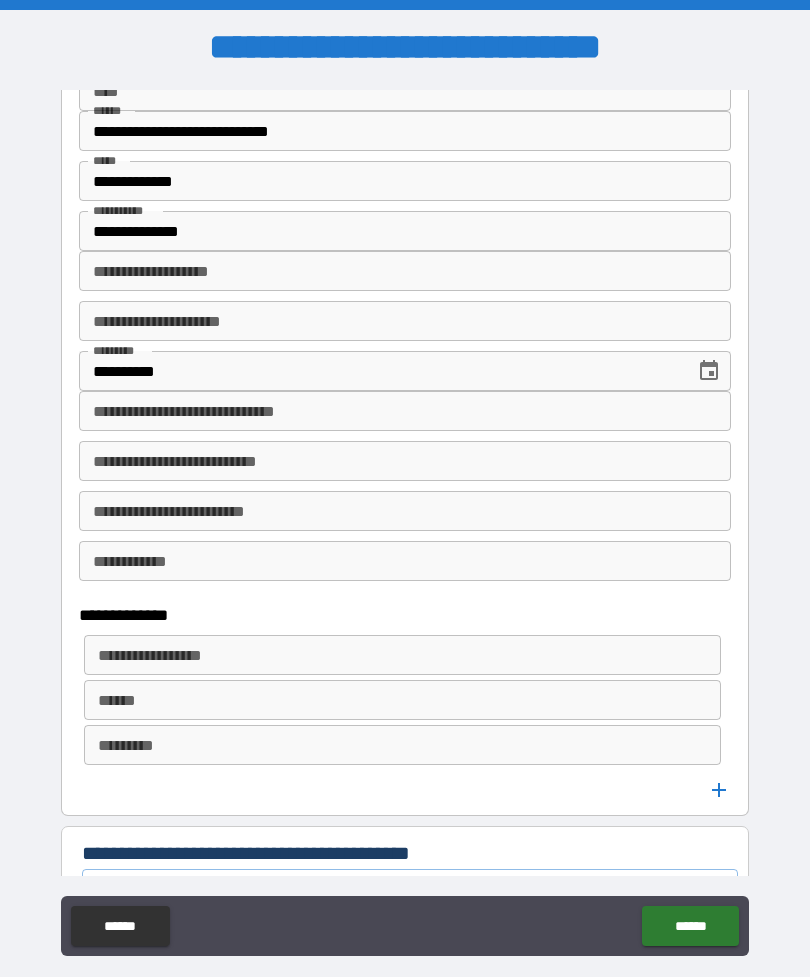 click on "**********" at bounding box center [405, 411] 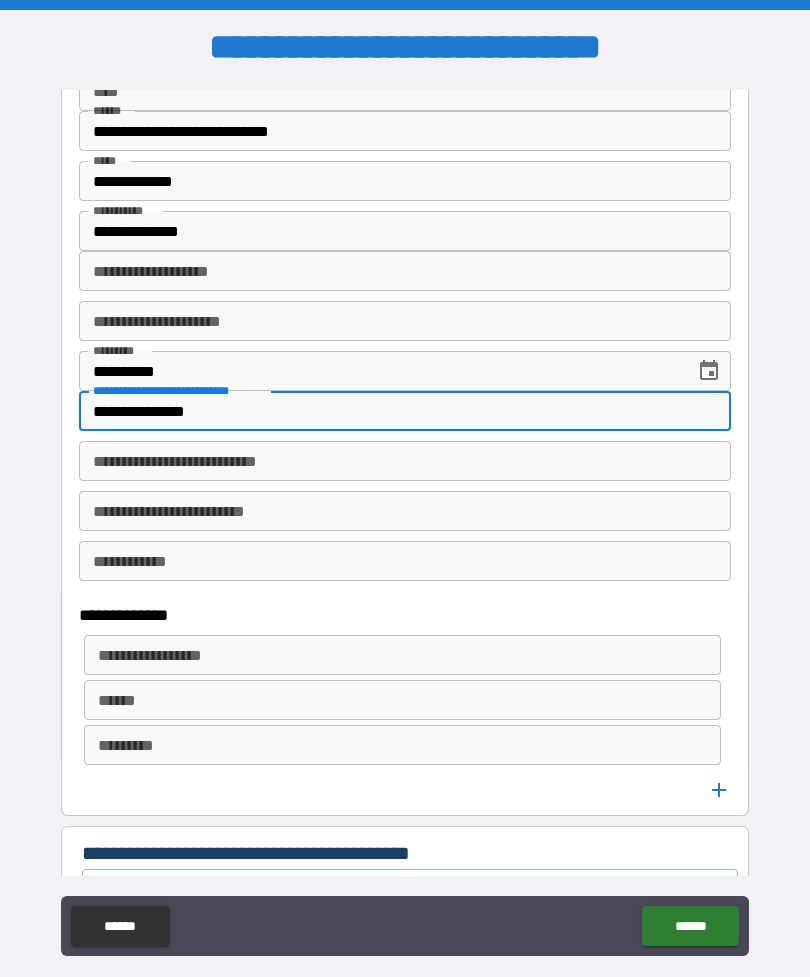 type on "**********" 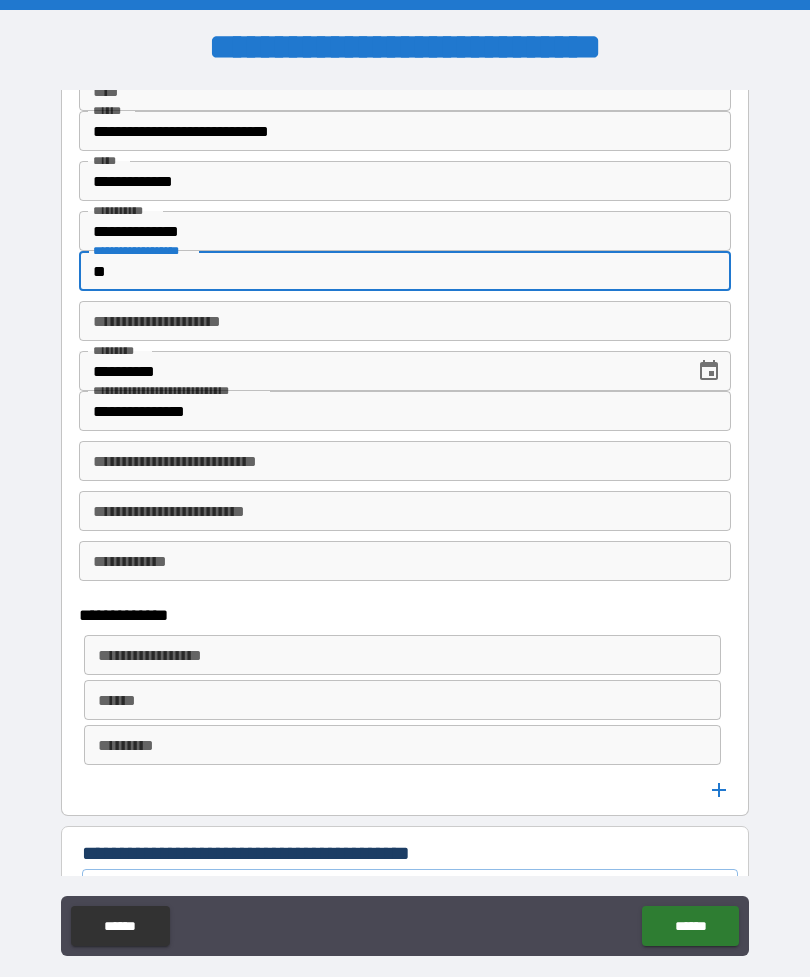 type on "*" 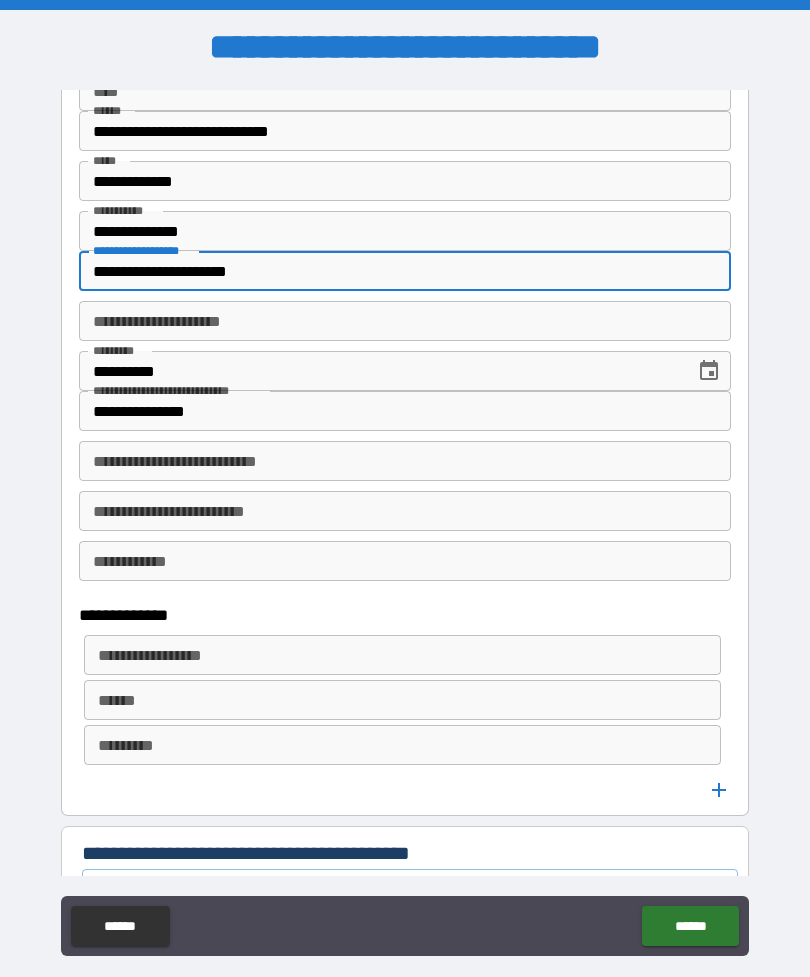 type on "**********" 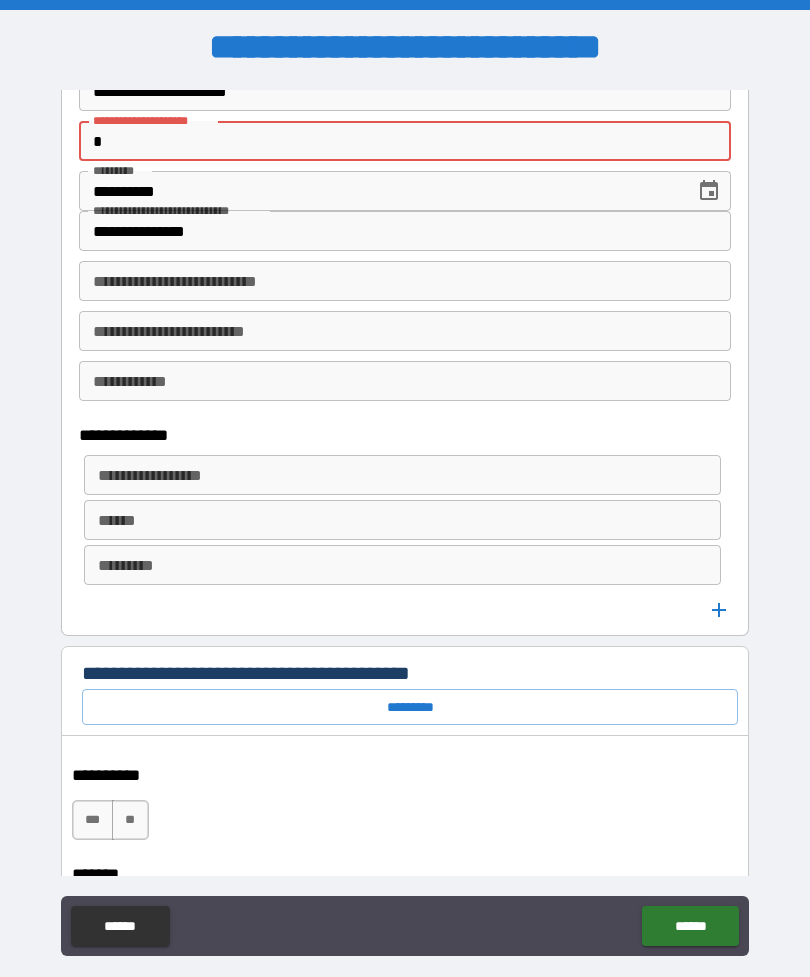 scroll, scrollTop: 726, scrollLeft: 0, axis: vertical 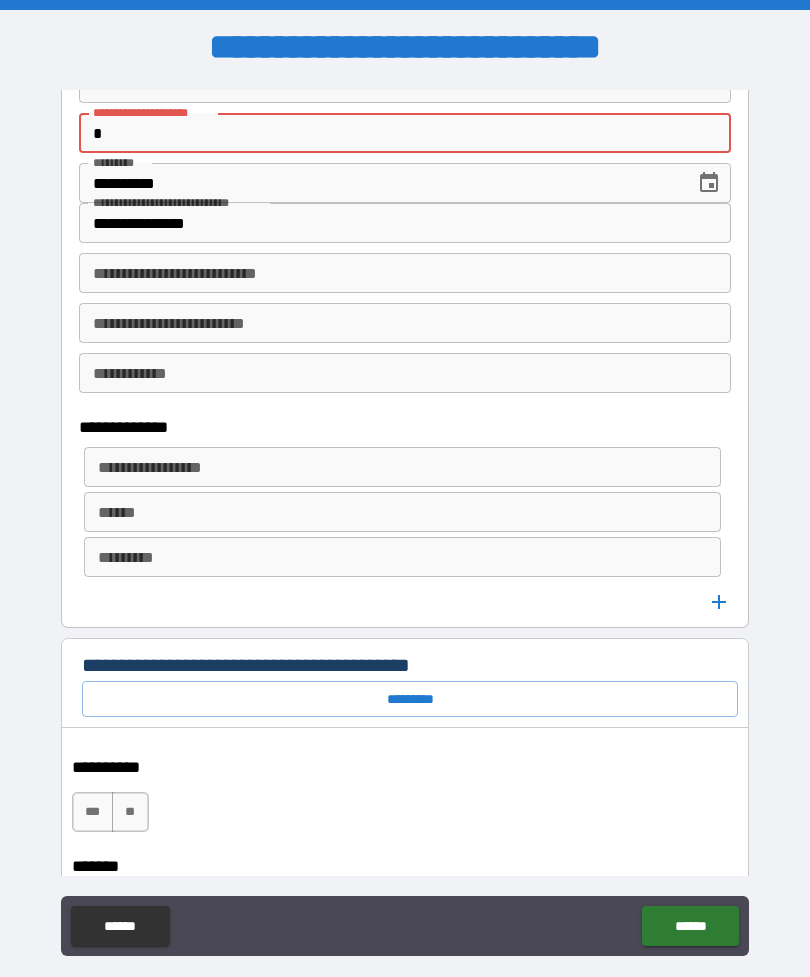 click on "**********" at bounding box center (405, 223) 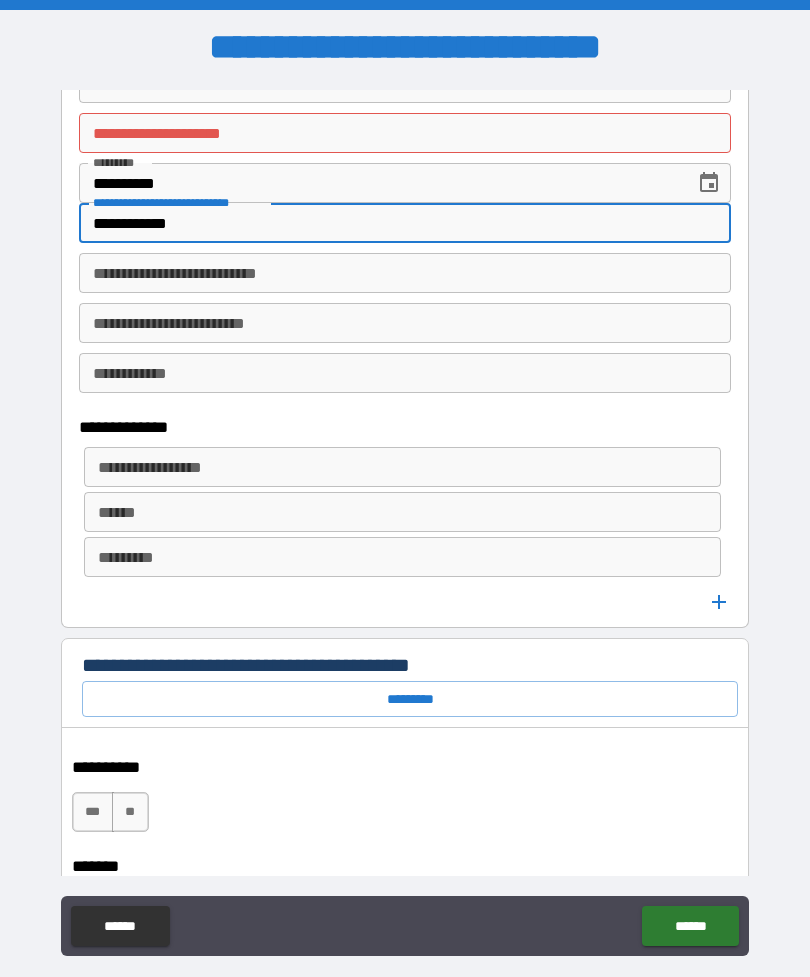 type on "**********" 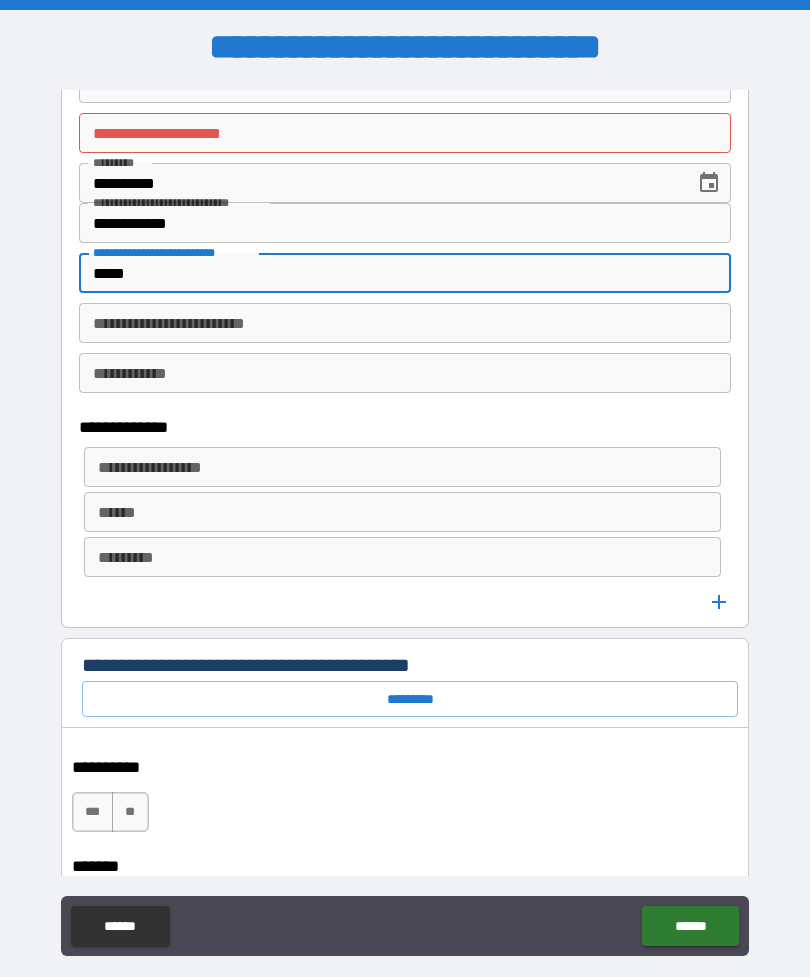 click on "*** **" at bounding box center [408, 812] 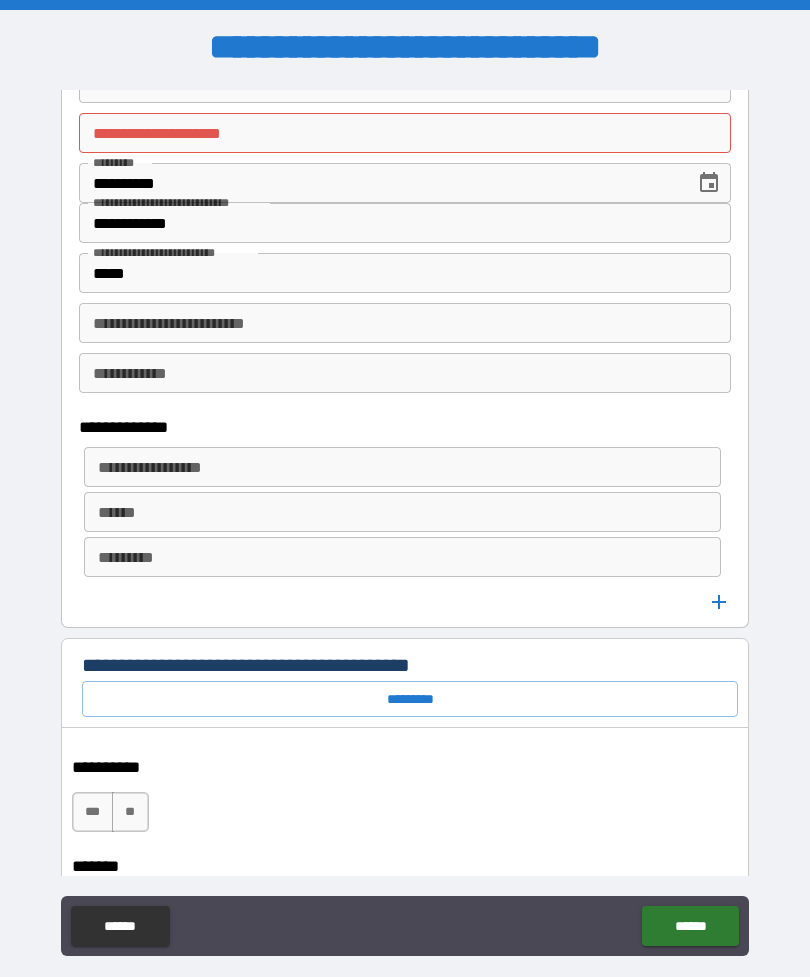 click on "**********" at bounding box center (405, 523) 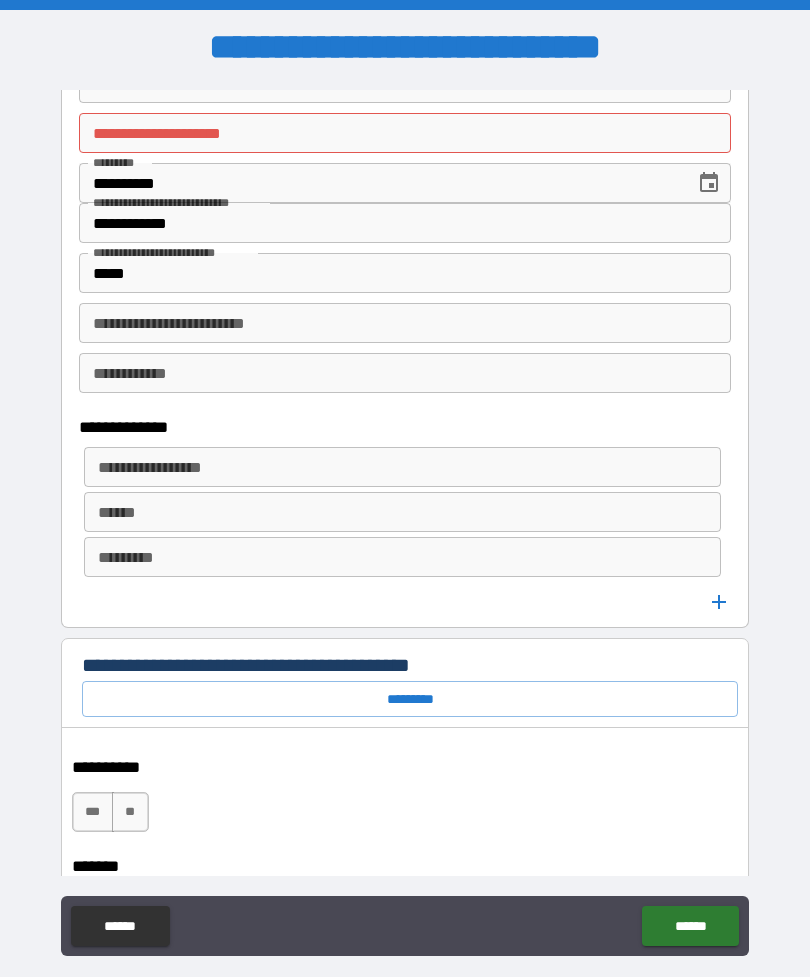 click on "*****" at bounding box center [405, 273] 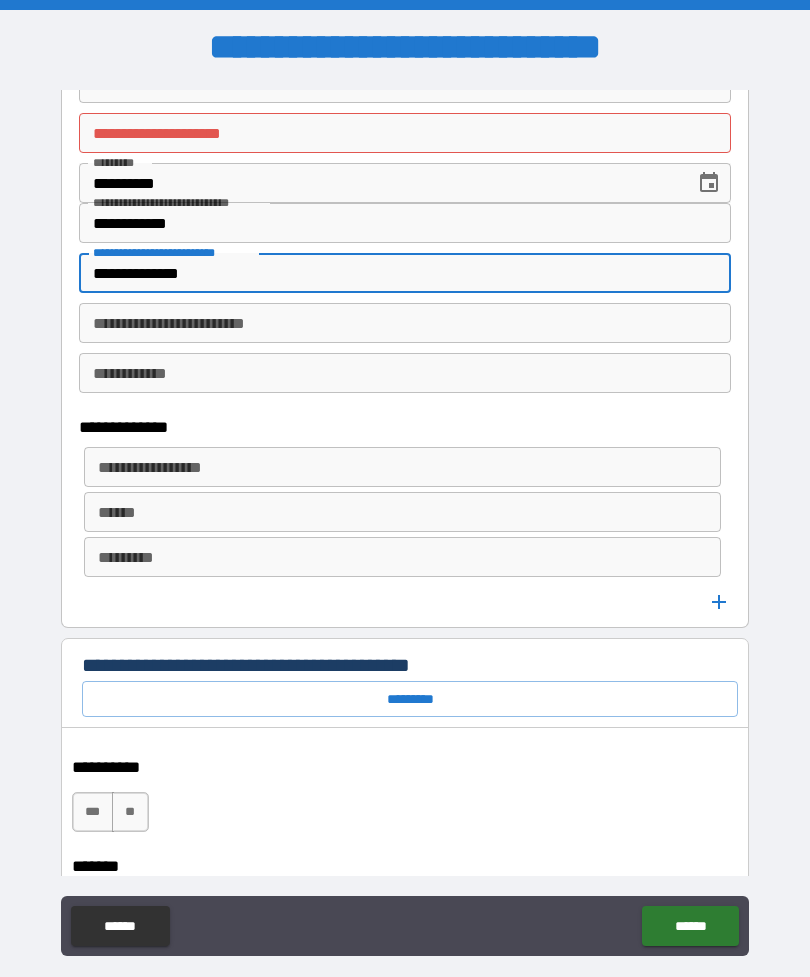 type on "**********" 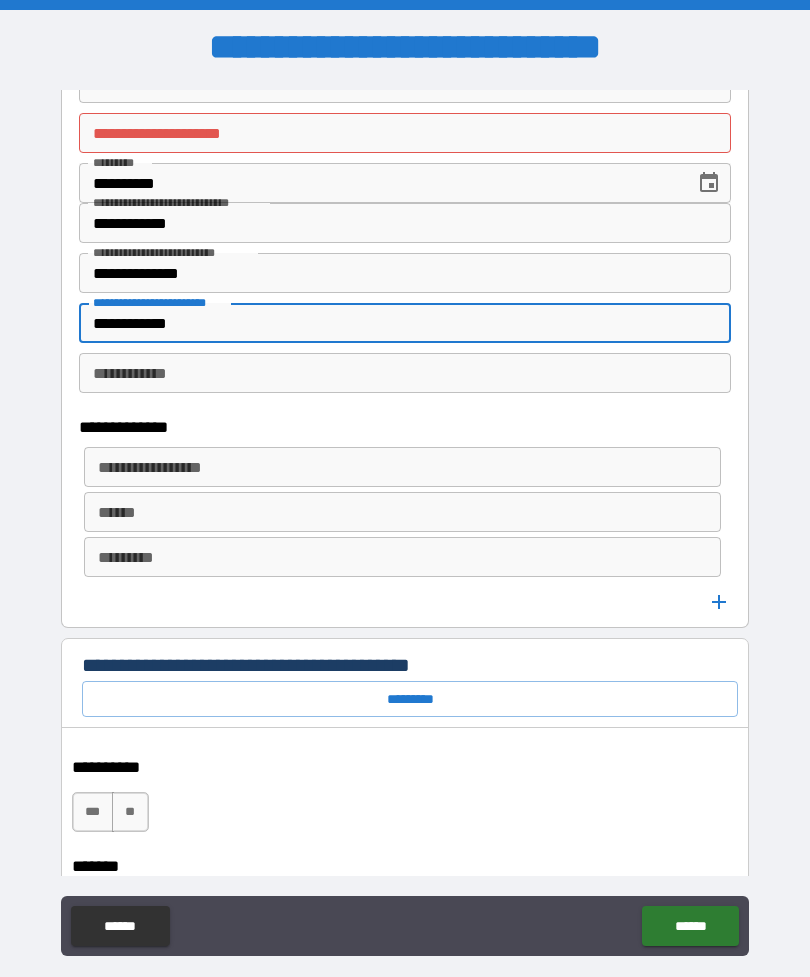 type on "**********" 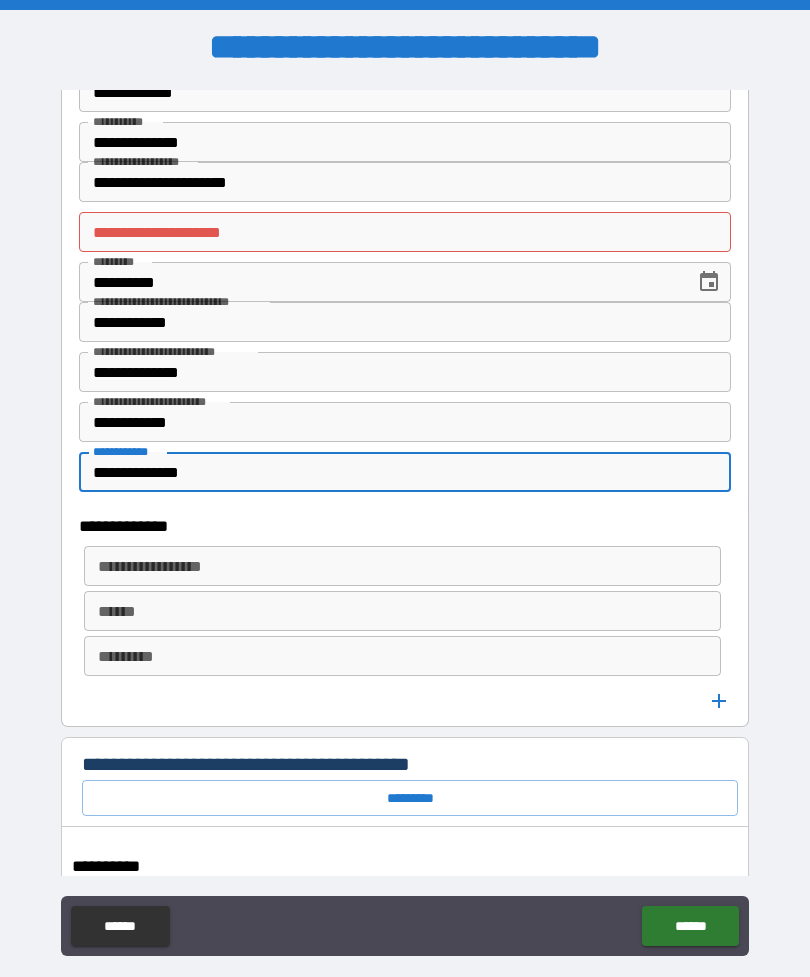 scroll, scrollTop: 621, scrollLeft: 0, axis: vertical 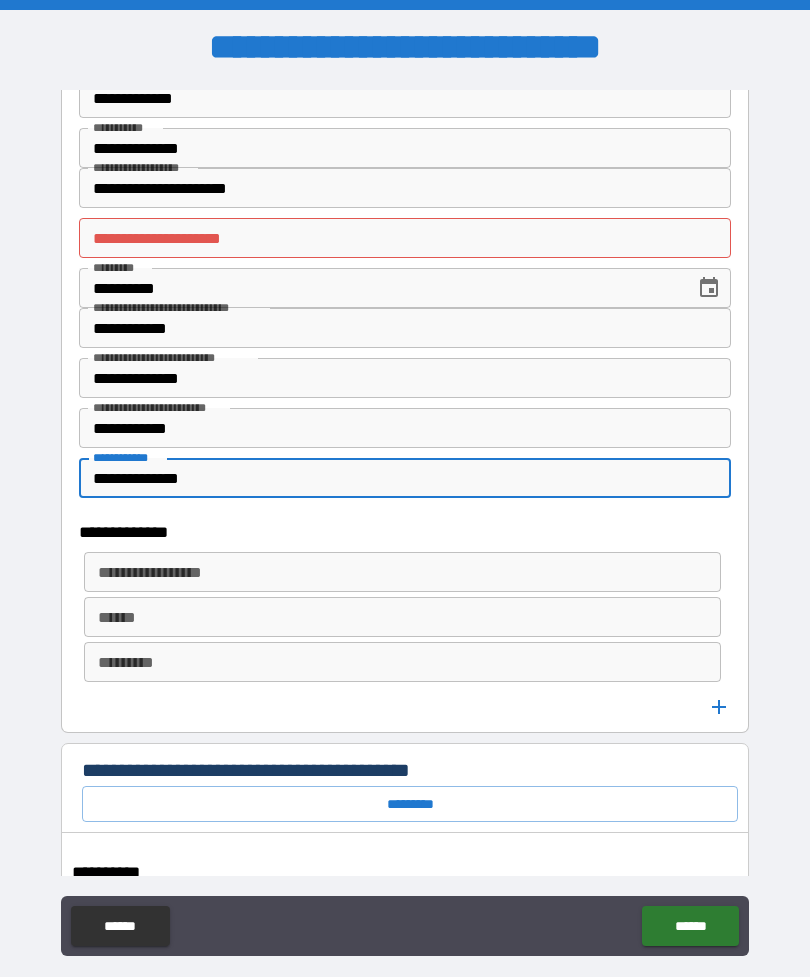 type on "**********" 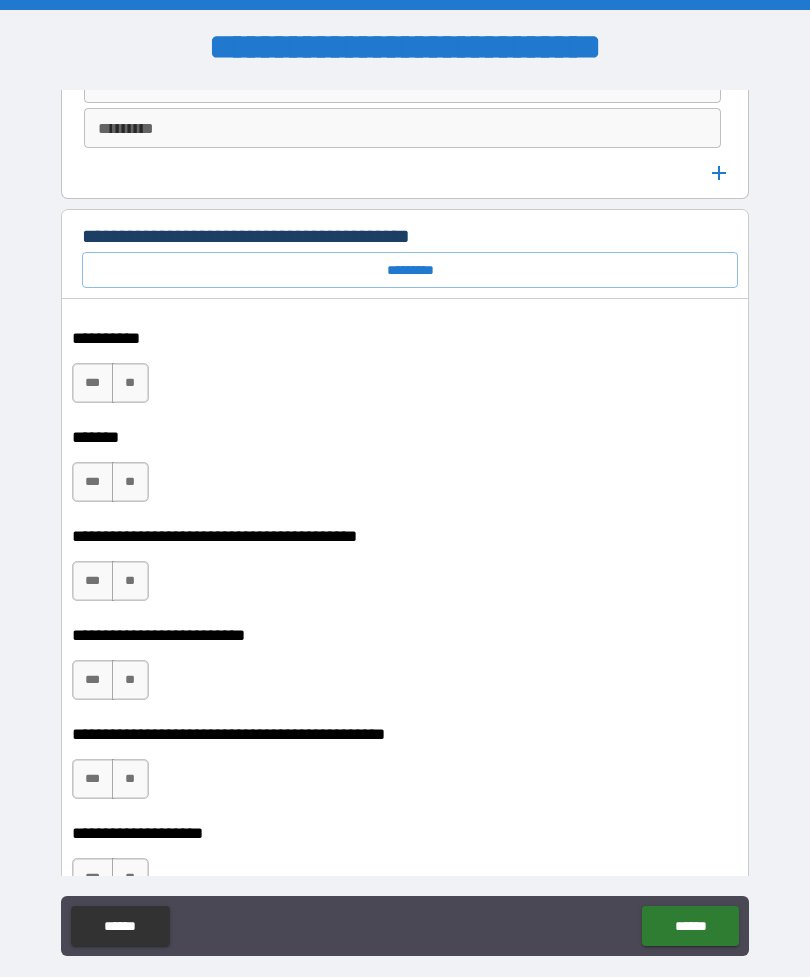 scroll, scrollTop: 1173, scrollLeft: 0, axis: vertical 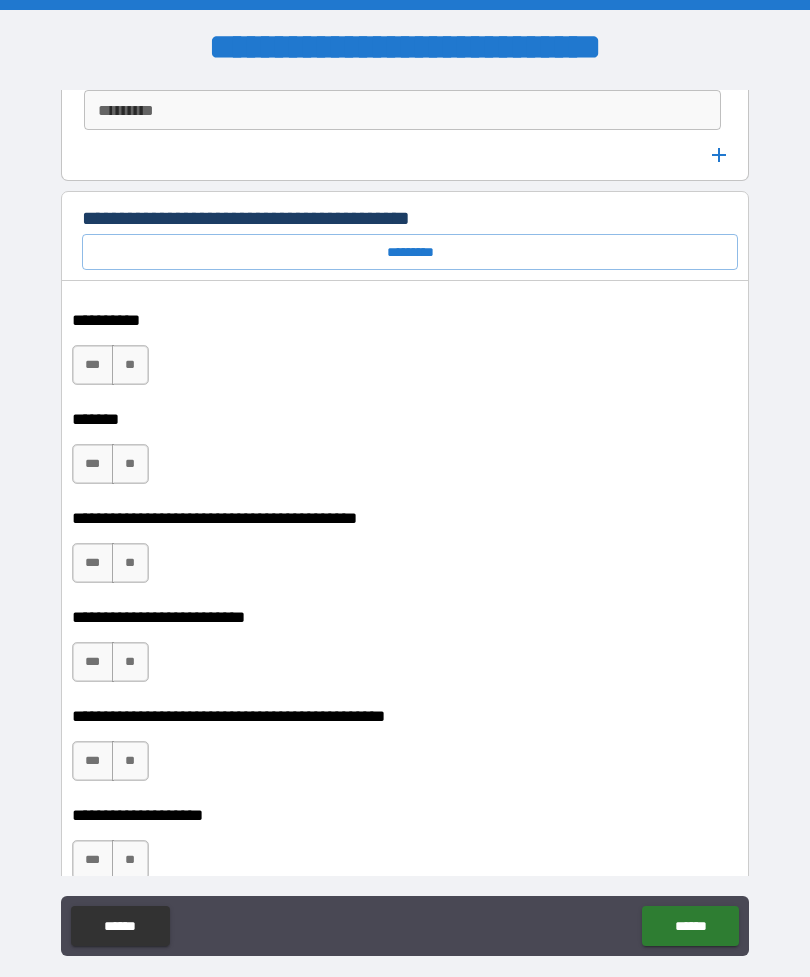 type on "**********" 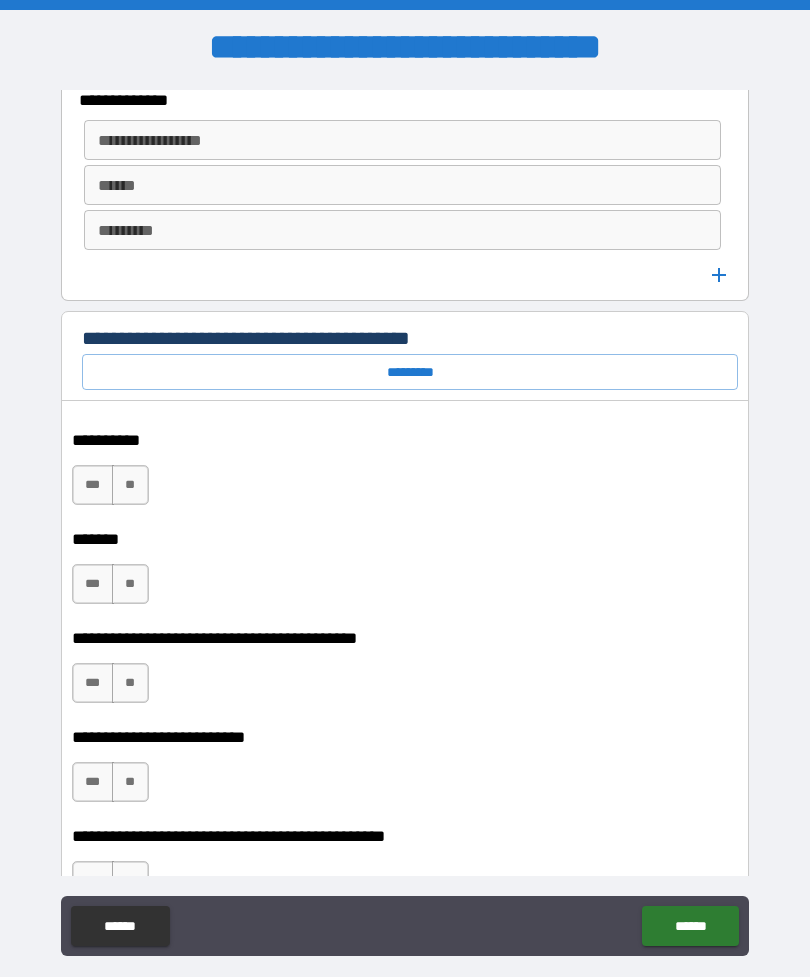 scroll, scrollTop: 1051, scrollLeft: 0, axis: vertical 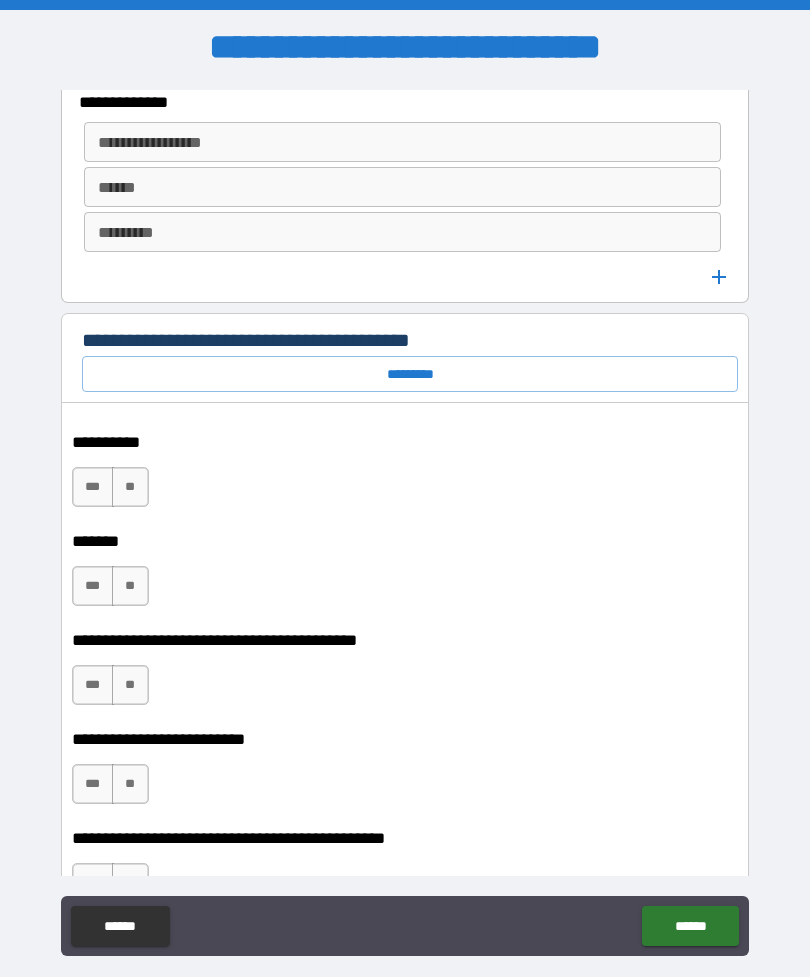 click on "*********" at bounding box center [410, 374] 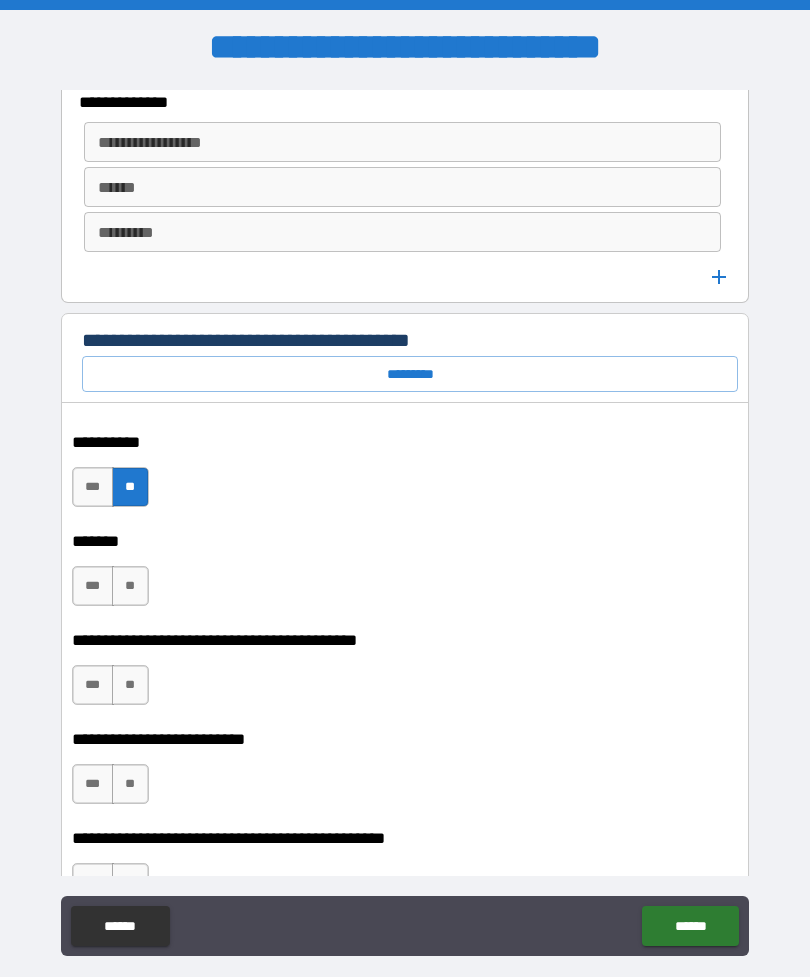 click on "**" at bounding box center [130, 586] 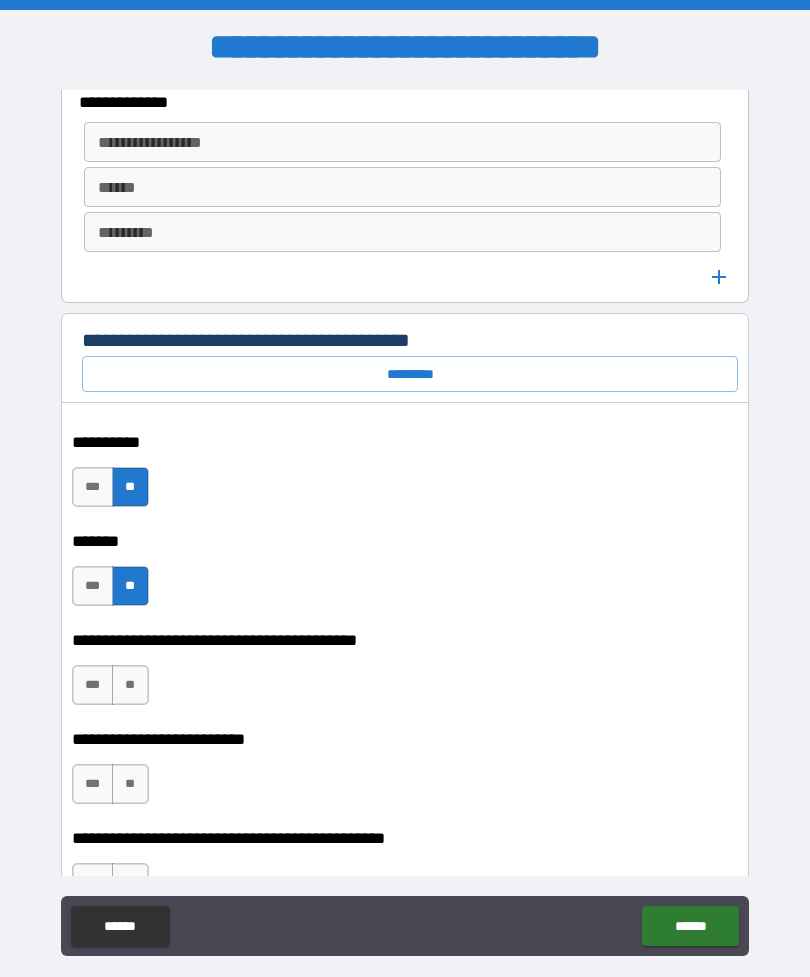 click on "*********" at bounding box center [410, 374] 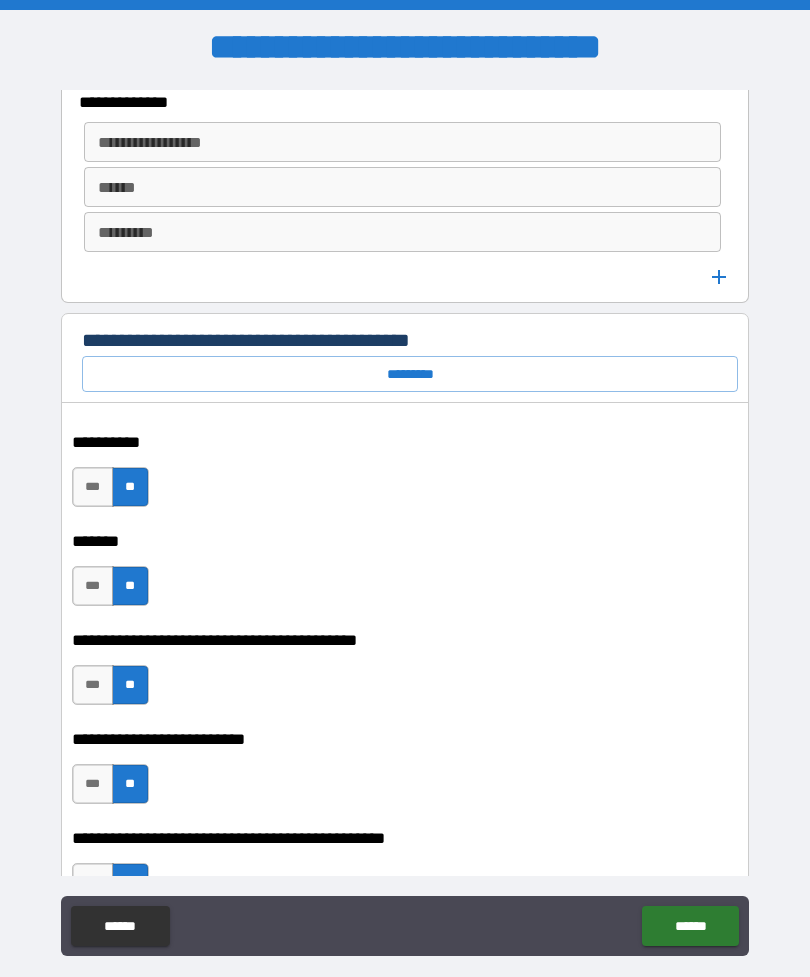 click on "*********" at bounding box center (410, 374) 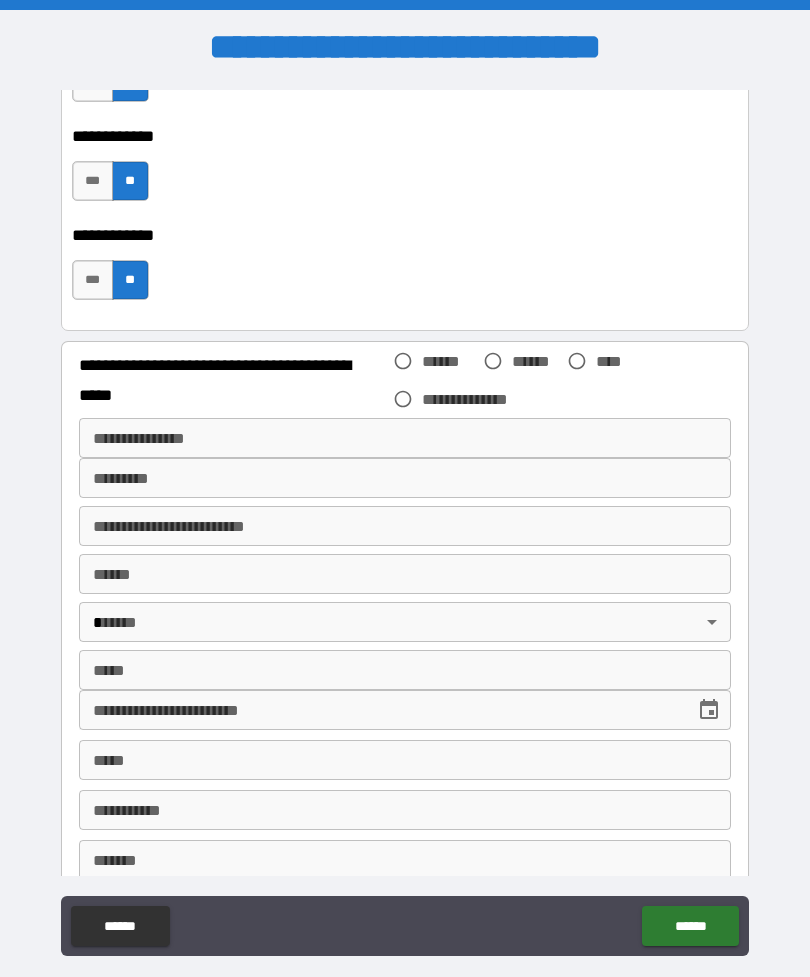 scroll, scrollTop: 2252, scrollLeft: 0, axis: vertical 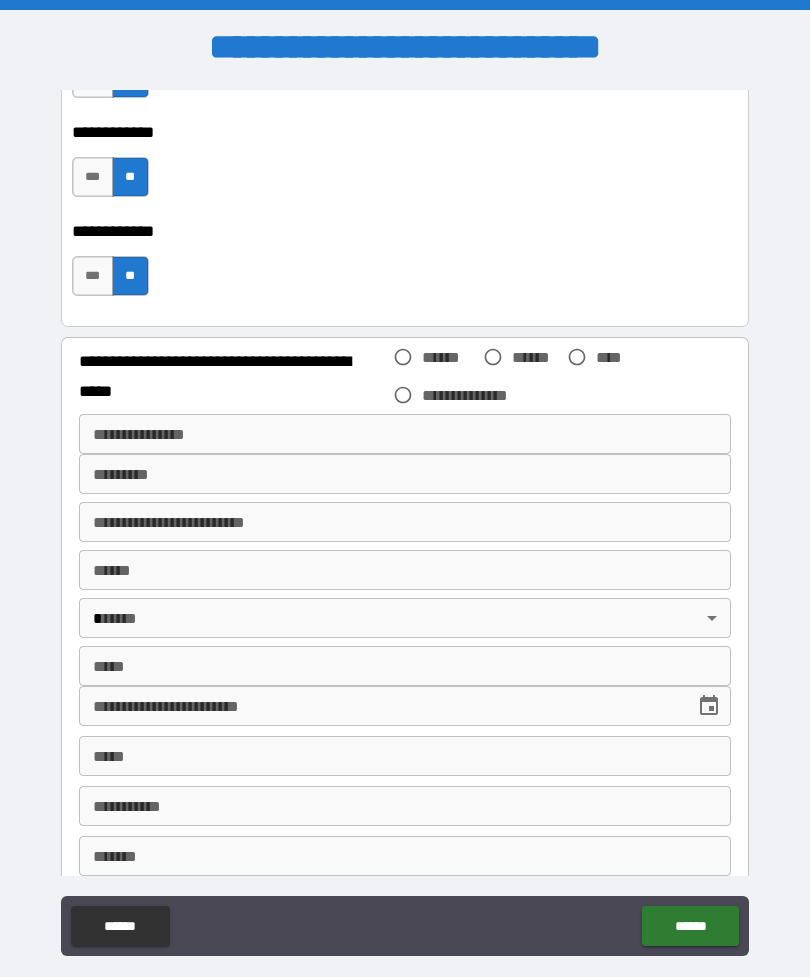 click on "**********" at bounding box center (405, 434) 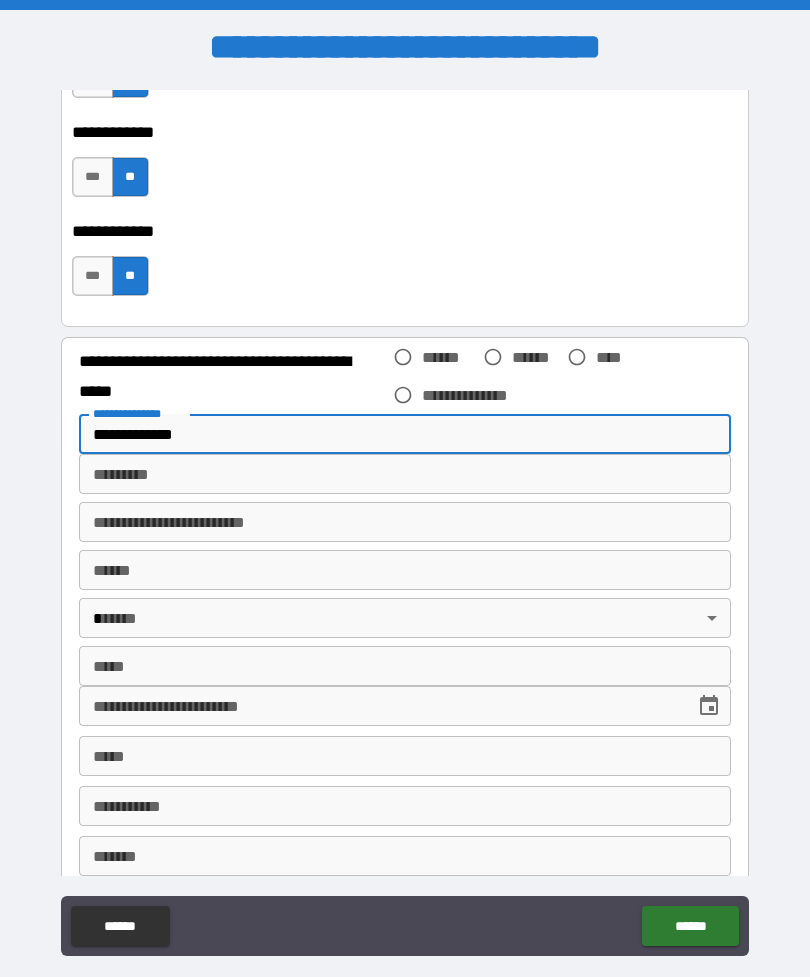type on "**********" 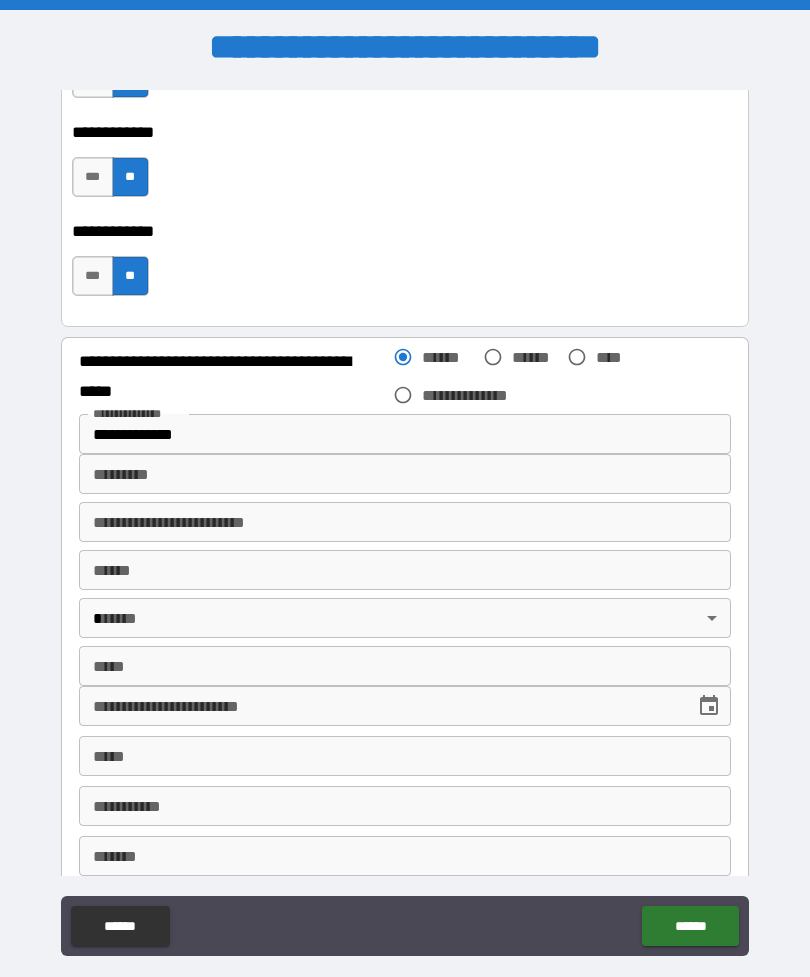 click on "*******   *" at bounding box center (405, 474) 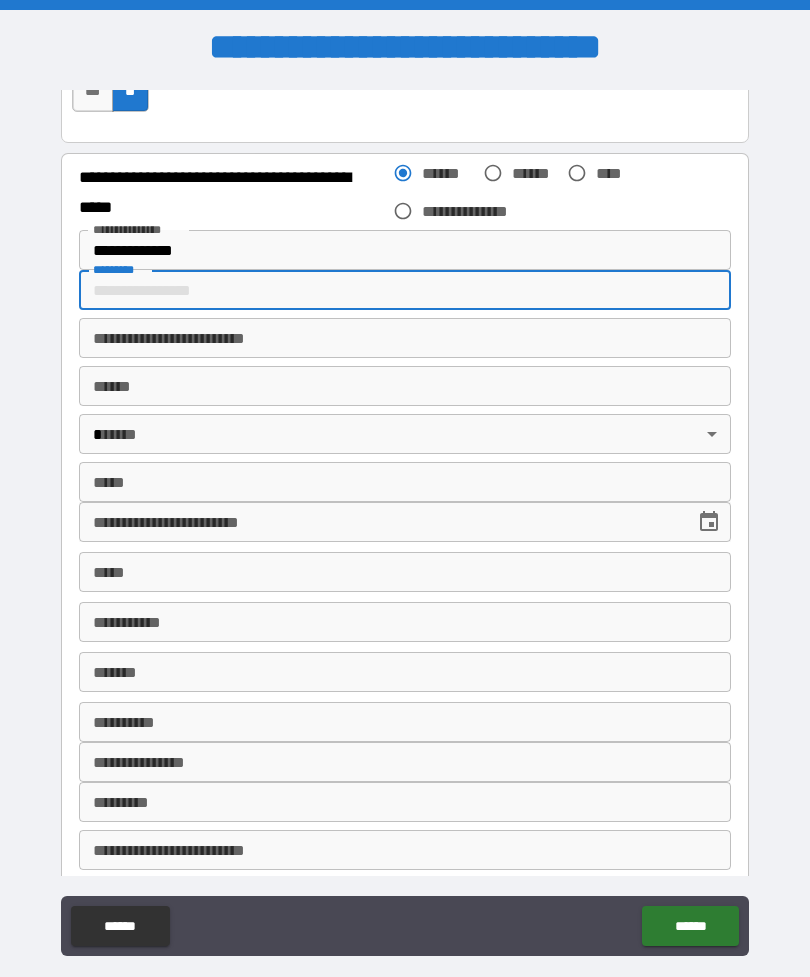 scroll, scrollTop: 2441, scrollLeft: 0, axis: vertical 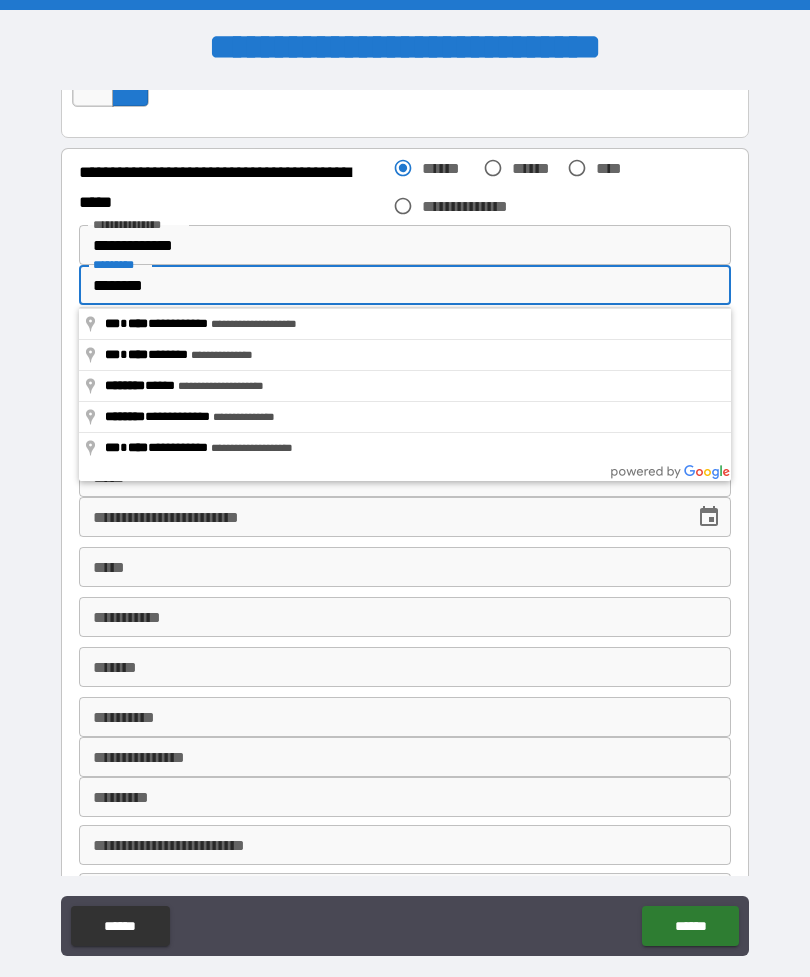 type on "**********" 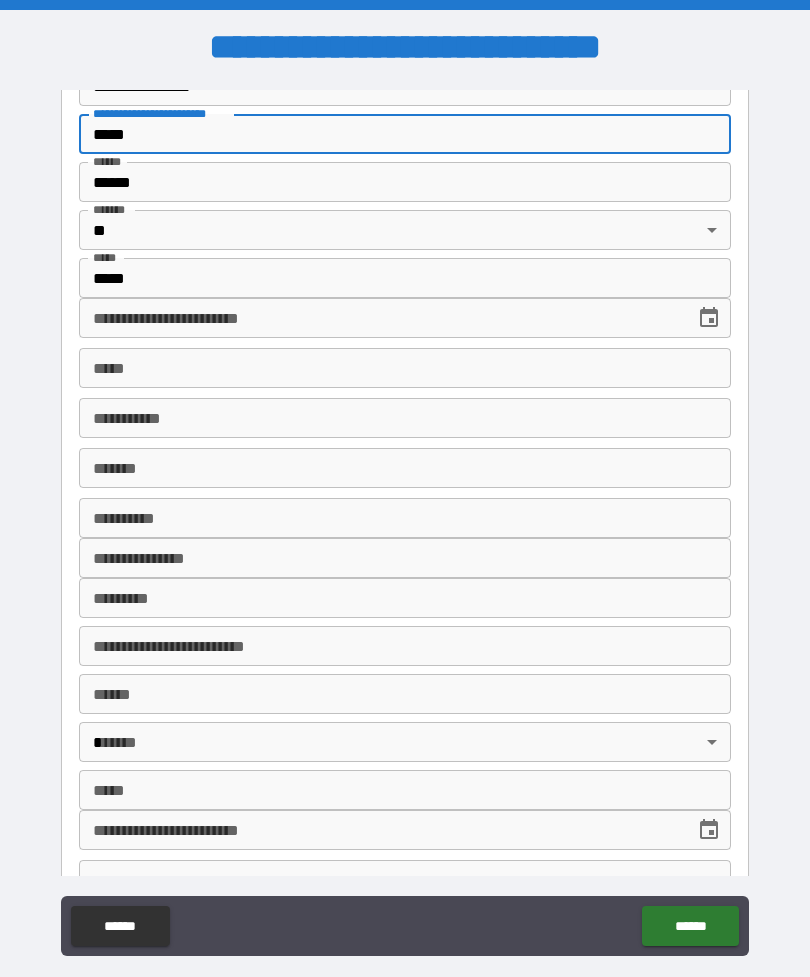 scroll, scrollTop: 2657, scrollLeft: 0, axis: vertical 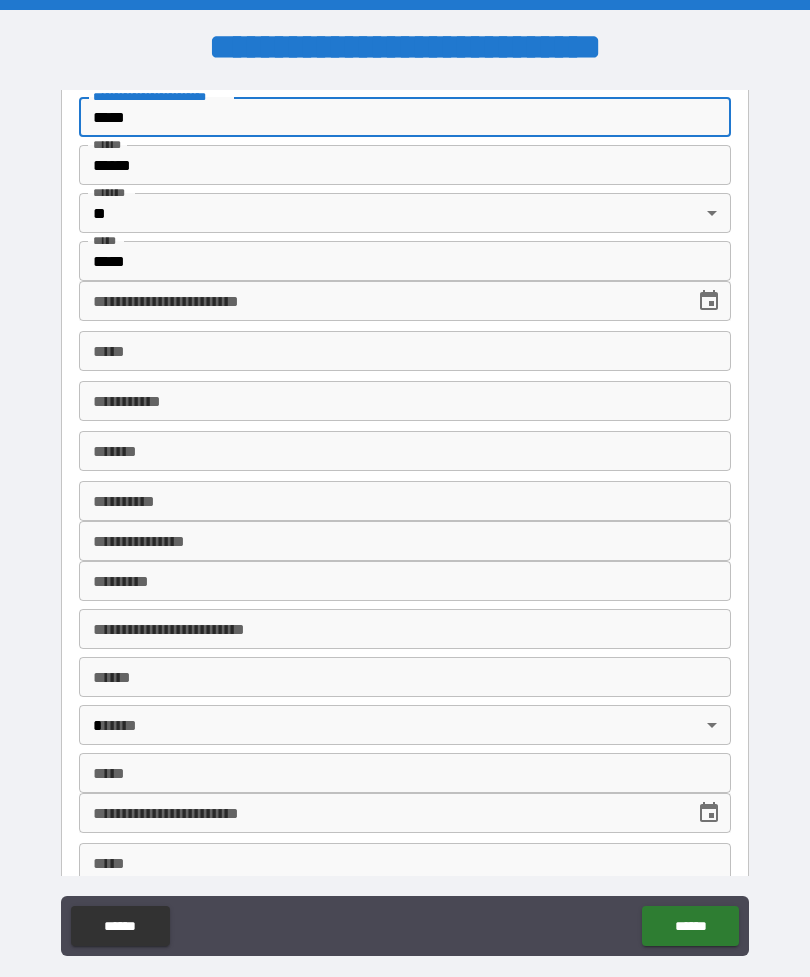 type on "*****" 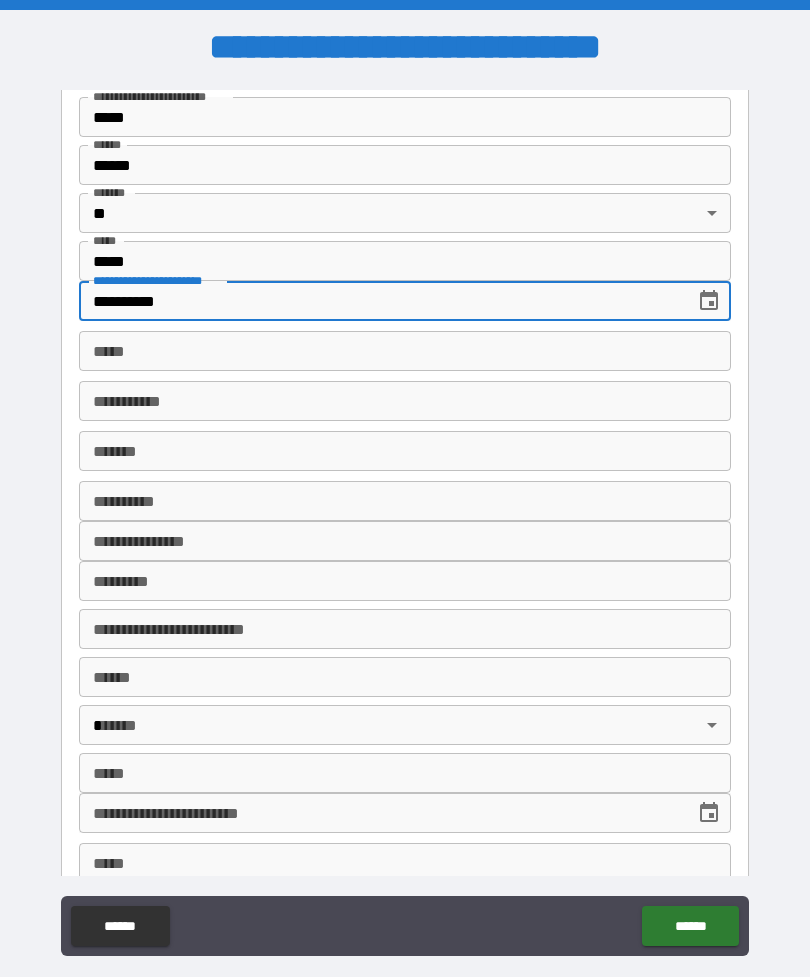 type on "**********" 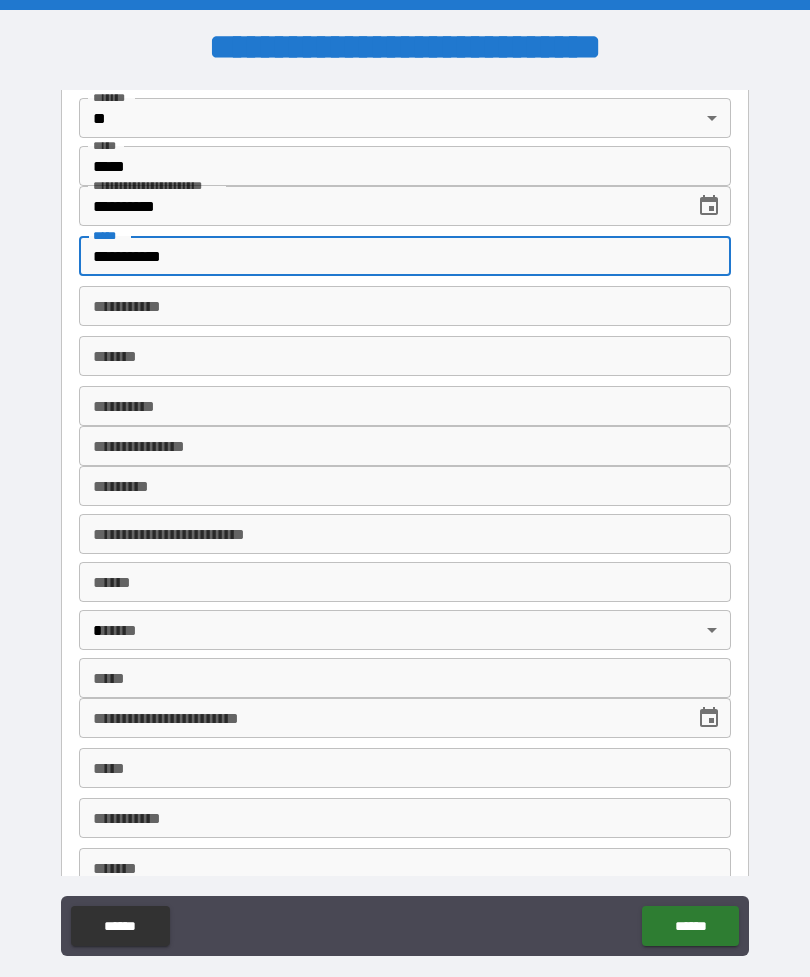 scroll, scrollTop: 2756, scrollLeft: 0, axis: vertical 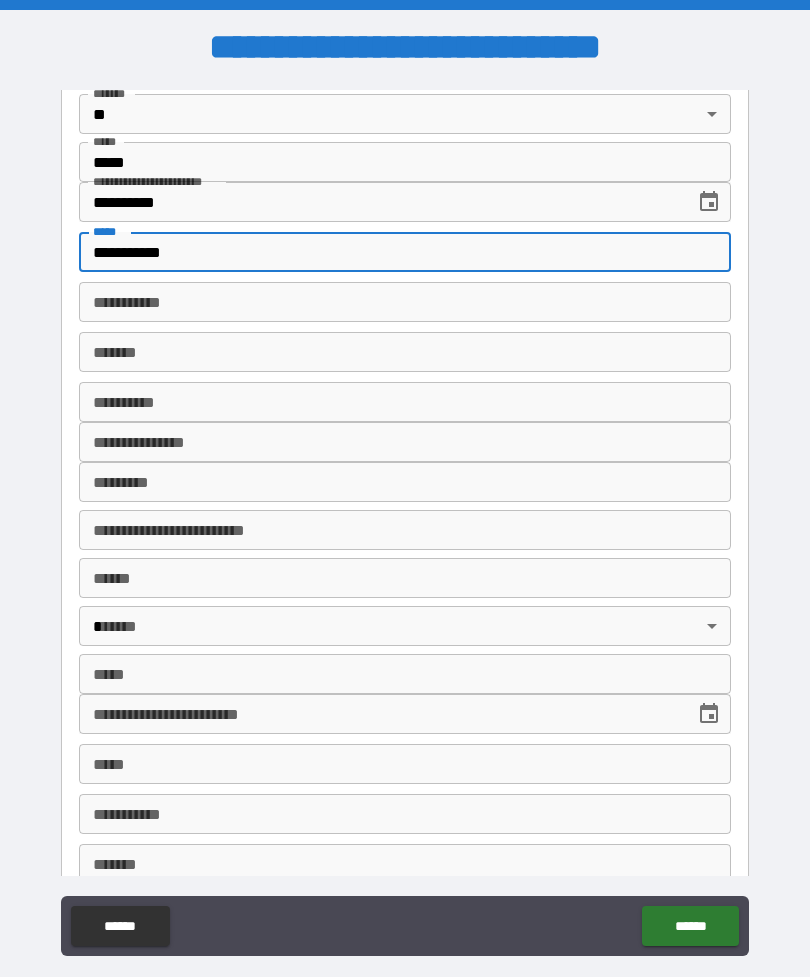 type on "**********" 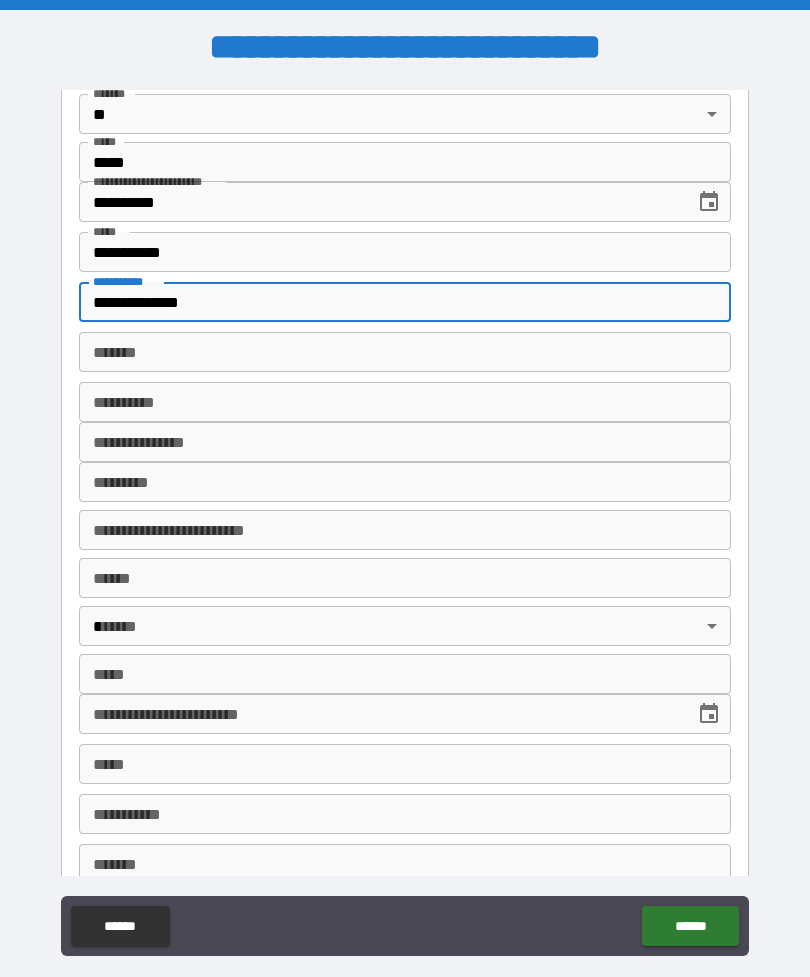 type on "**********" 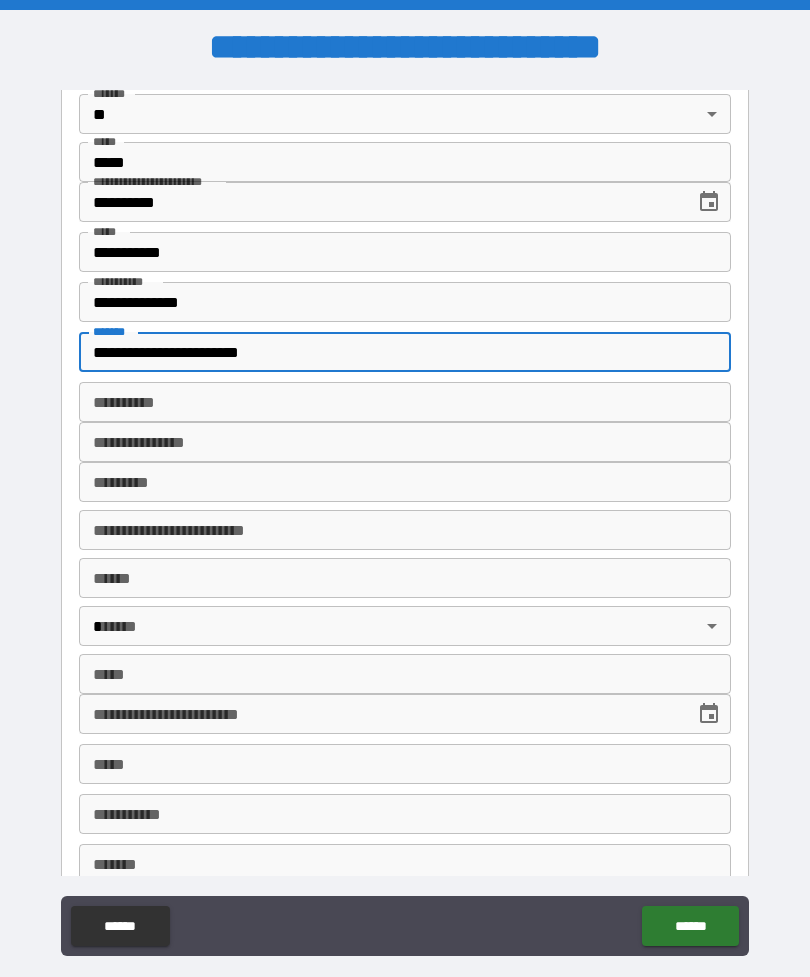type on "**********" 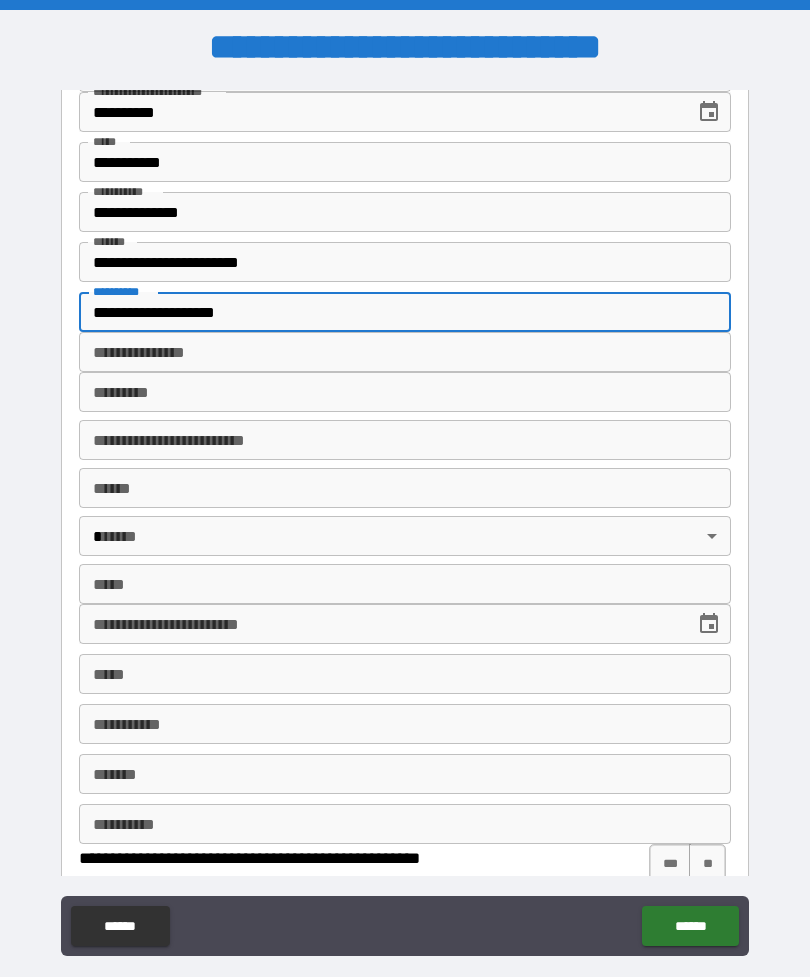 scroll, scrollTop: 2847, scrollLeft: 0, axis: vertical 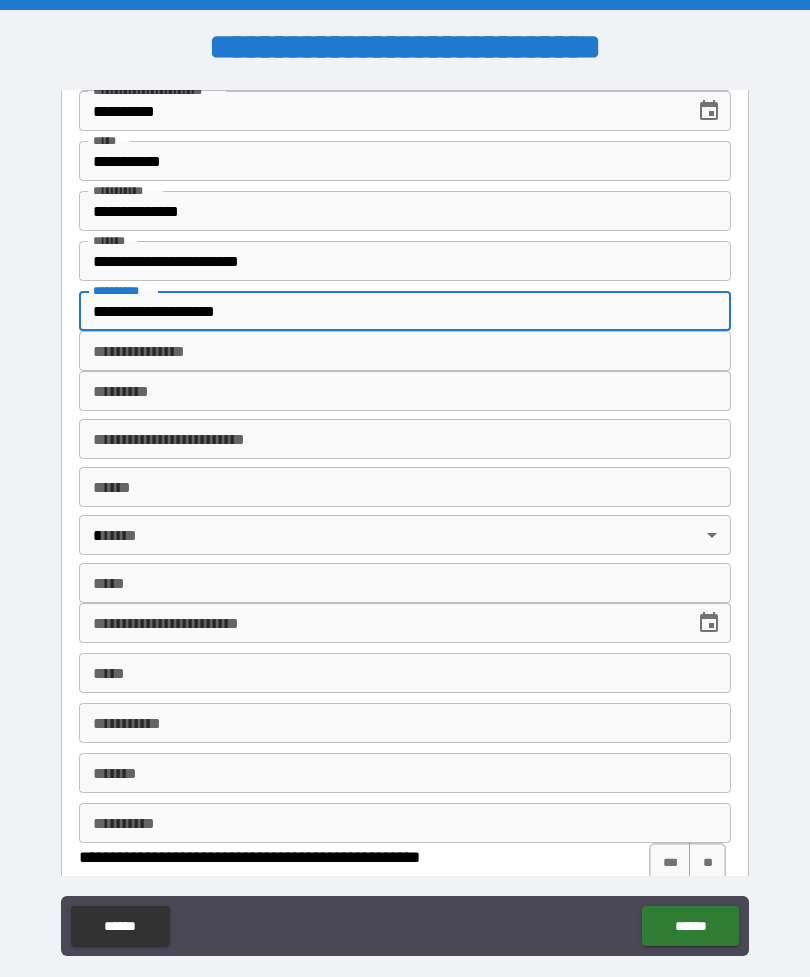 type on "**********" 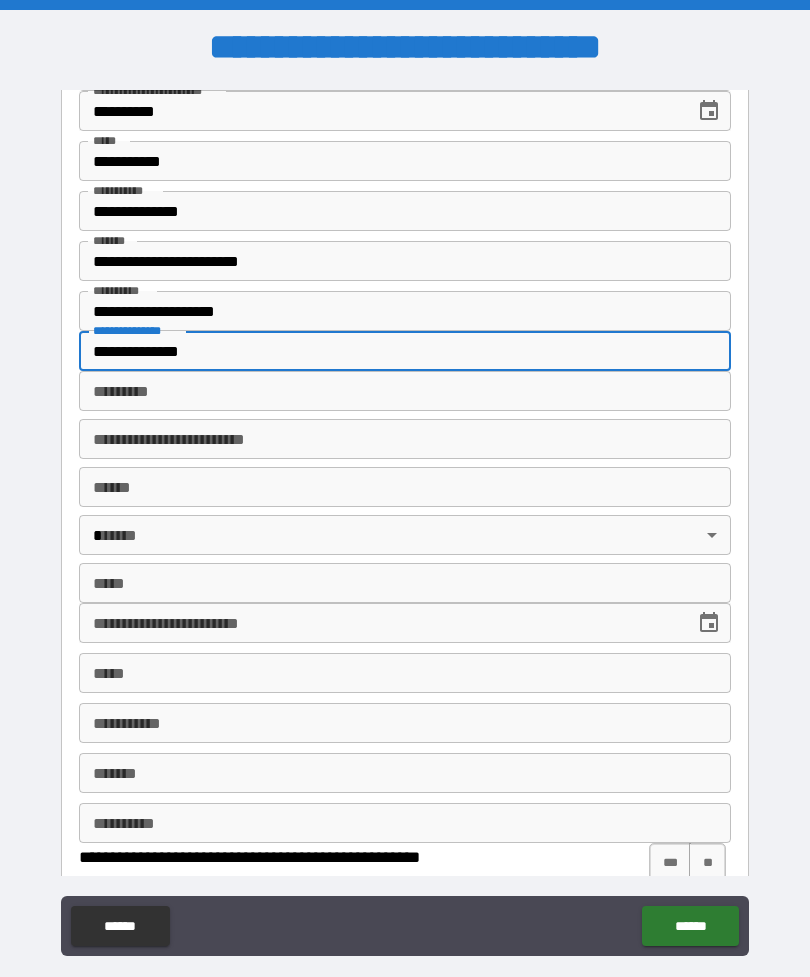 type on "**********" 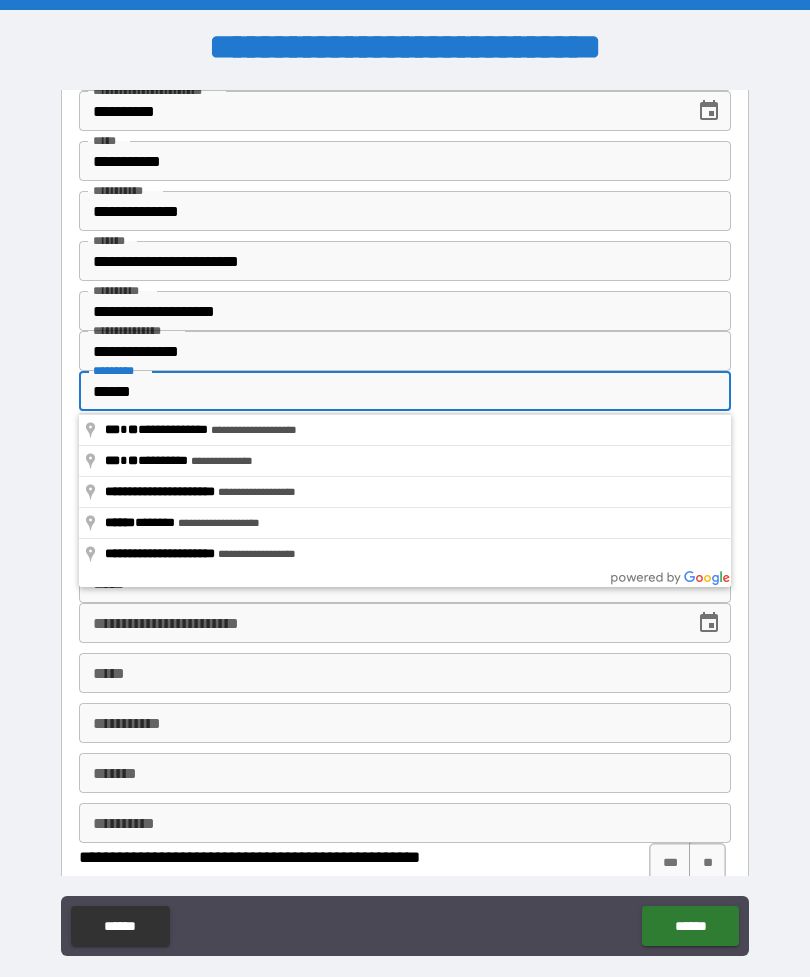 type on "**********" 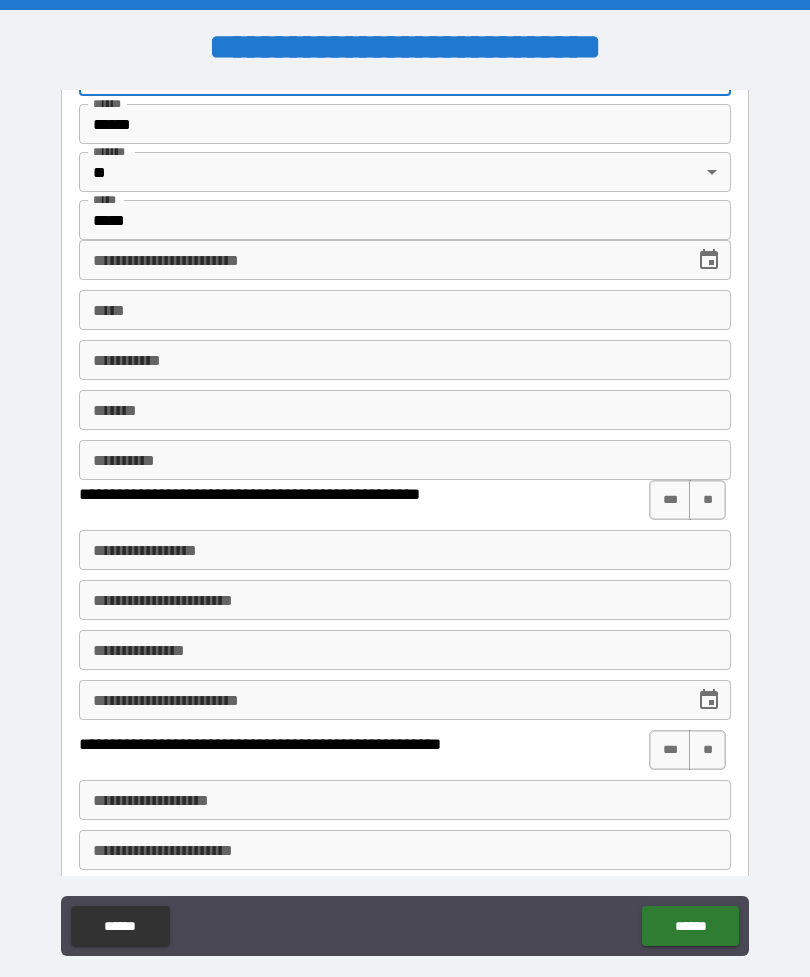 scroll, scrollTop: 3211, scrollLeft: 0, axis: vertical 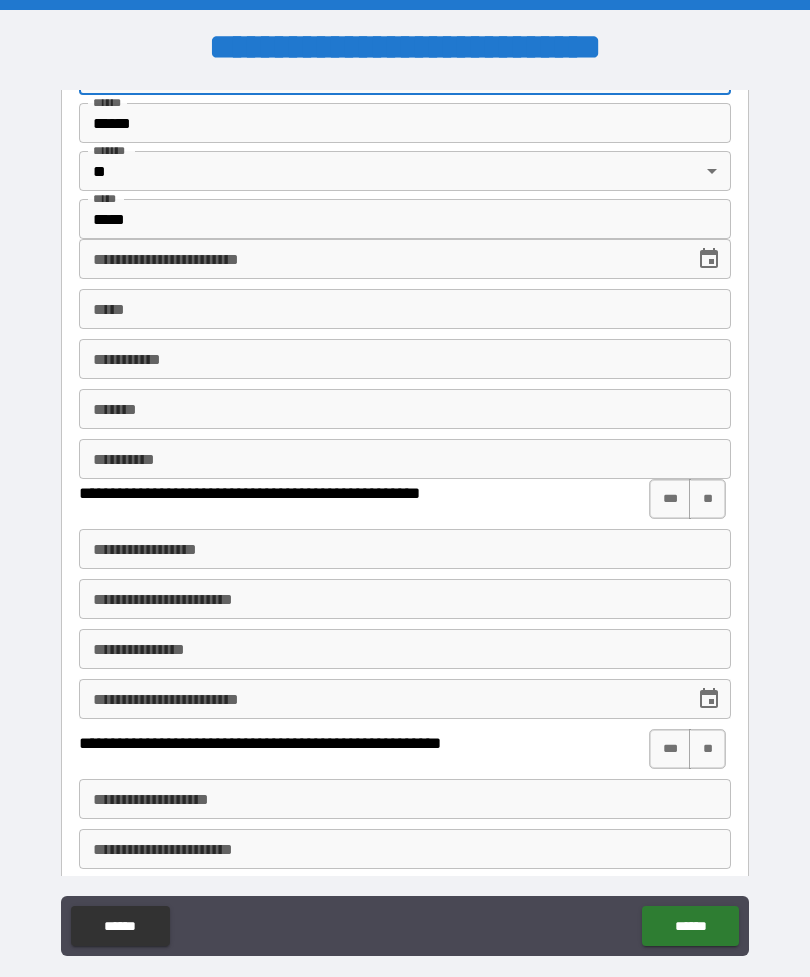 click on "**********" at bounding box center (380, 259) 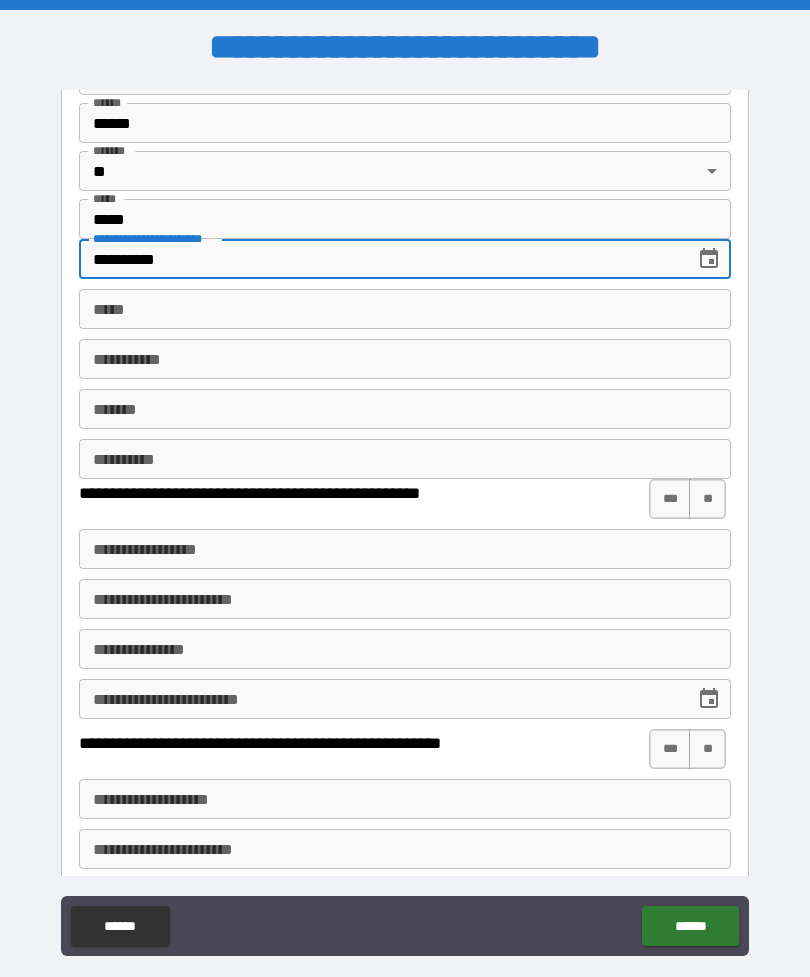 type on "**********" 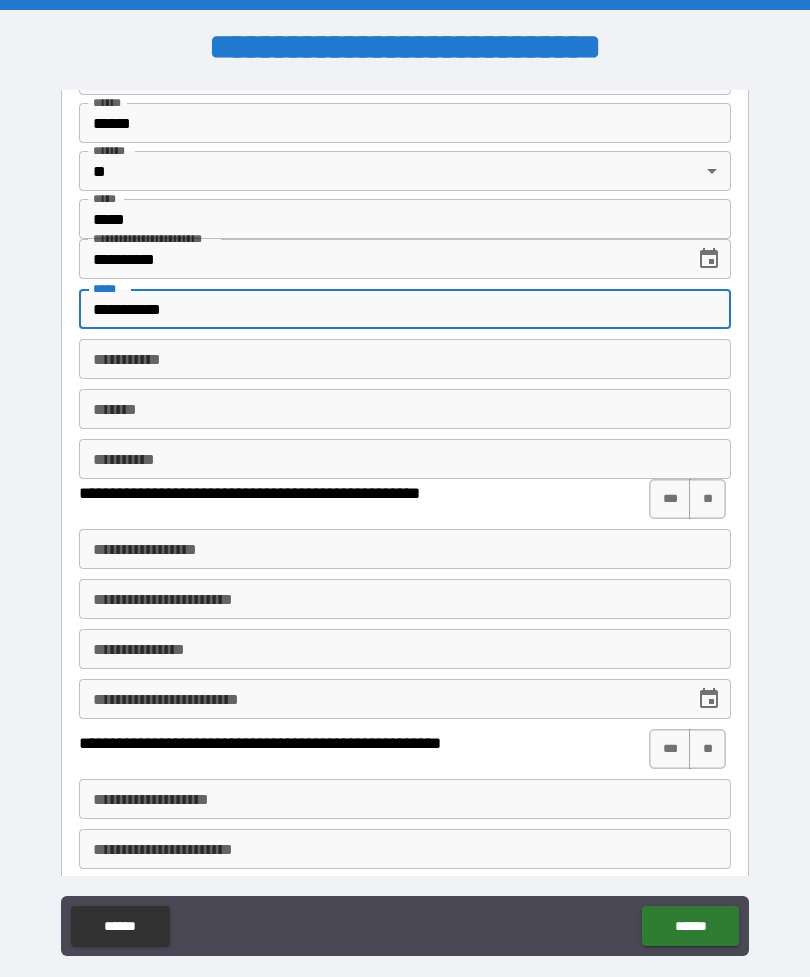 type on "**********" 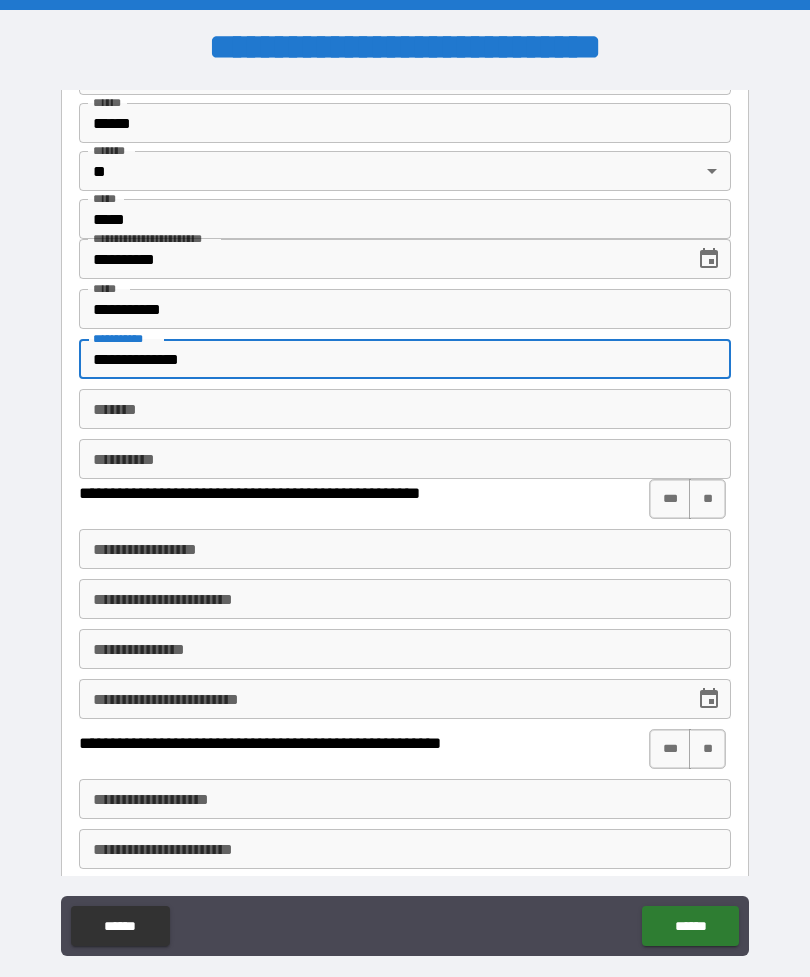 type on "**********" 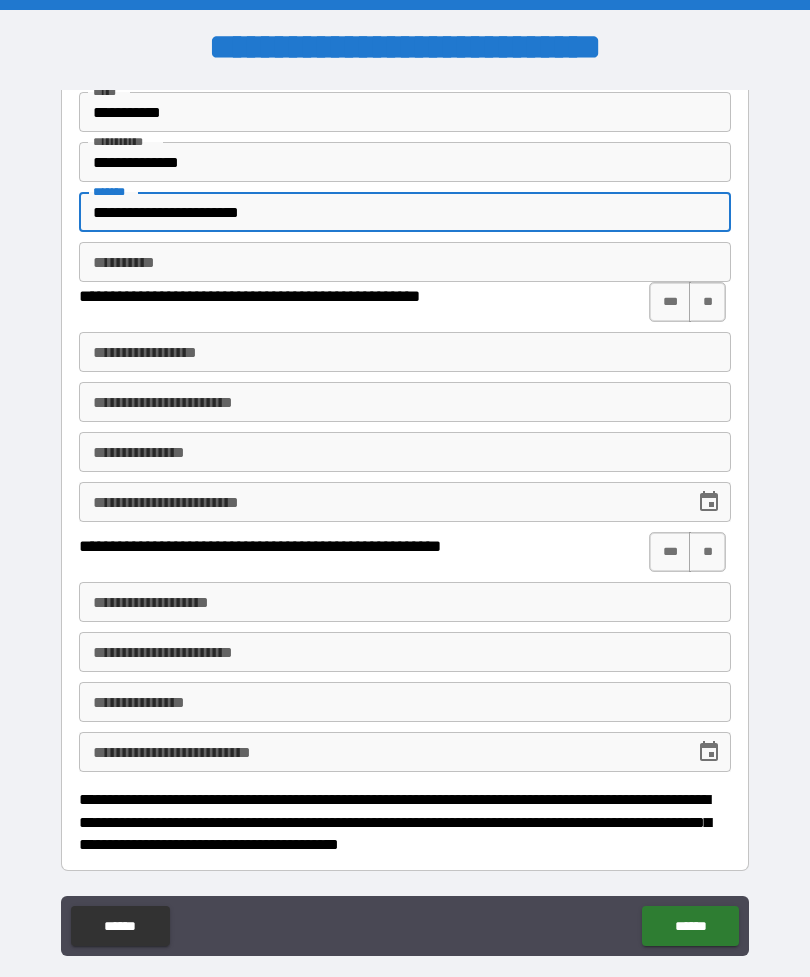scroll, scrollTop: 3408, scrollLeft: 0, axis: vertical 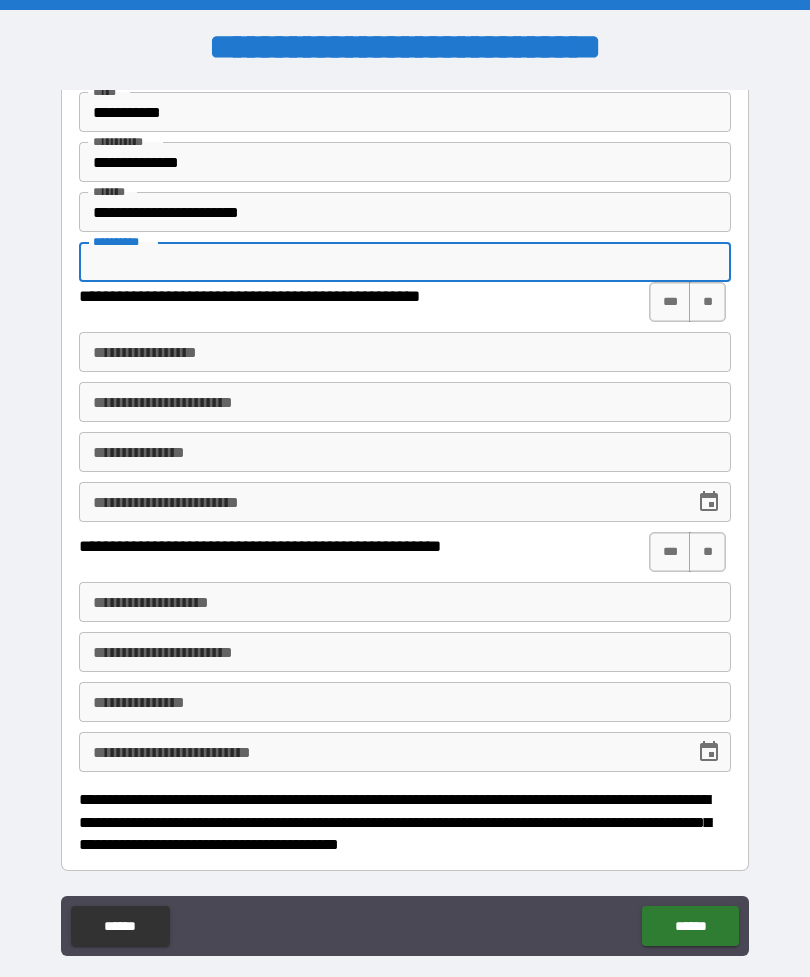 type on "*" 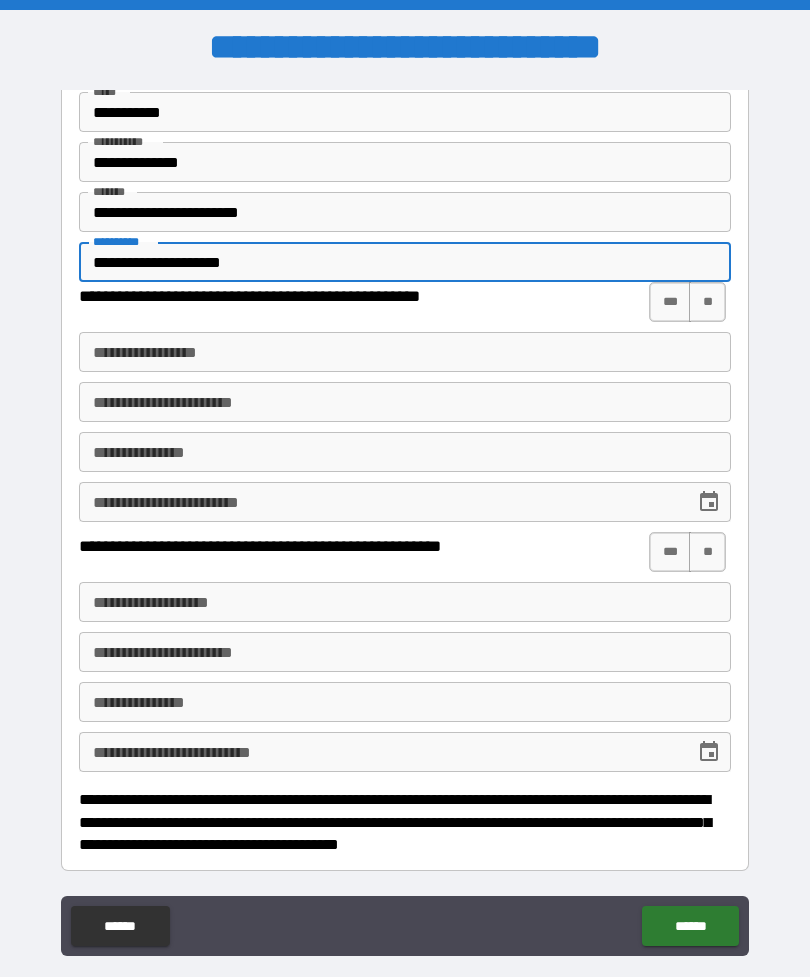 type on "**********" 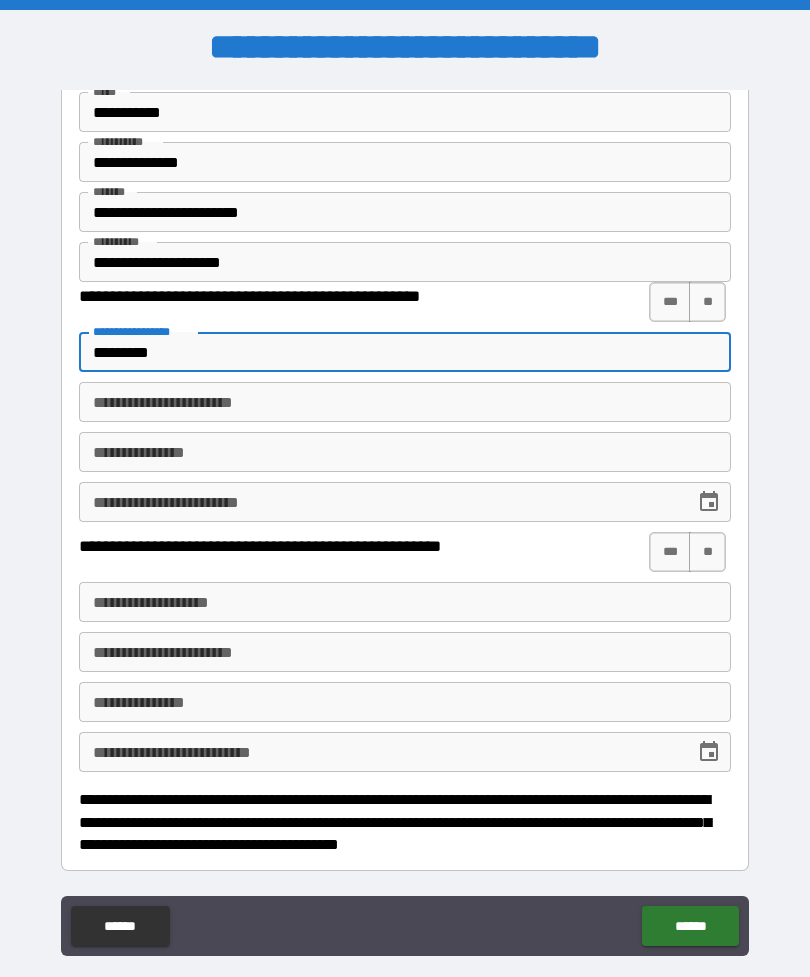 scroll, scrollTop: 3408, scrollLeft: 0, axis: vertical 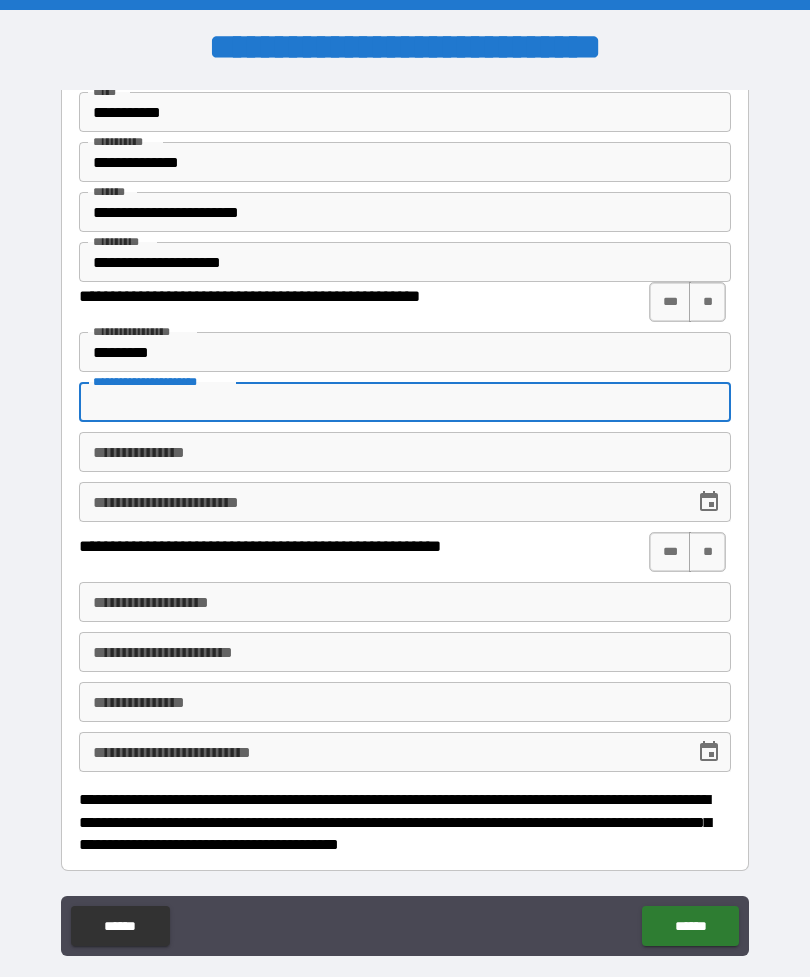 click on "***" at bounding box center (670, 302) 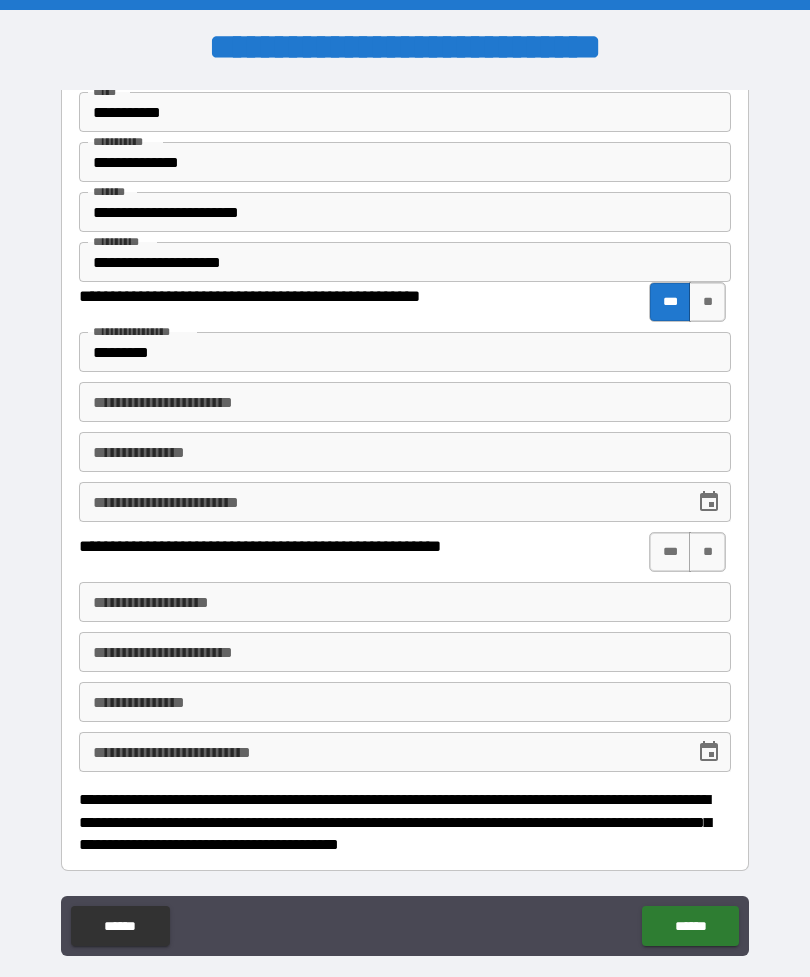 scroll, scrollTop: 3408, scrollLeft: 0, axis: vertical 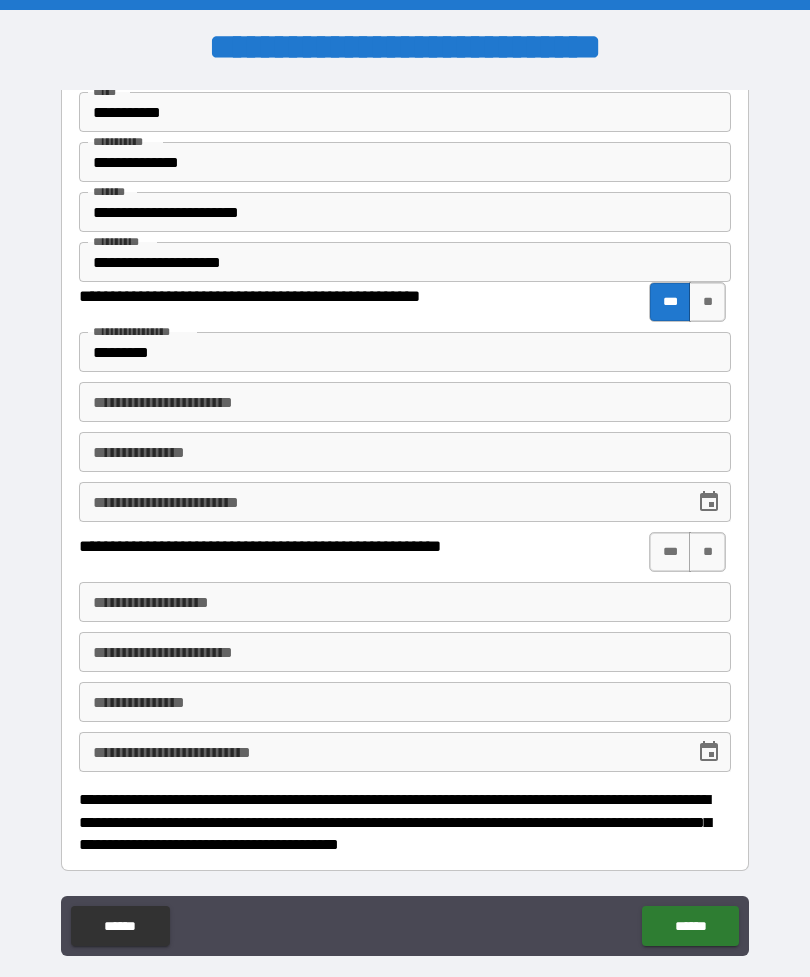 click on "**********" at bounding box center [405, 402] 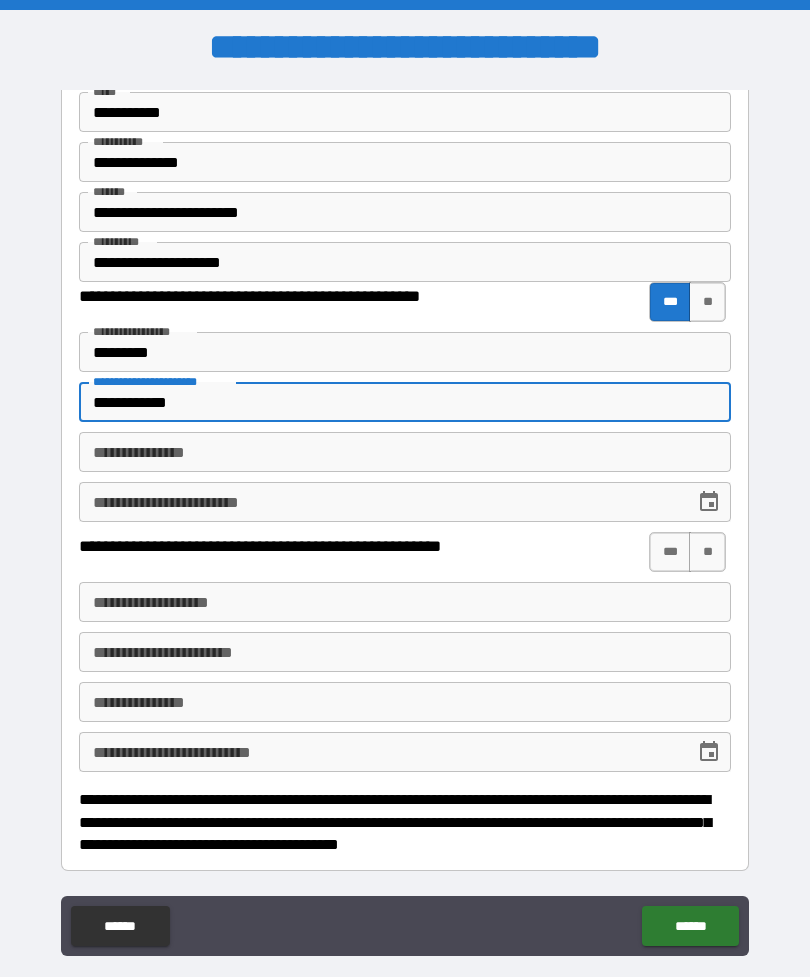 scroll, scrollTop: 3408, scrollLeft: 0, axis: vertical 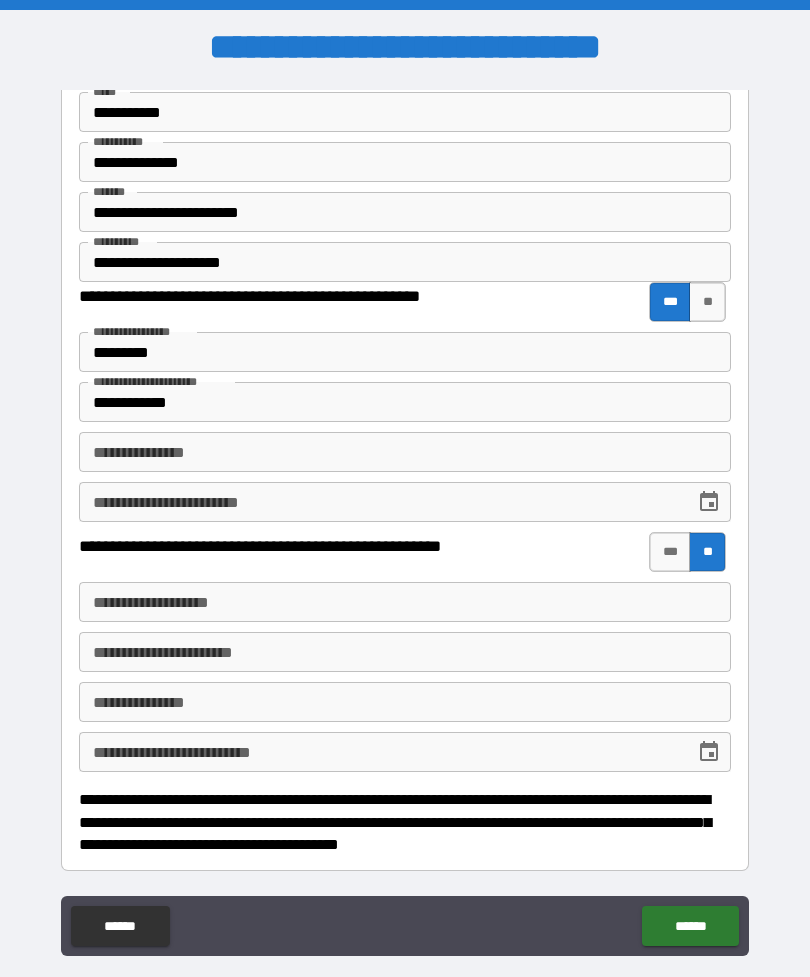 click on "******" at bounding box center [690, 926] 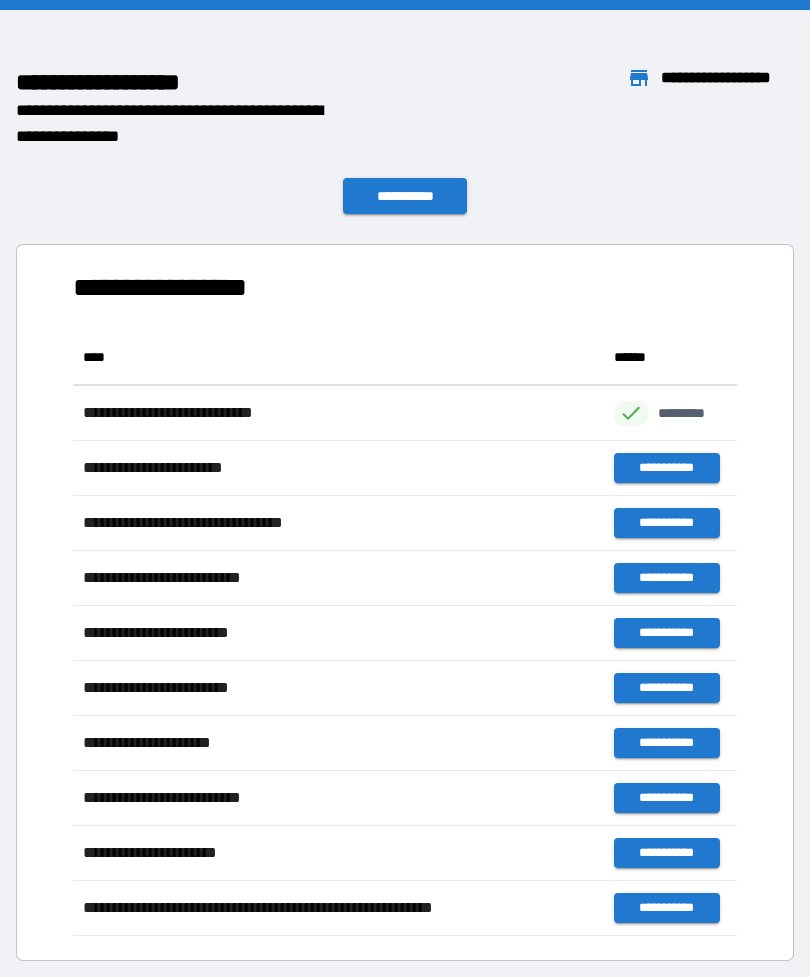 scroll, scrollTop: 606, scrollLeft: 664, axis: both 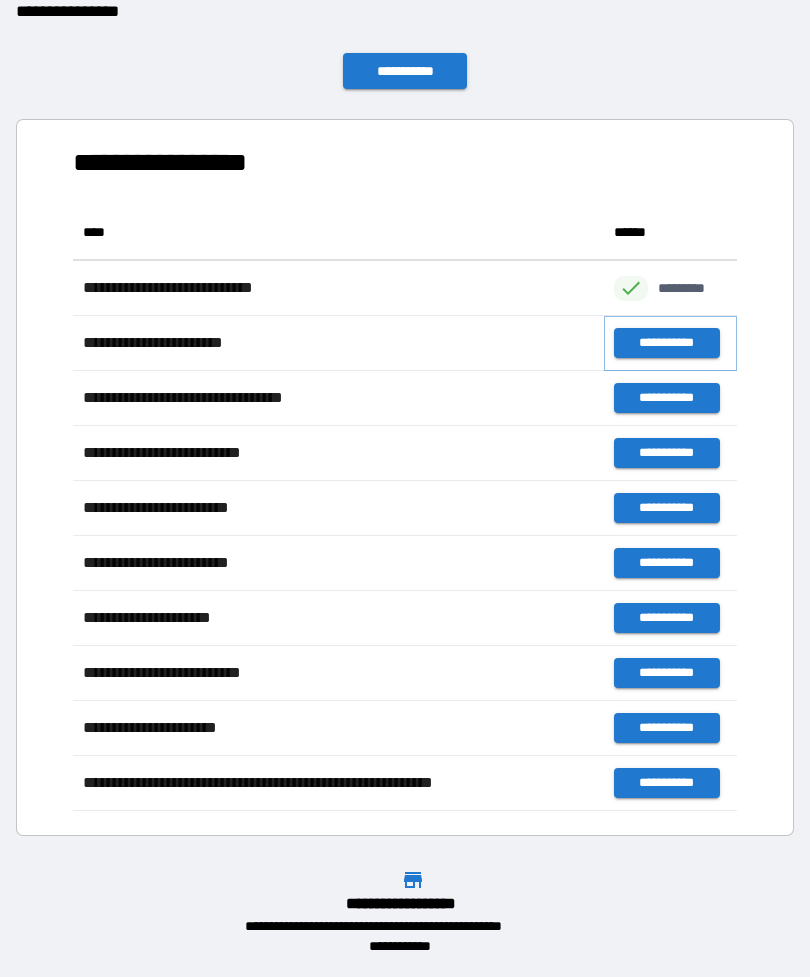 click on "**********" at bounding box center (666, 343) 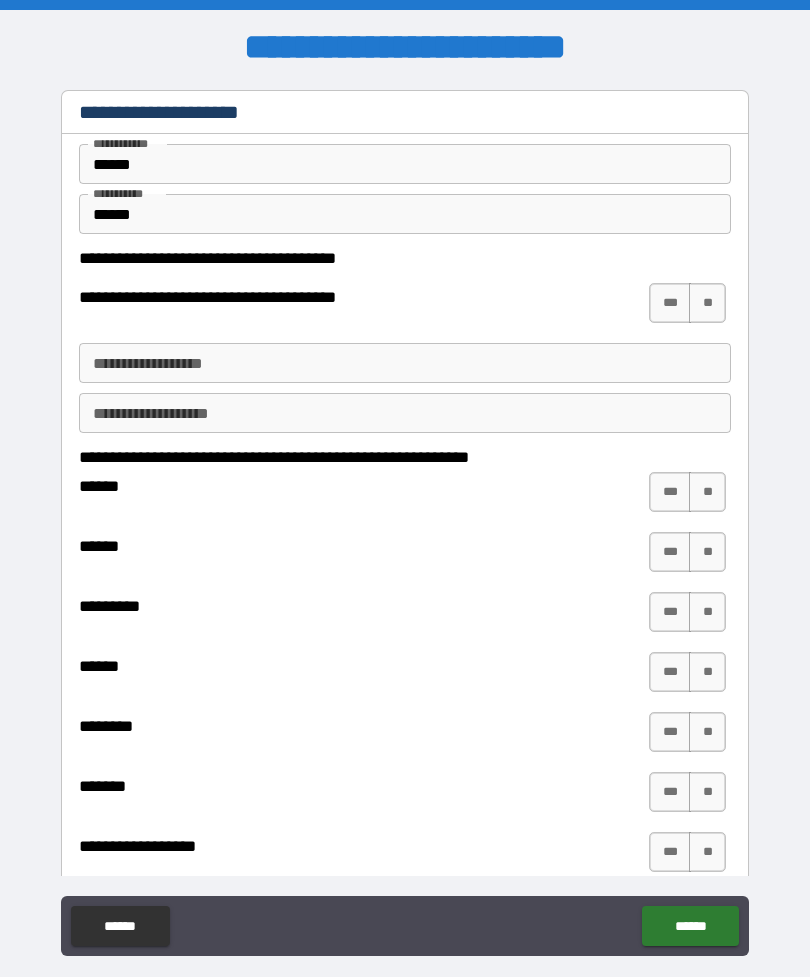 click on "**" at bounding box center (707, 303) 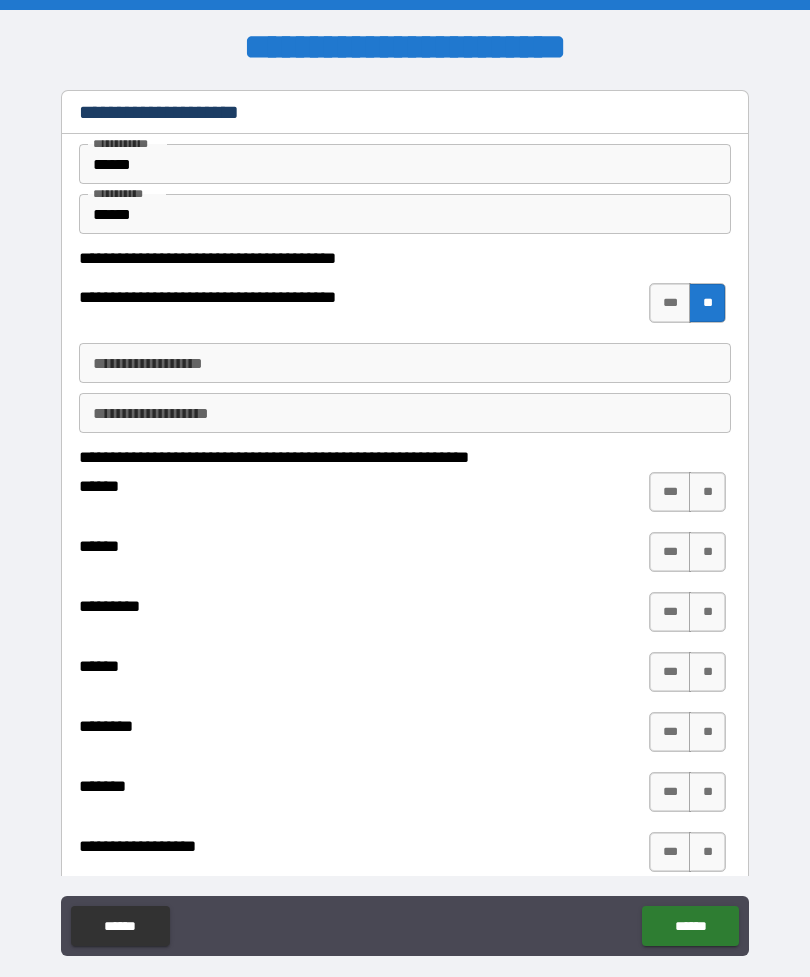 click on "**" at bounding box center [707, 492] 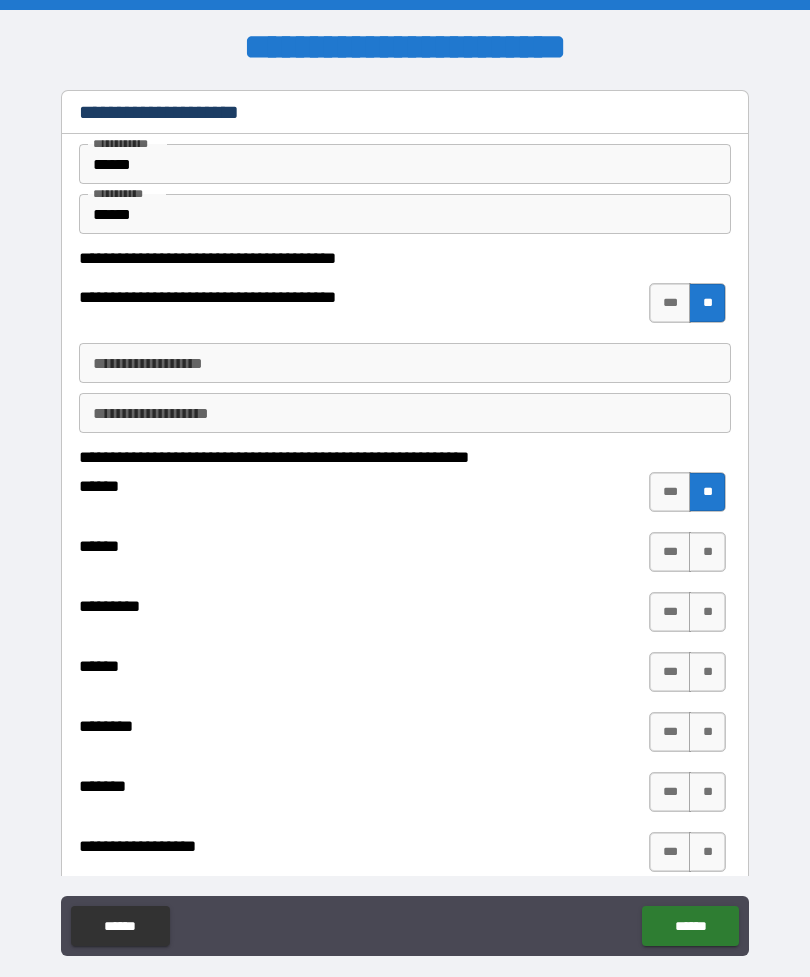 click on "**" at bounding box center [707, 552] 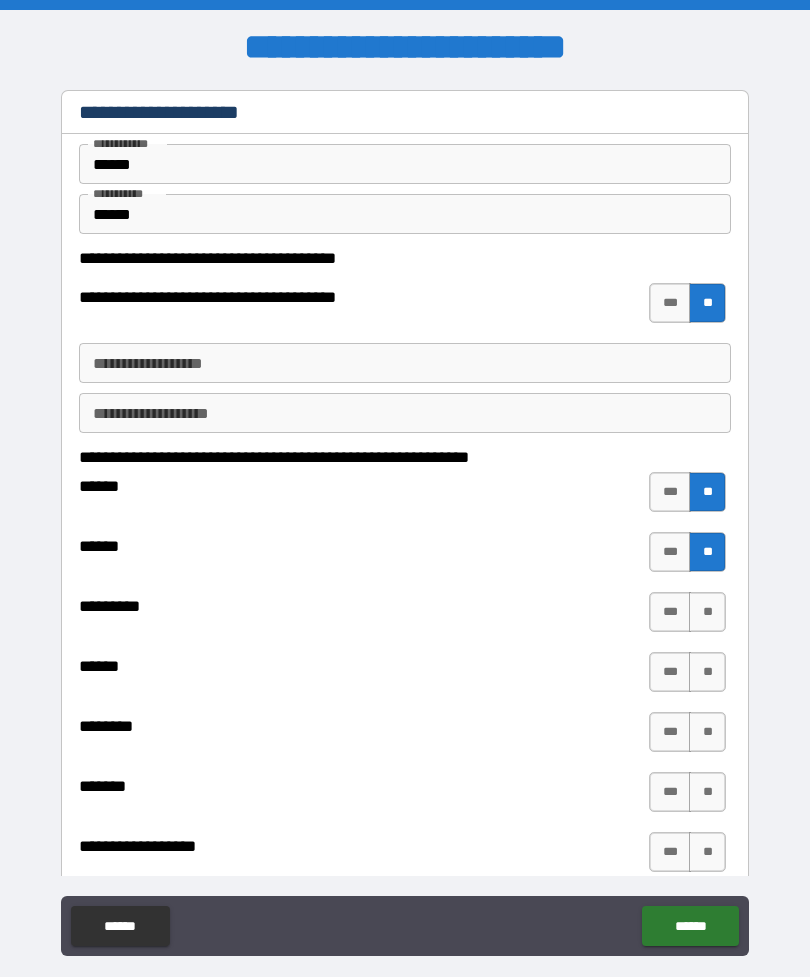 click on "**" at bounding box center (707, 612) 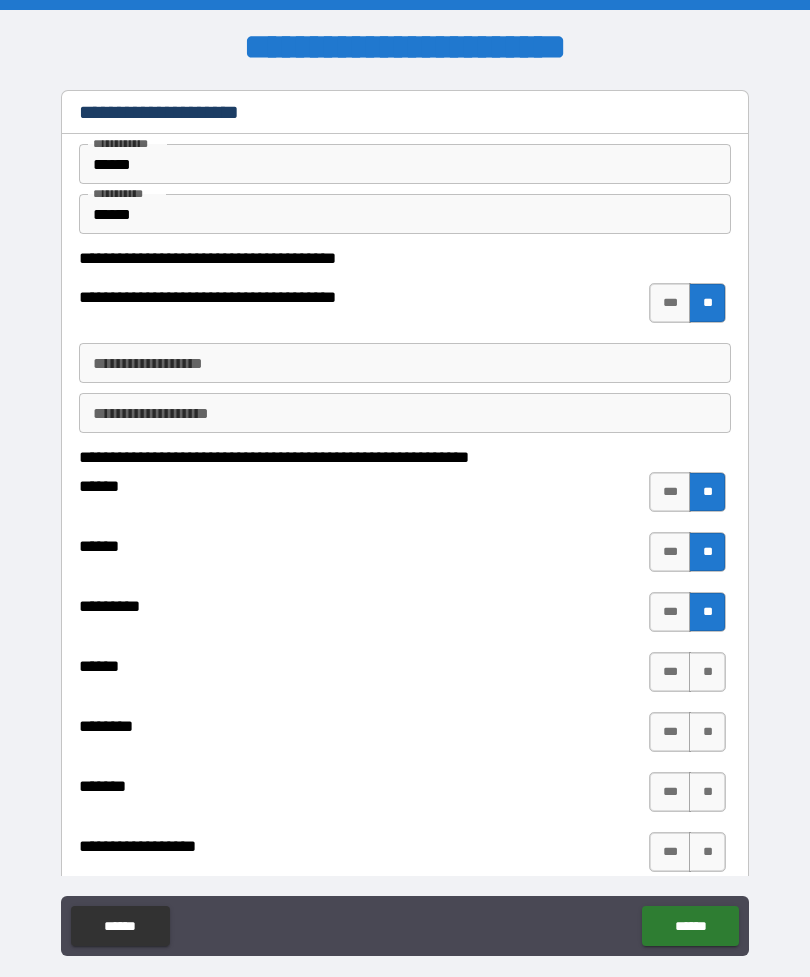 click on "**" at bounding box center (707, 672) 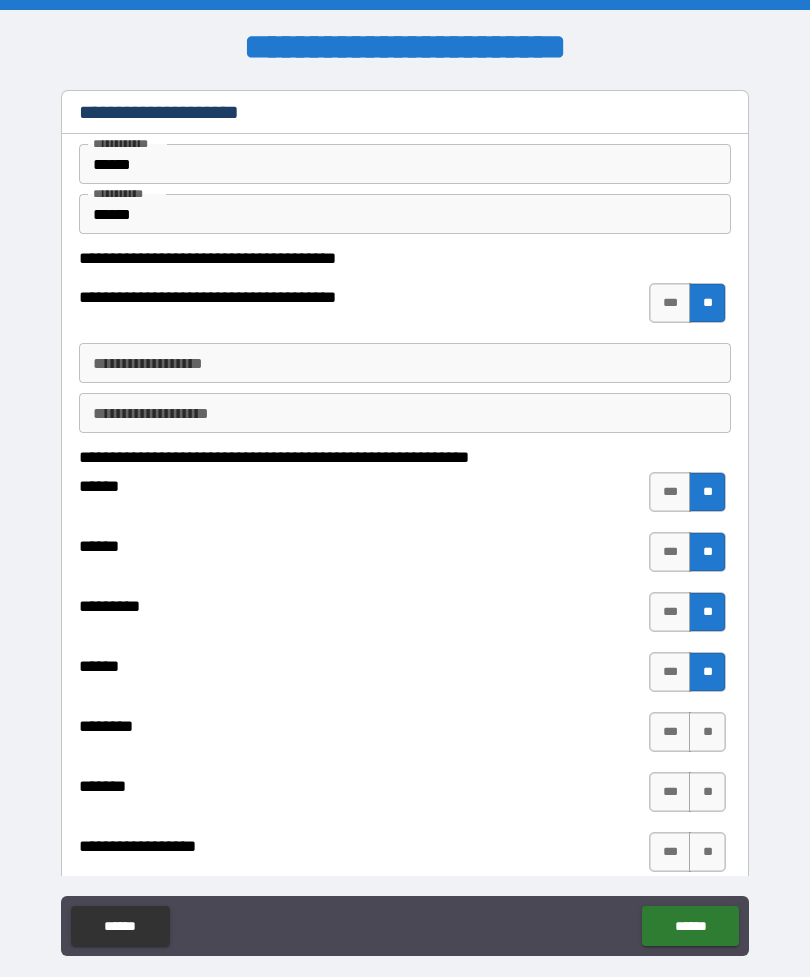 click on "**" at bounding box center [707, 732] 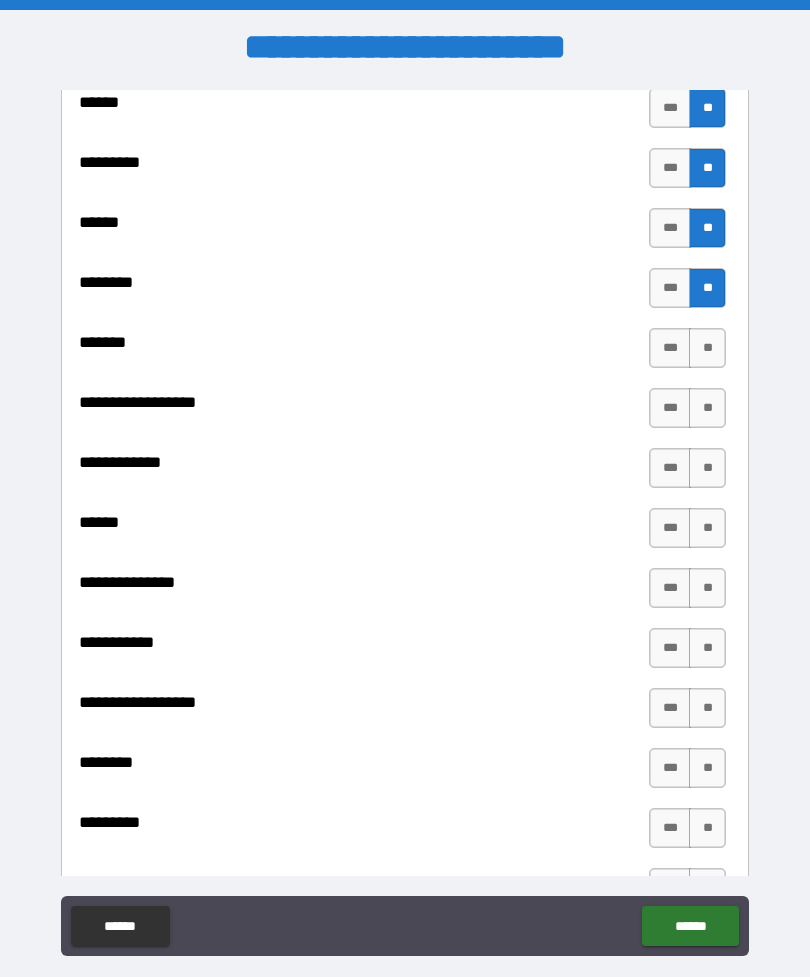 scroll, scrollTop: 440, scrollLeft: 0, axis: vertical 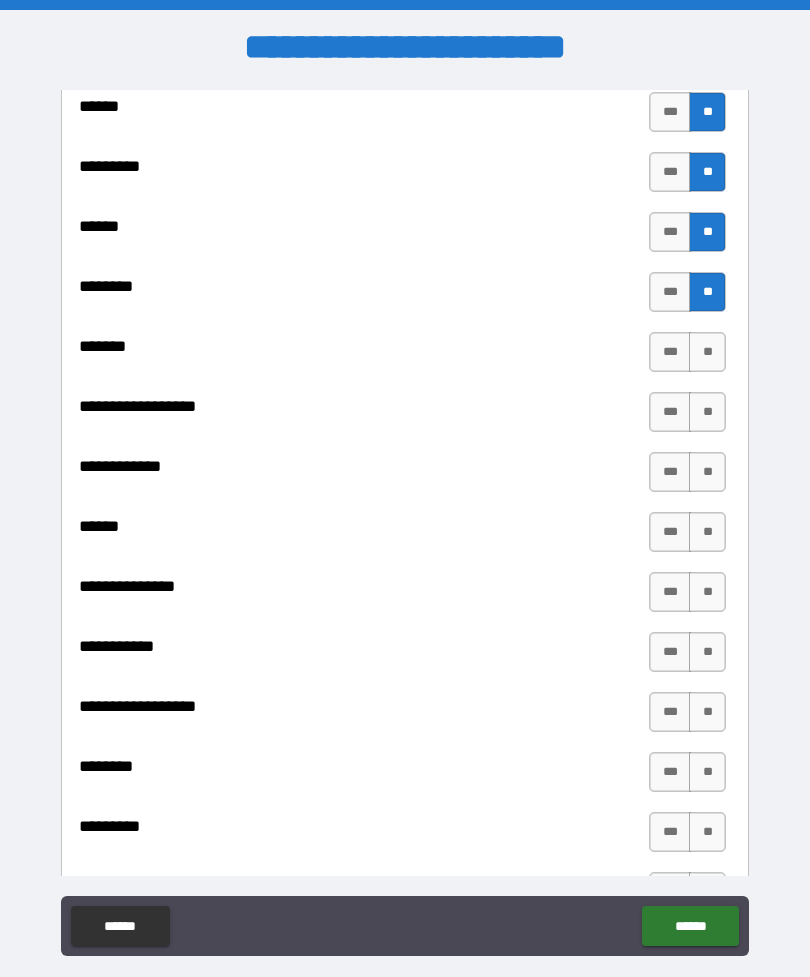 click on "**" at bounding box center [707, 352] 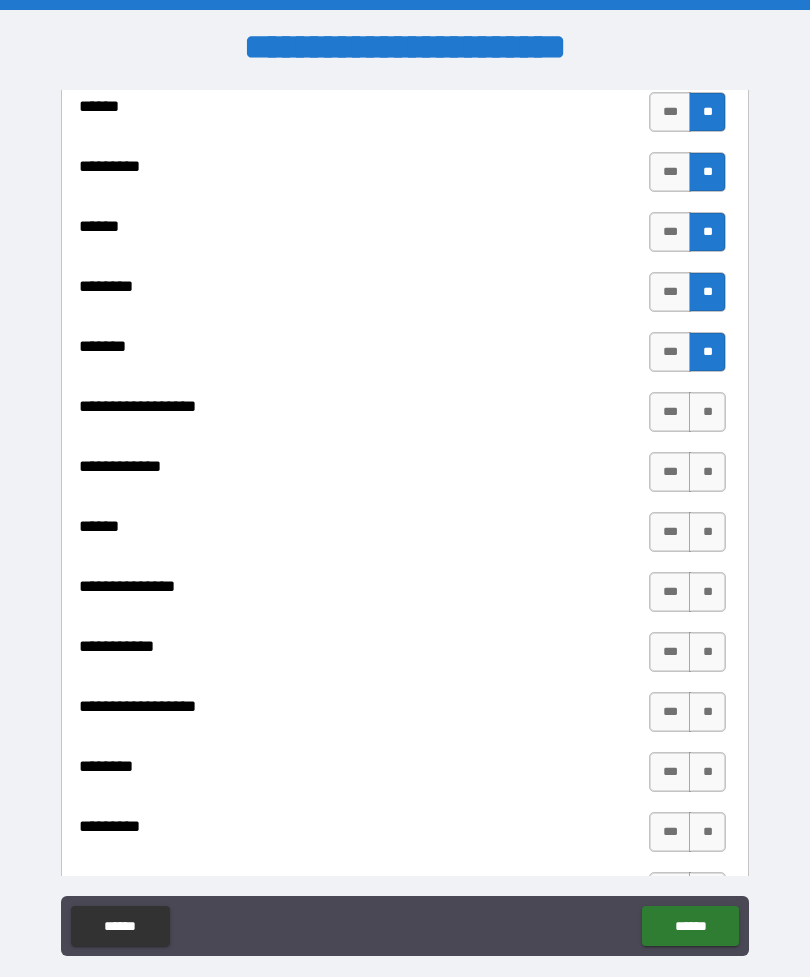 click on "**" at bounding box center (707, 412) 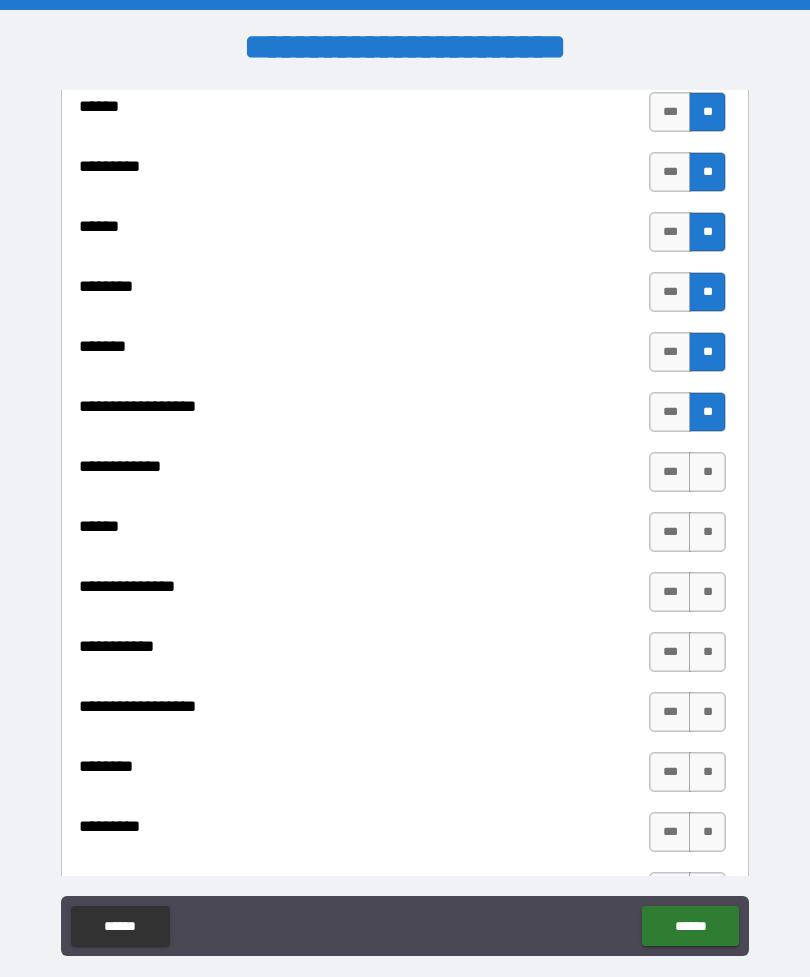 click on "**" at bounding box center (707, 472) 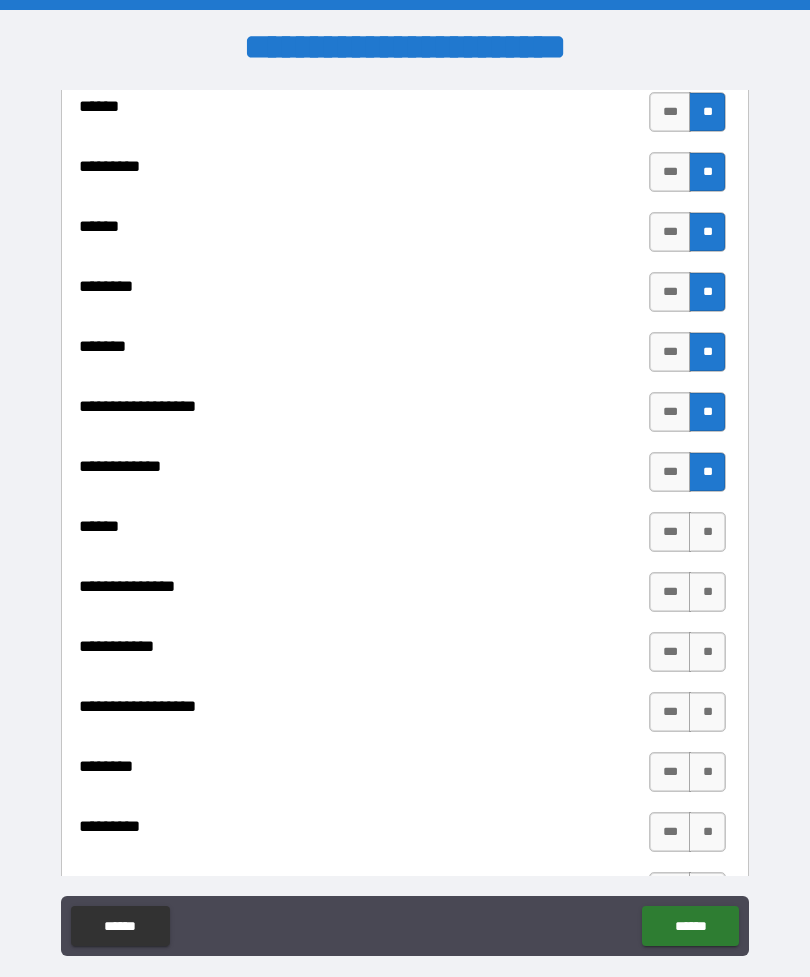 click on "**" at bounding box center [707, 532] 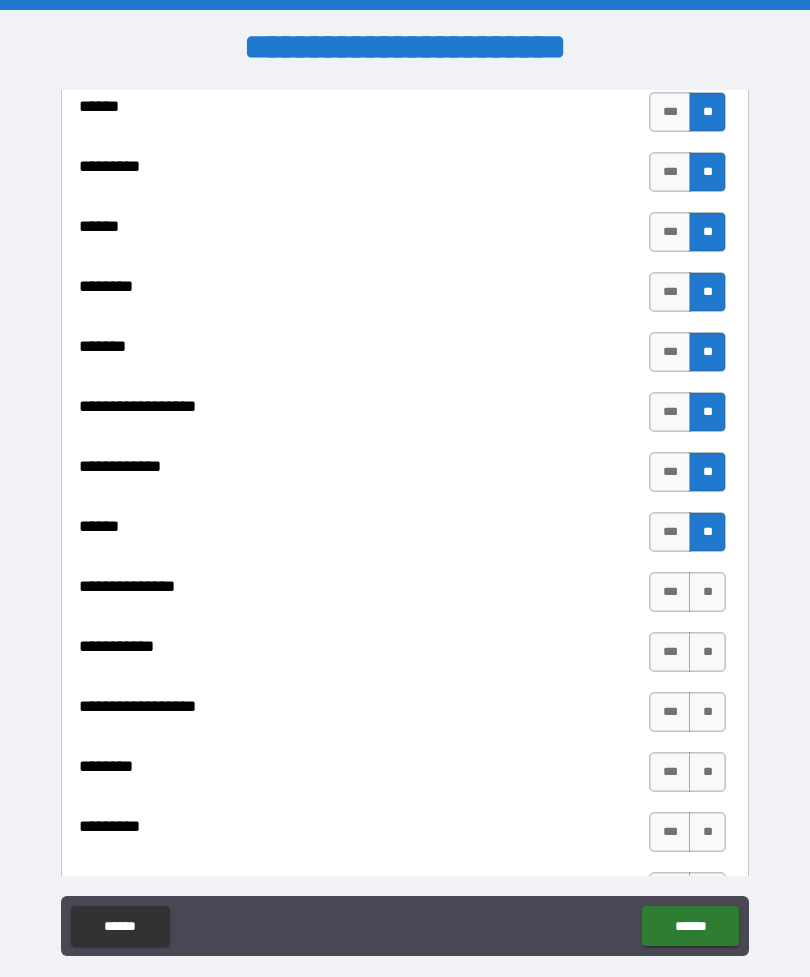click on "**" at bounding box center [707, 592] 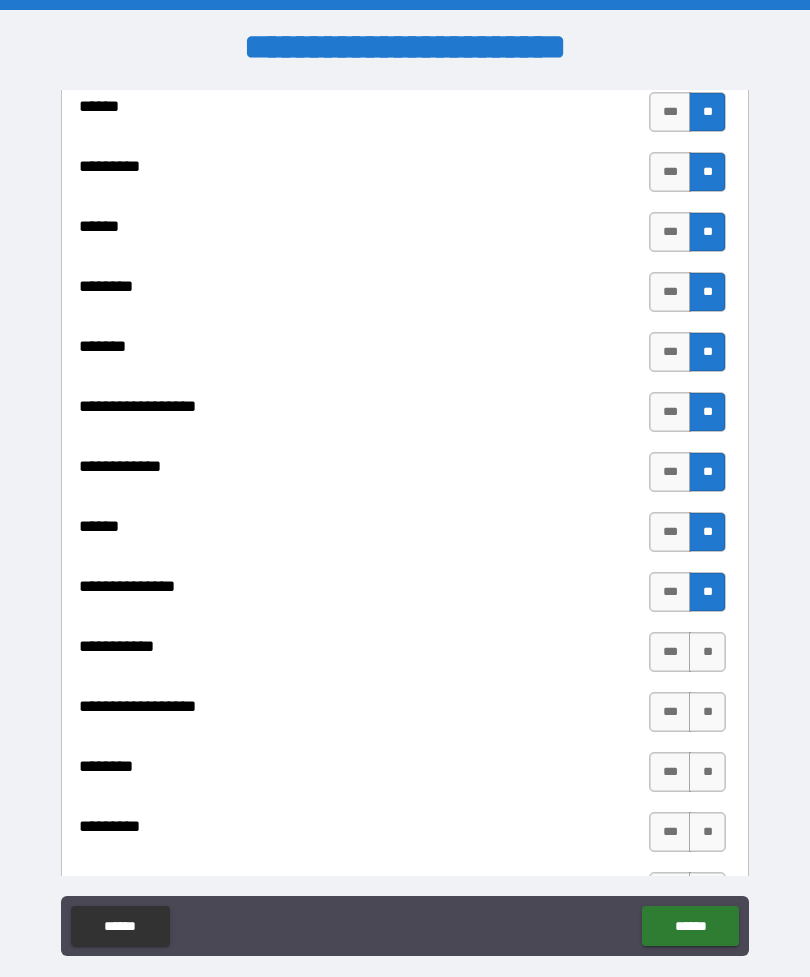 click on "**" at bounding box center (707, 652) 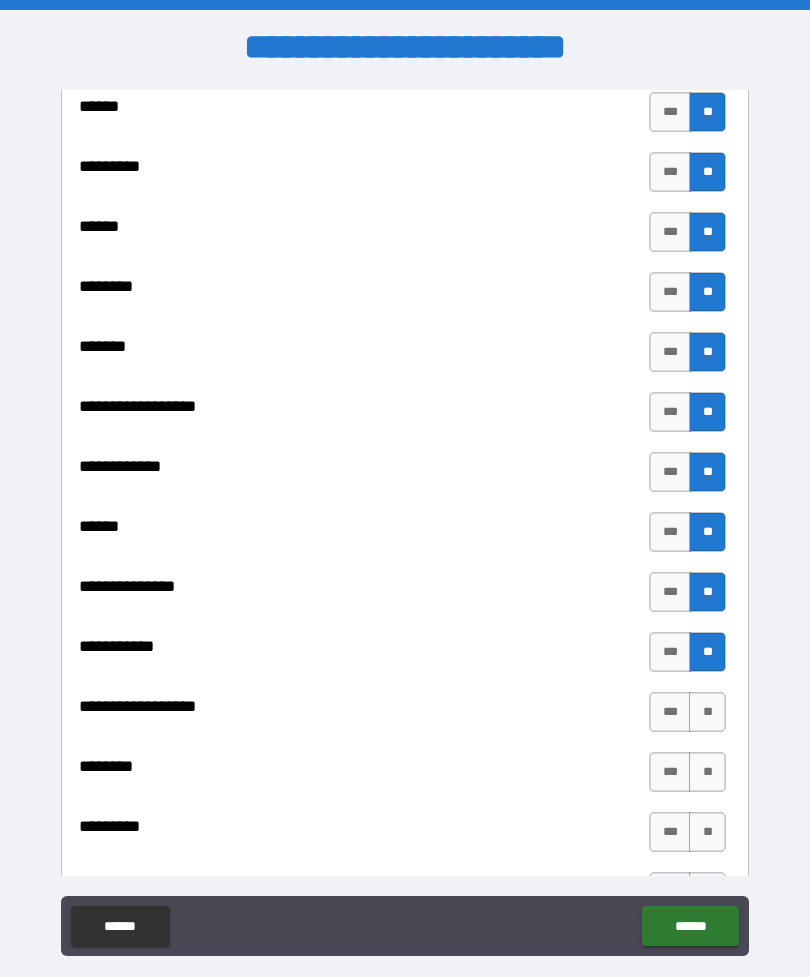 click on "**" at bounding box center (707, 712) 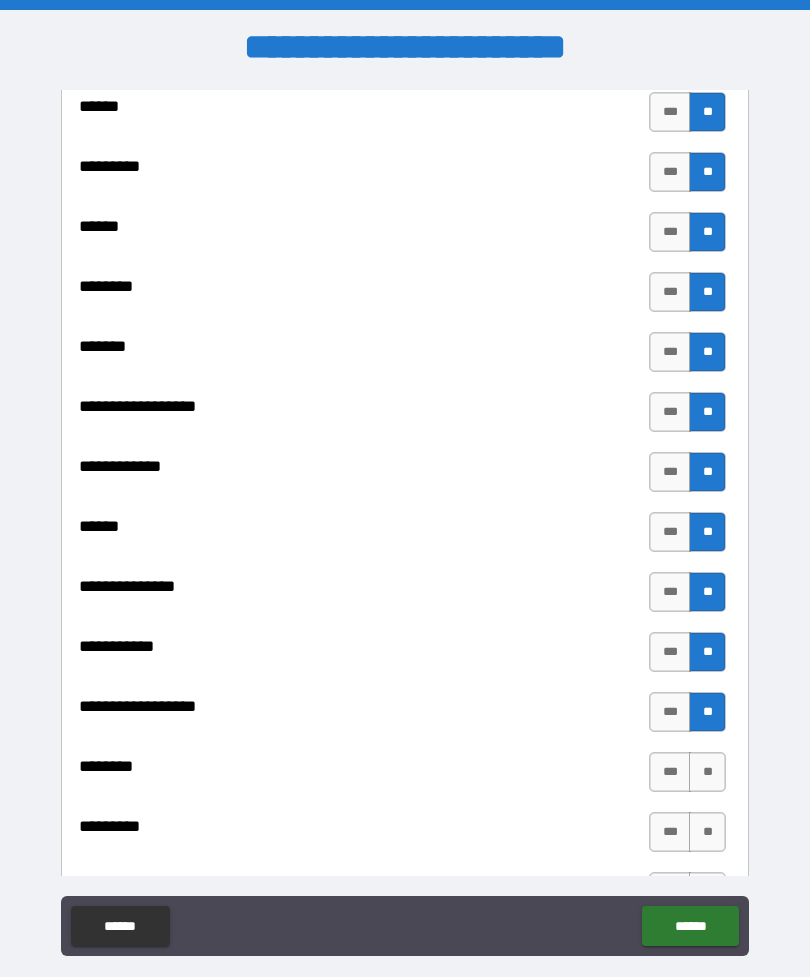 click on "**" at bounding box center (707, 772) 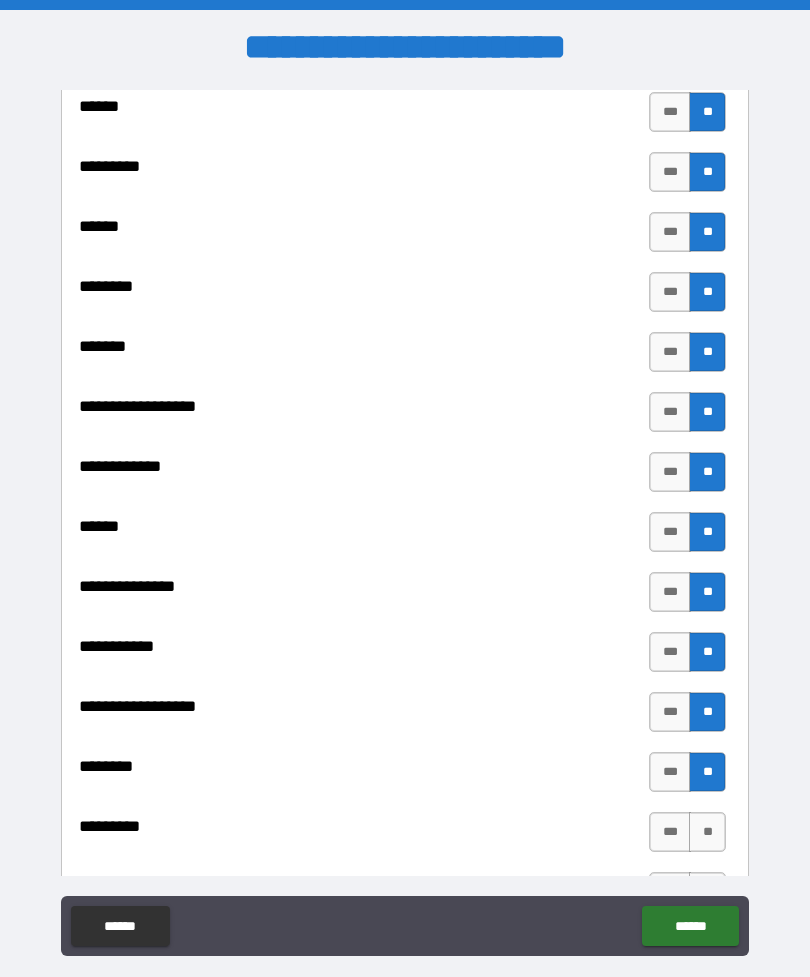 click on "**" at bounding box center (707, 832) 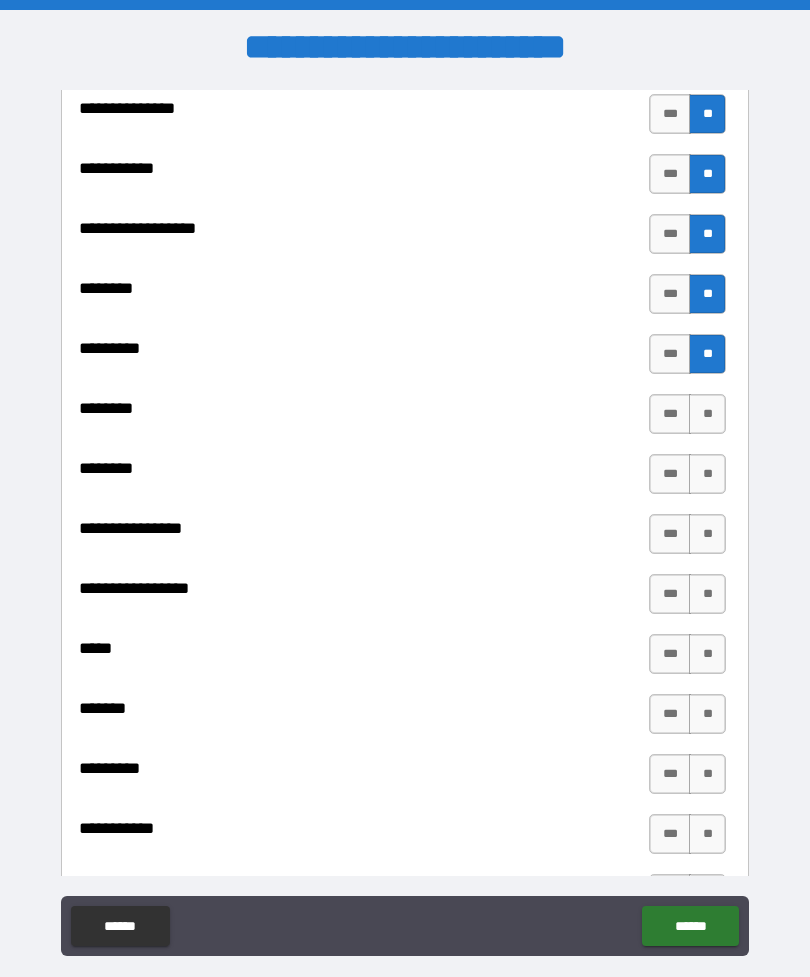 scroll, scrollTop: 945, scrollLeft: 0, axis: vertical 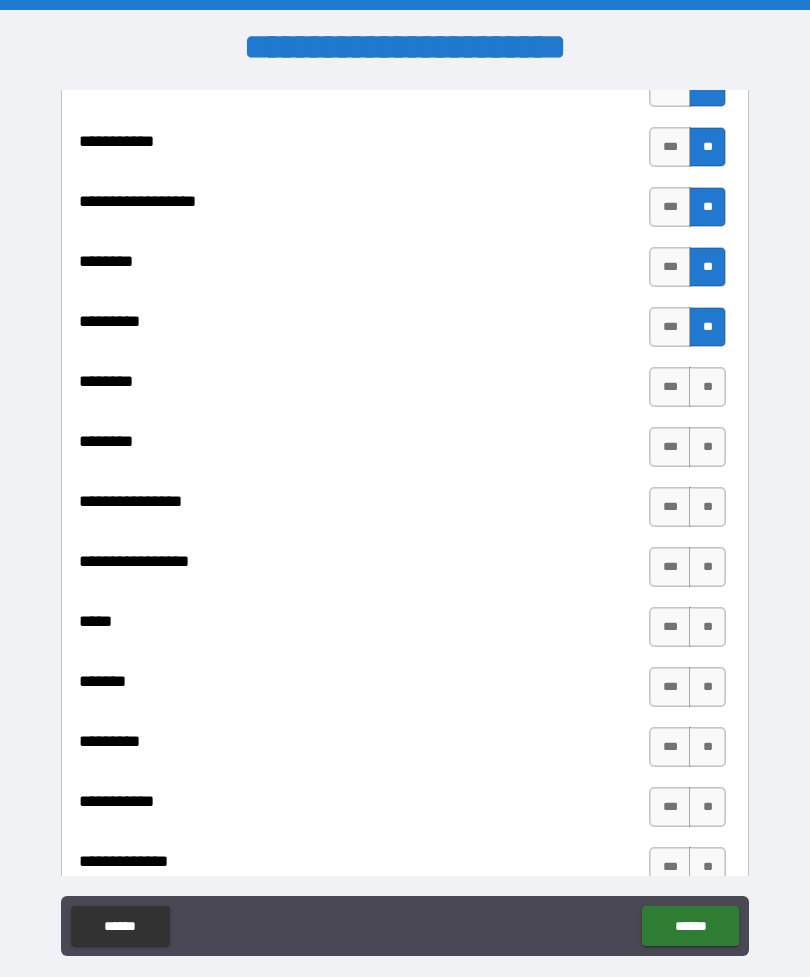 click on "**" at bounding box center (707, 387) 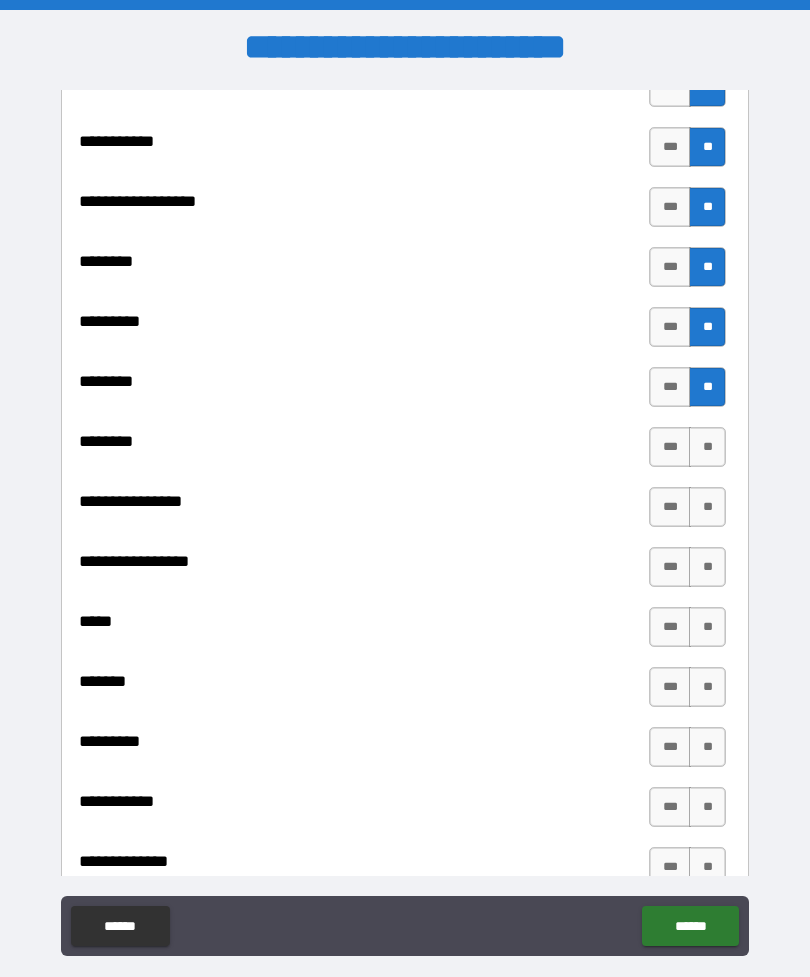 click on "**" at bounding box center [707, 447] 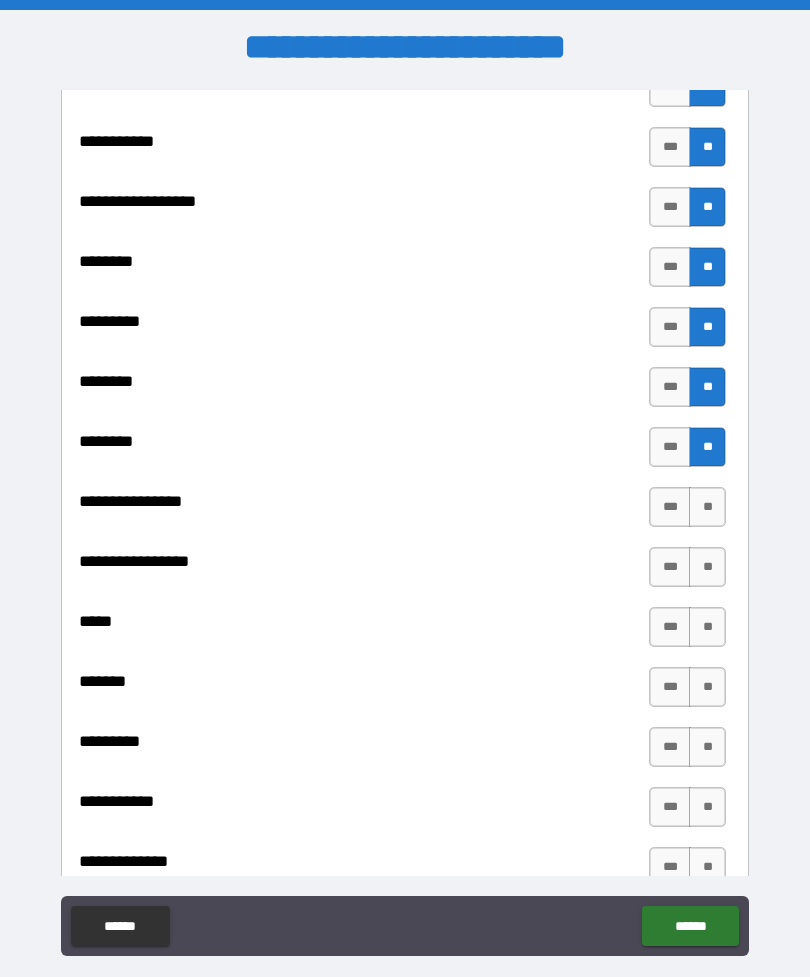 click on "**" at bounding box center [707, 507] 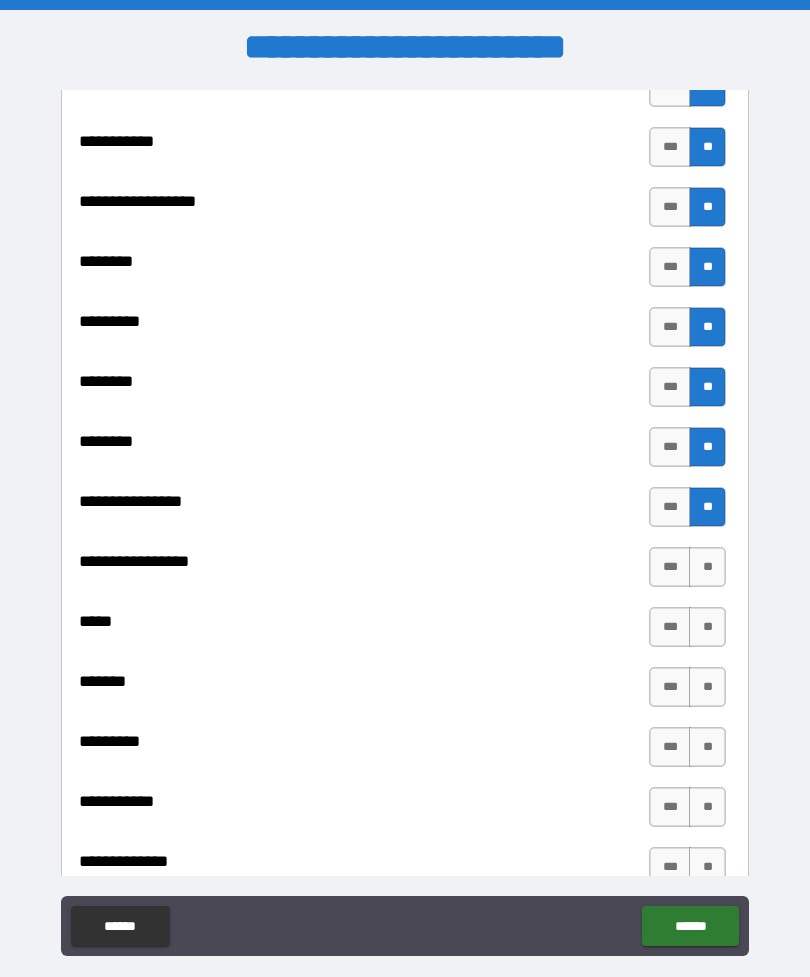 click on "**" at bounding box center (707, 567) 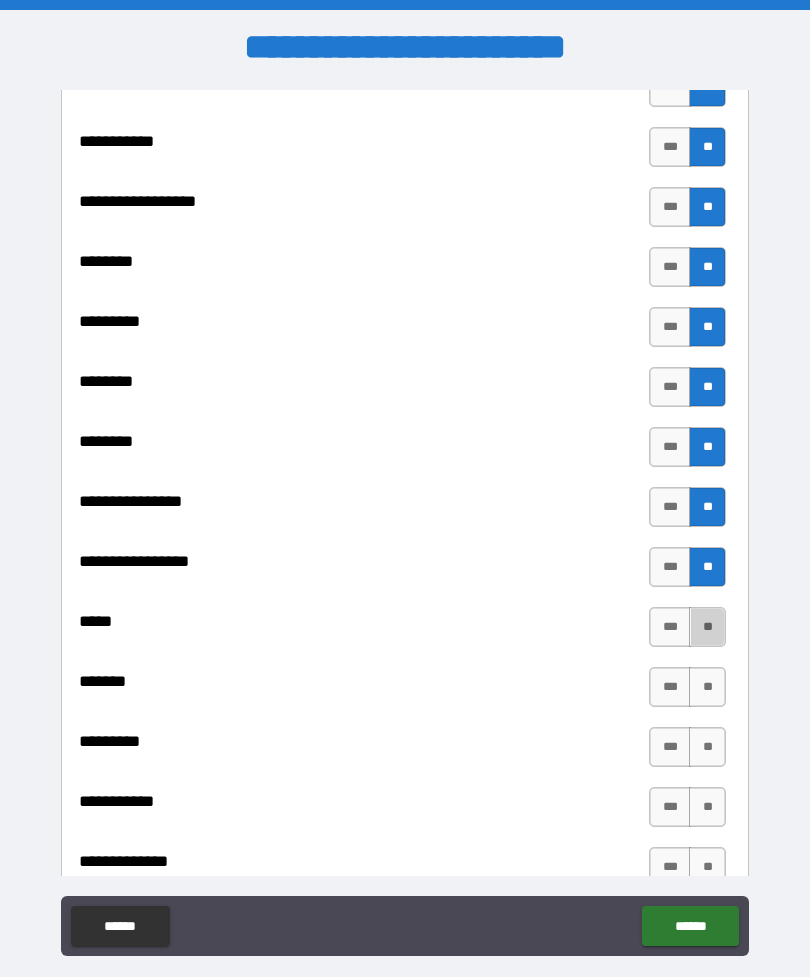 click on "**" at bounding box center (707, 627) 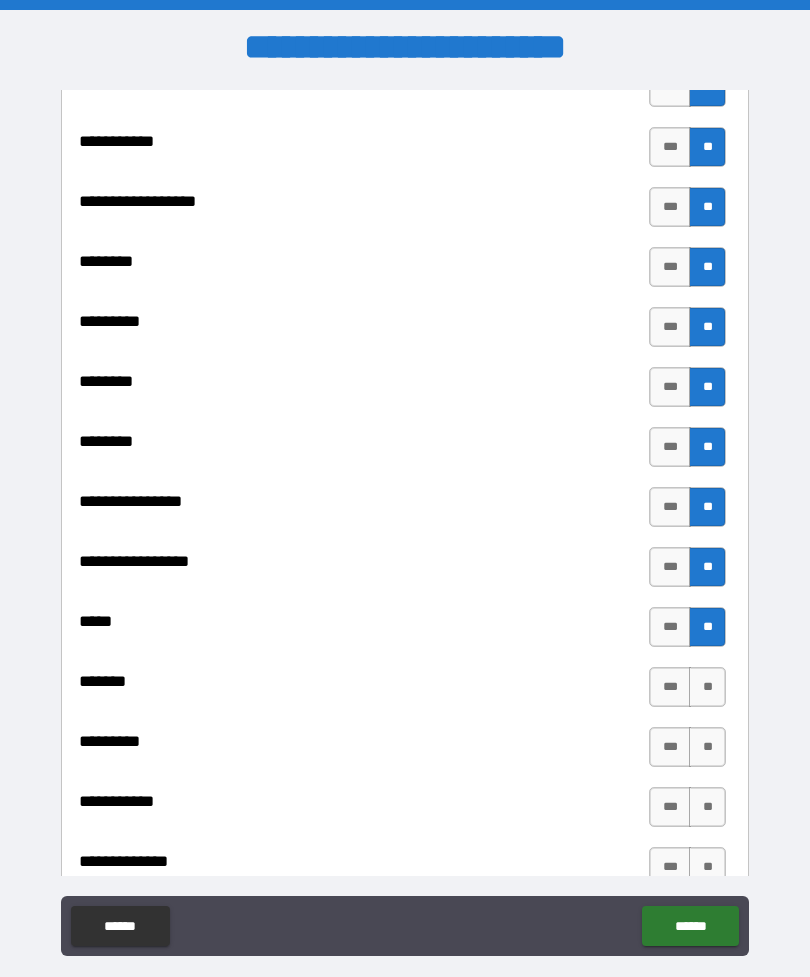 click on "**" at bounding box center [707, 687] 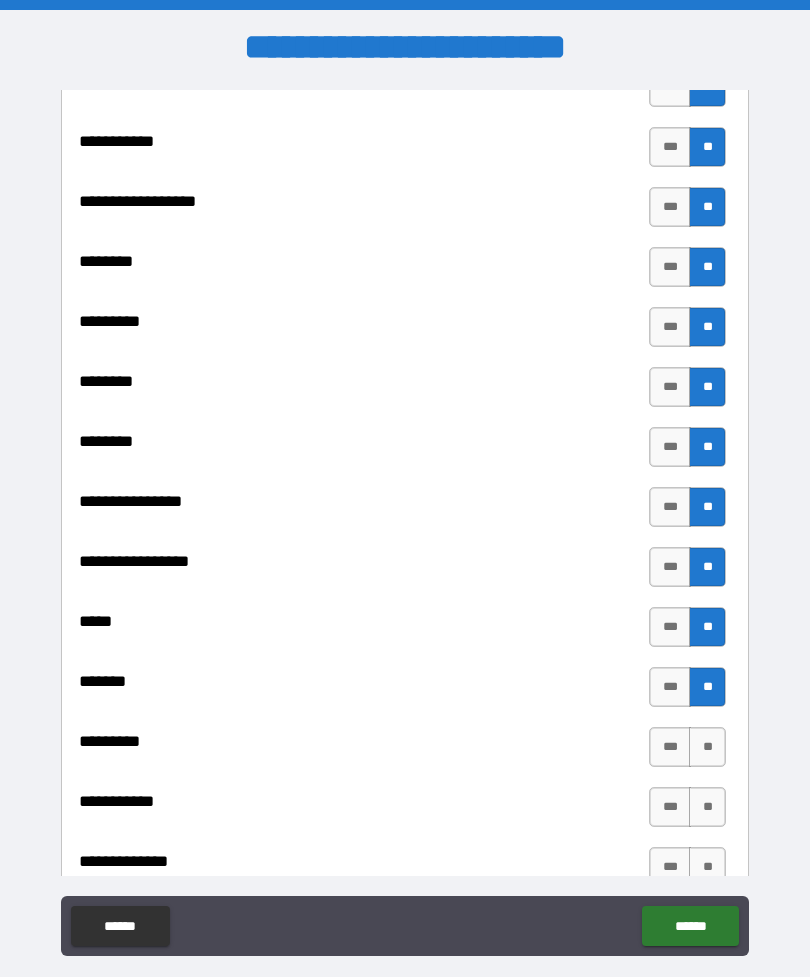 click on "**" at bounding box center (707, 747) 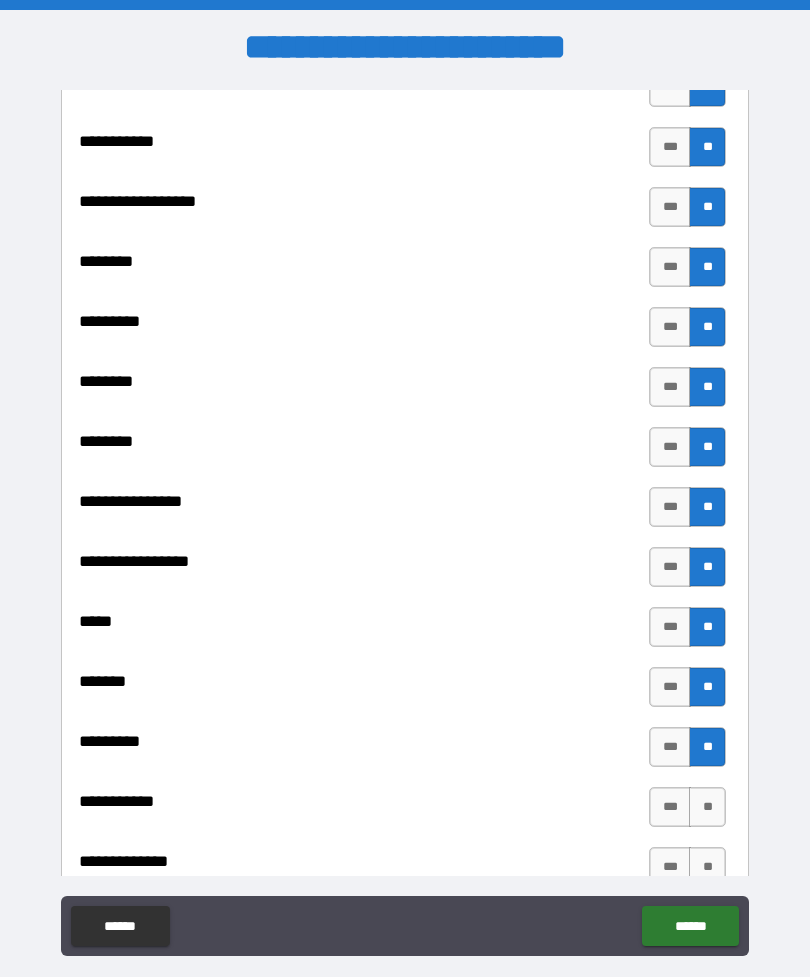 click on "**" at bounding box center [707, 807] 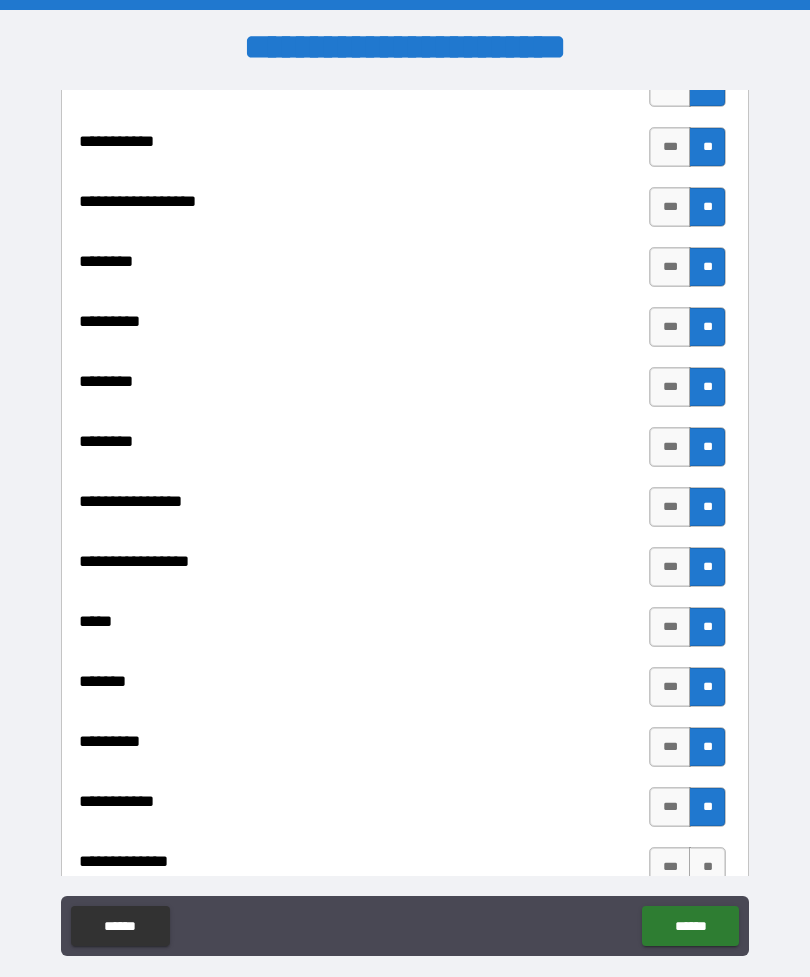 click on "**" at bounding box center [707, 867] 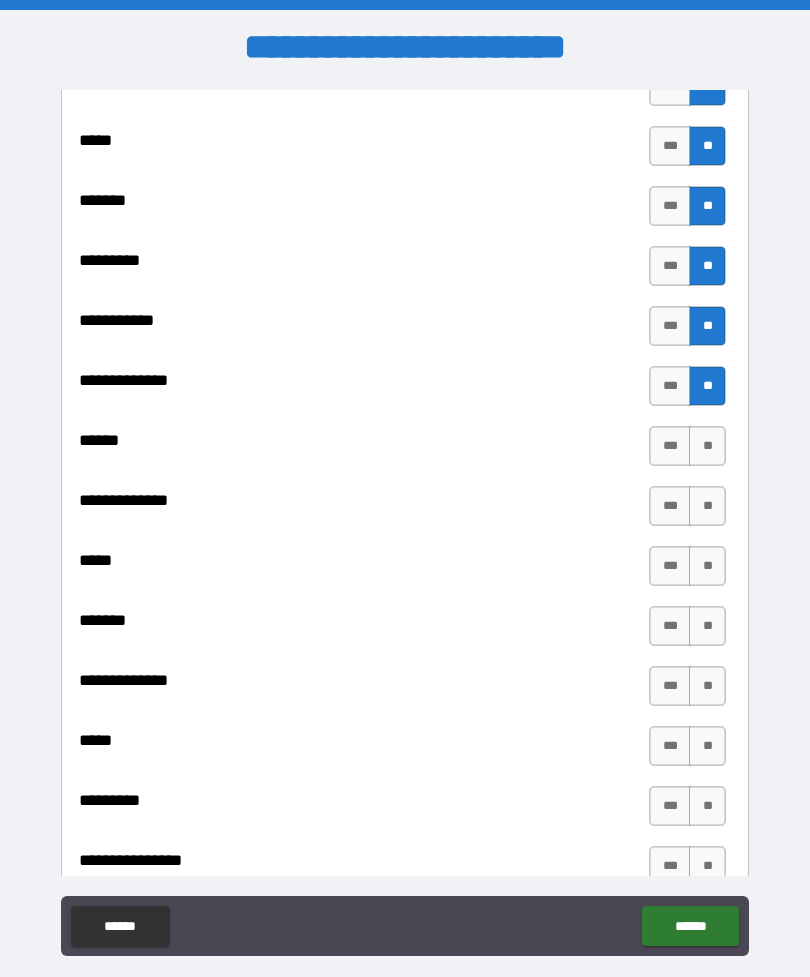 scroll, scrollTop: 1427, scrollLeft: 0, axis: vertical 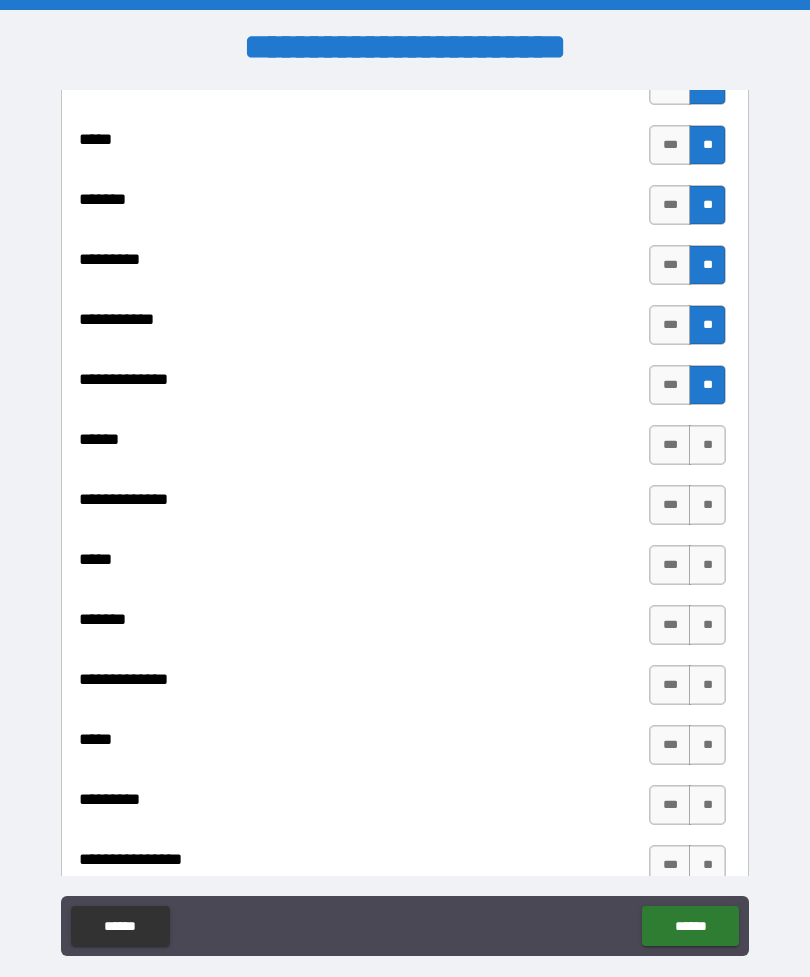 click on "**" at bounding box center [707, 445] 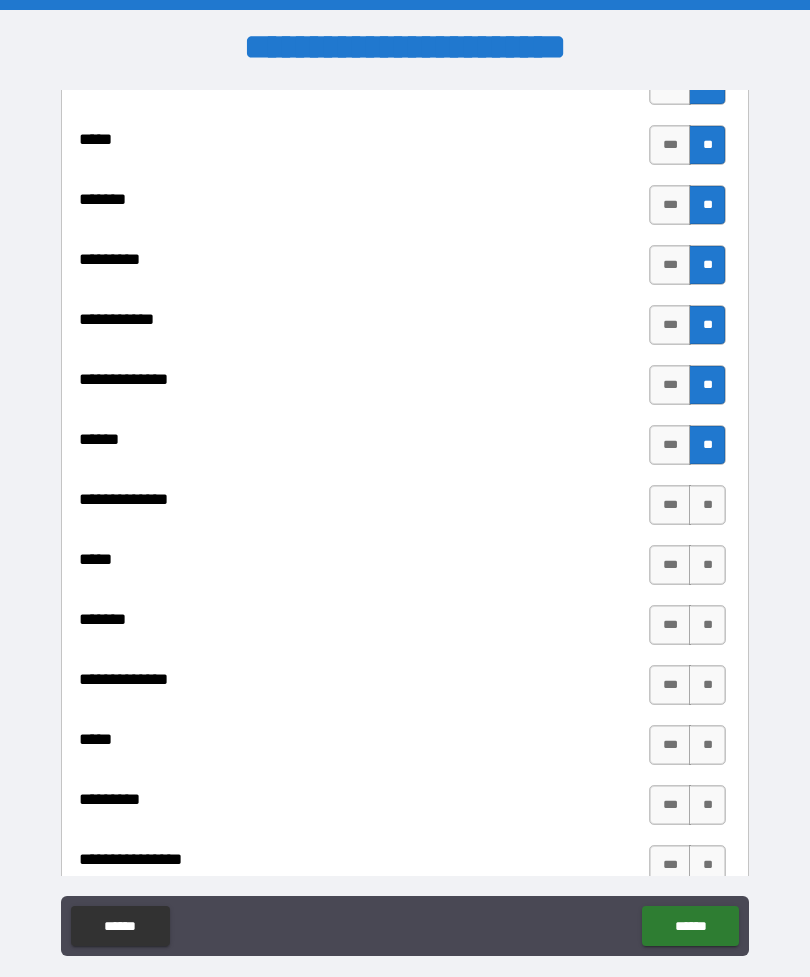 click on "**" at bounding box center (707, 505) 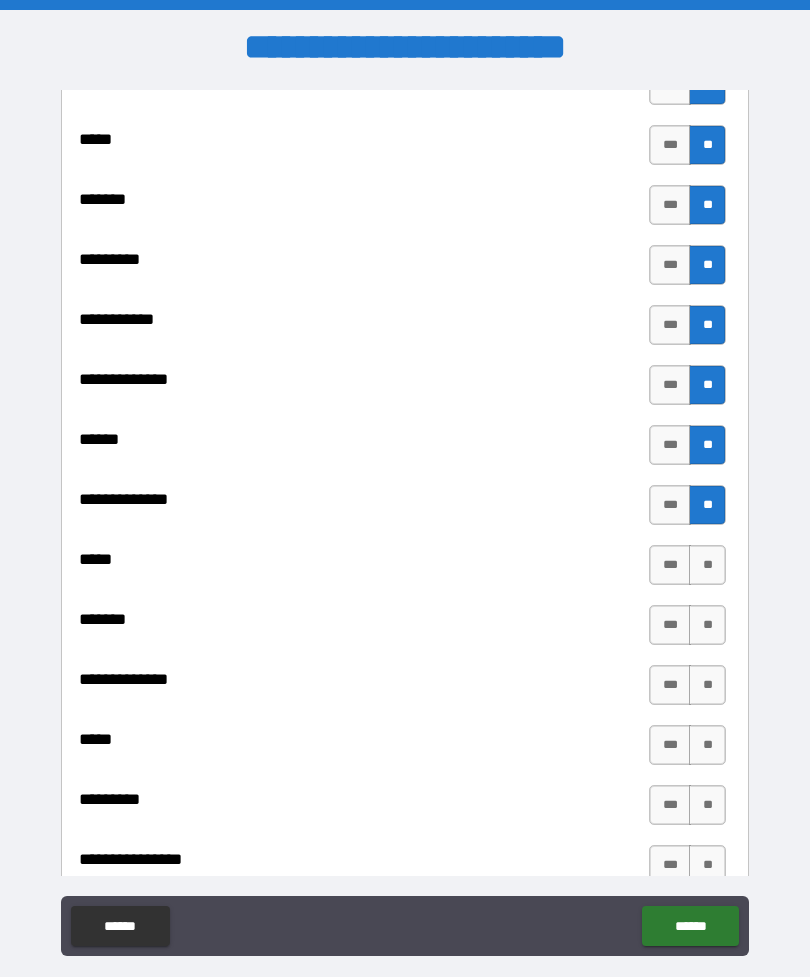 click on "**" at bounding box center (707, 565) 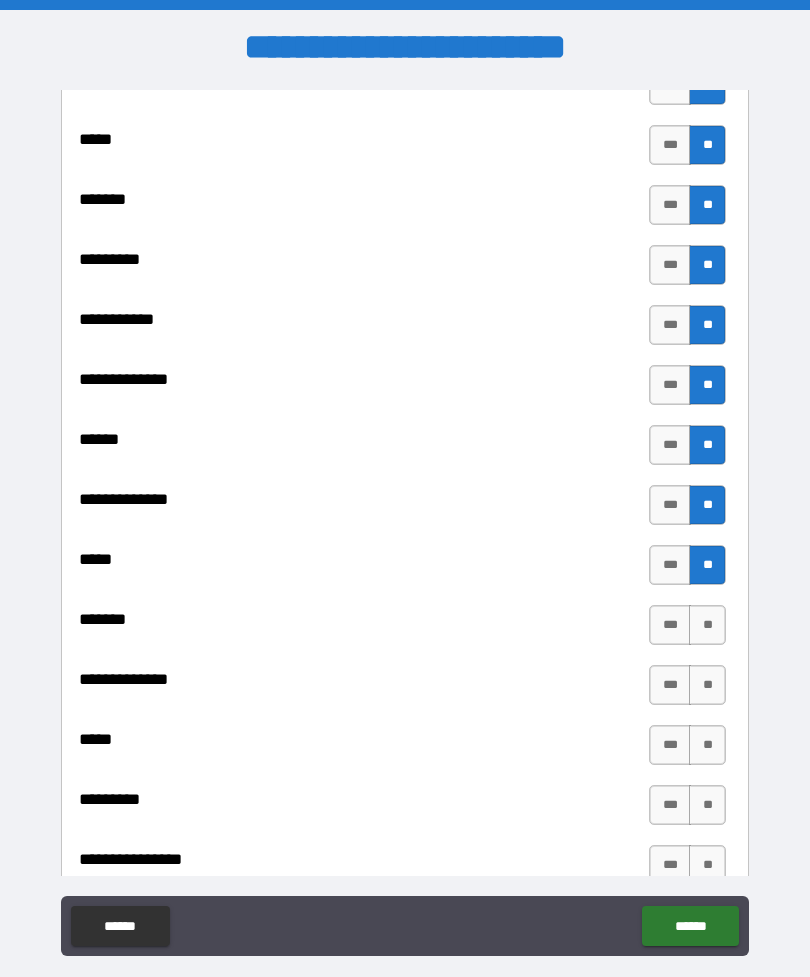 click on "**" at bounding box center [707, 625] 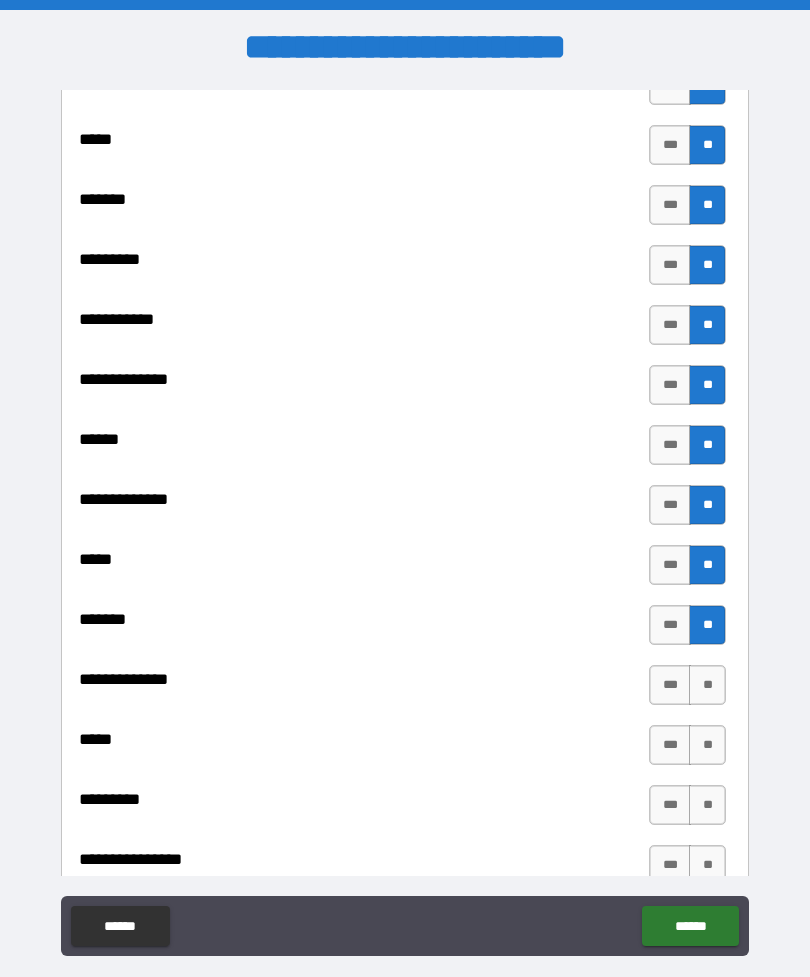 click on "**" at bounding box center [707, 685] 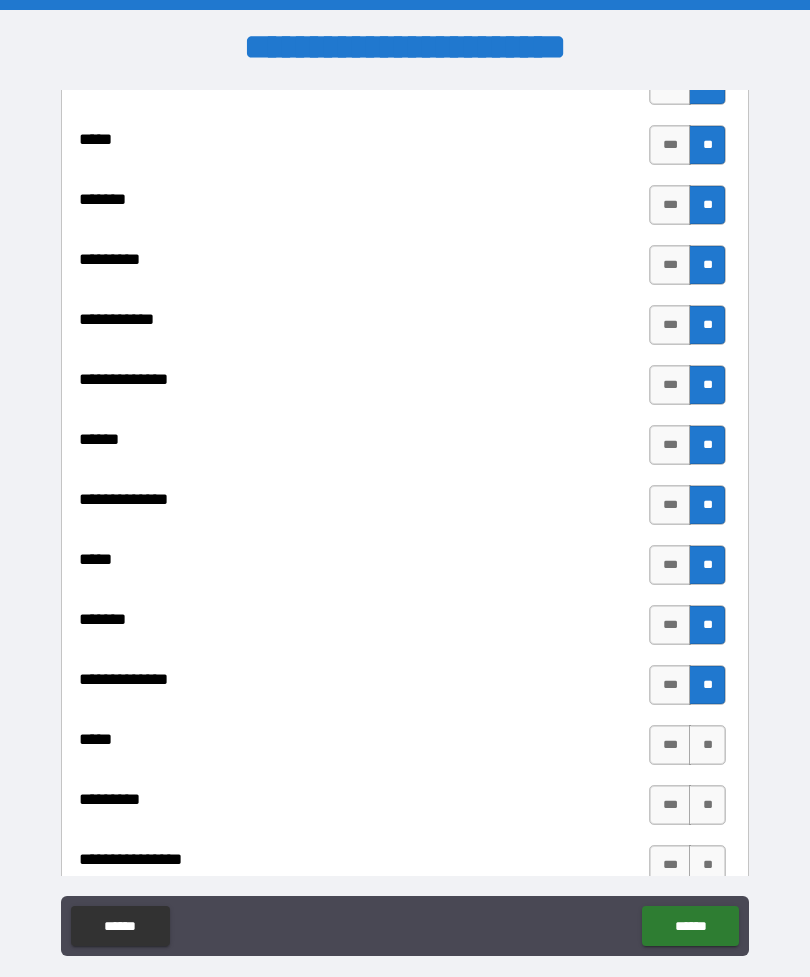 click on "**" at bounding box center [707, 745] 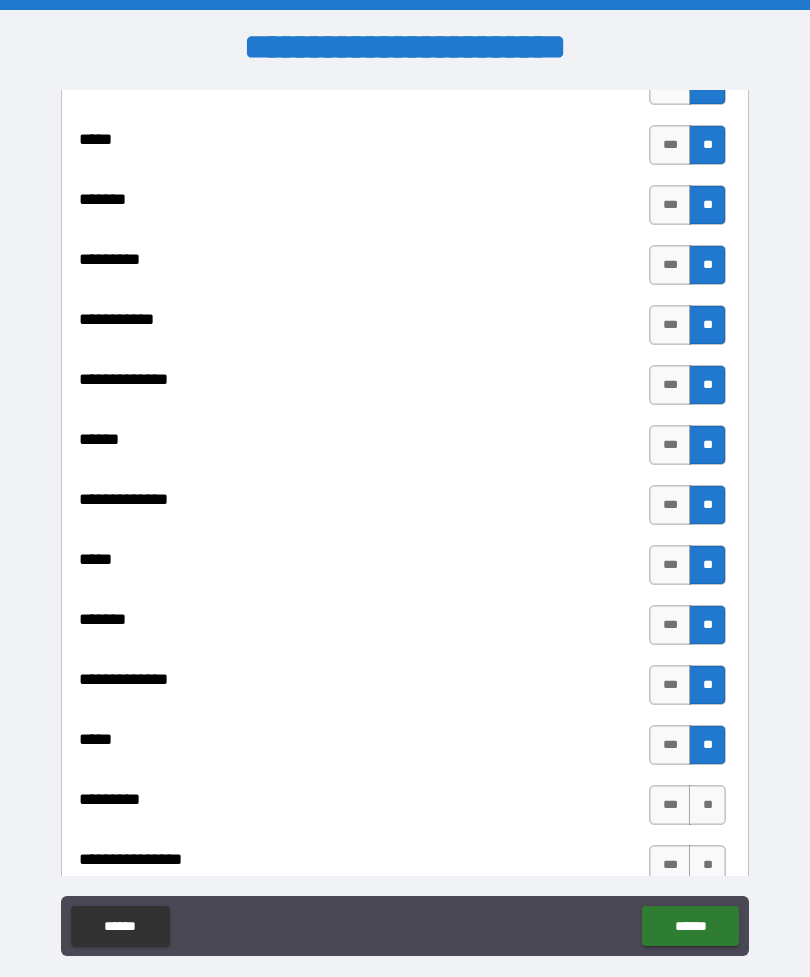 click on "**" at bounding box center (707, 805) 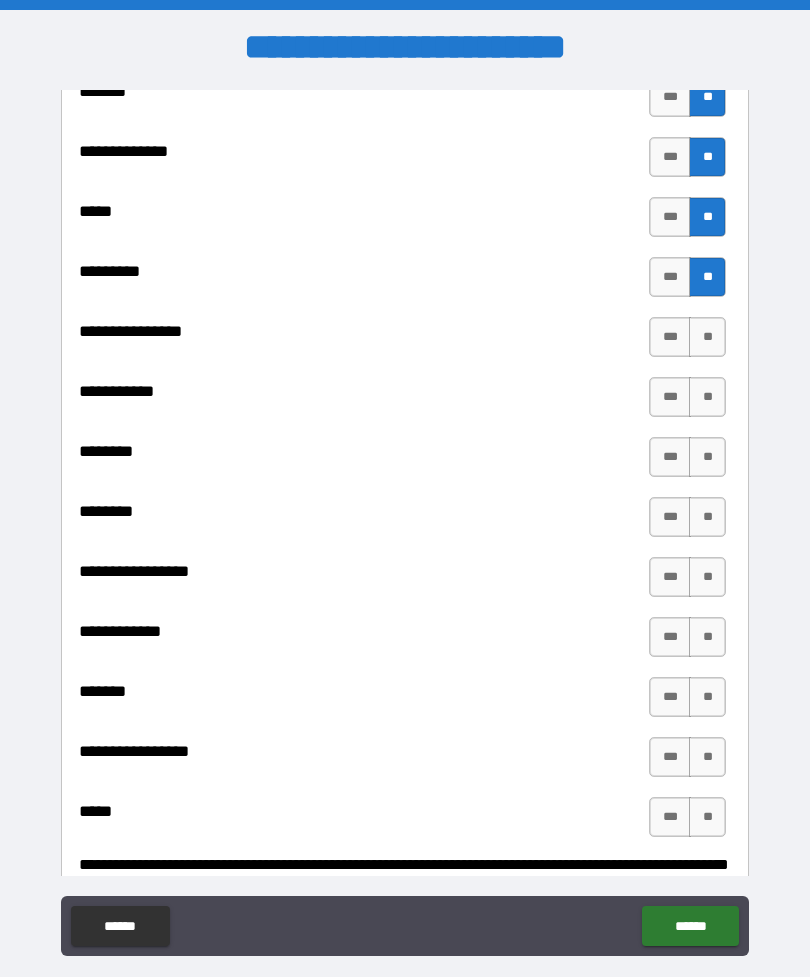 scroll, scrollTop: 1959, scrollLeft: 0, axis: vertical 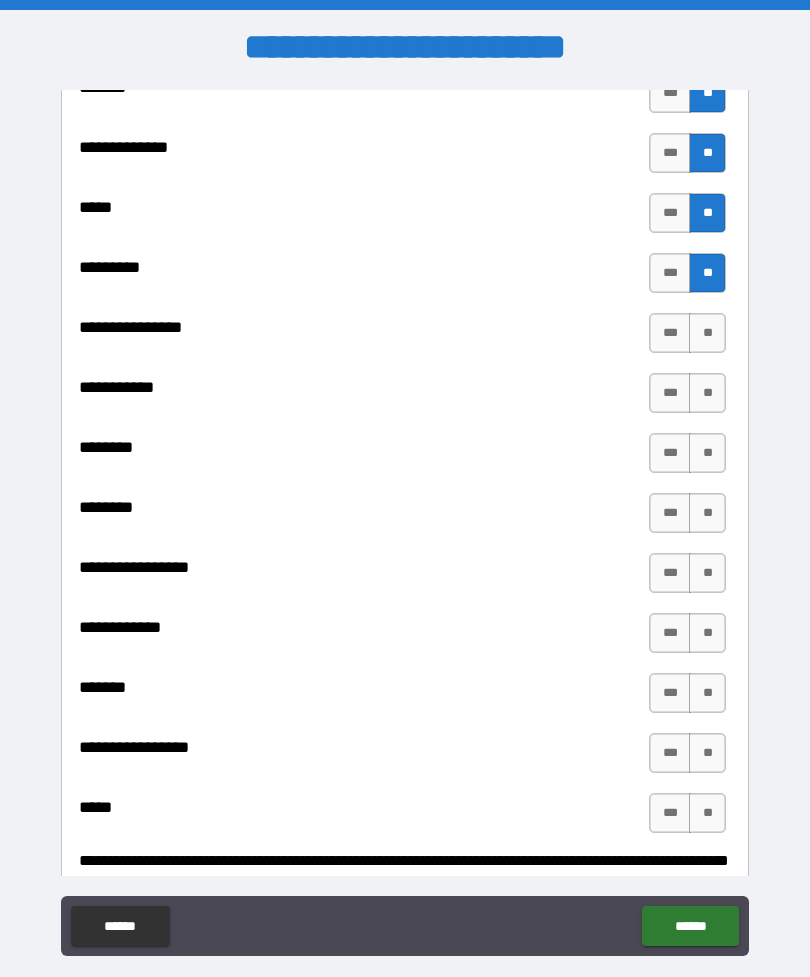 click on "**" at bounding box center (707, 333) 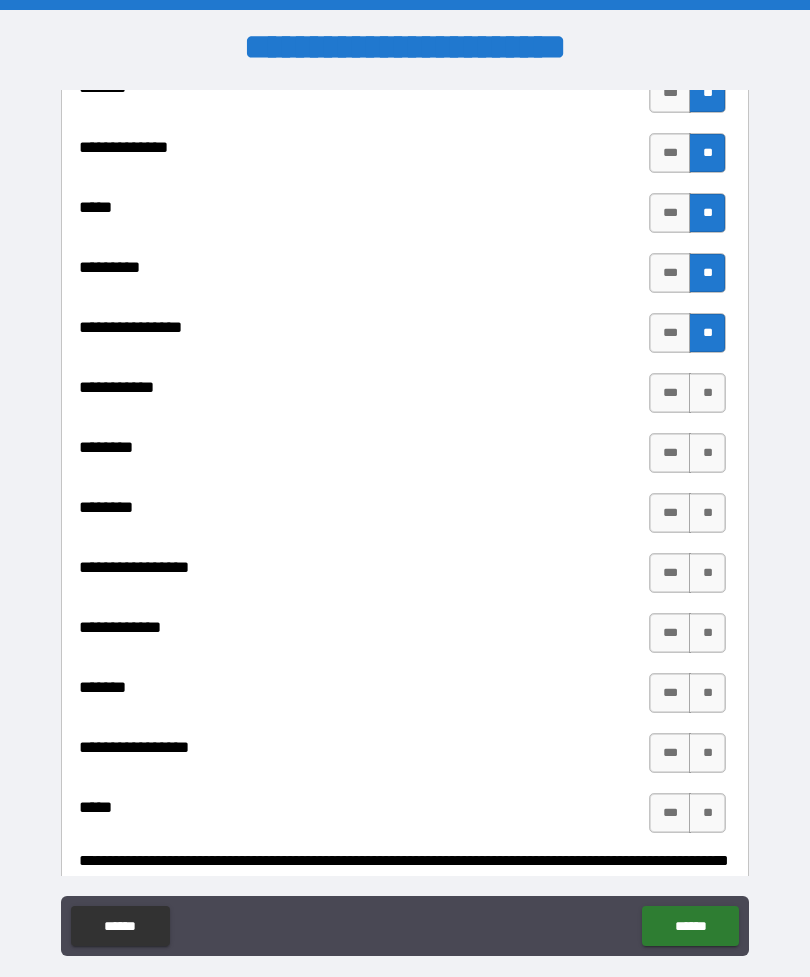click on "**" at bounding box center [707, 393] 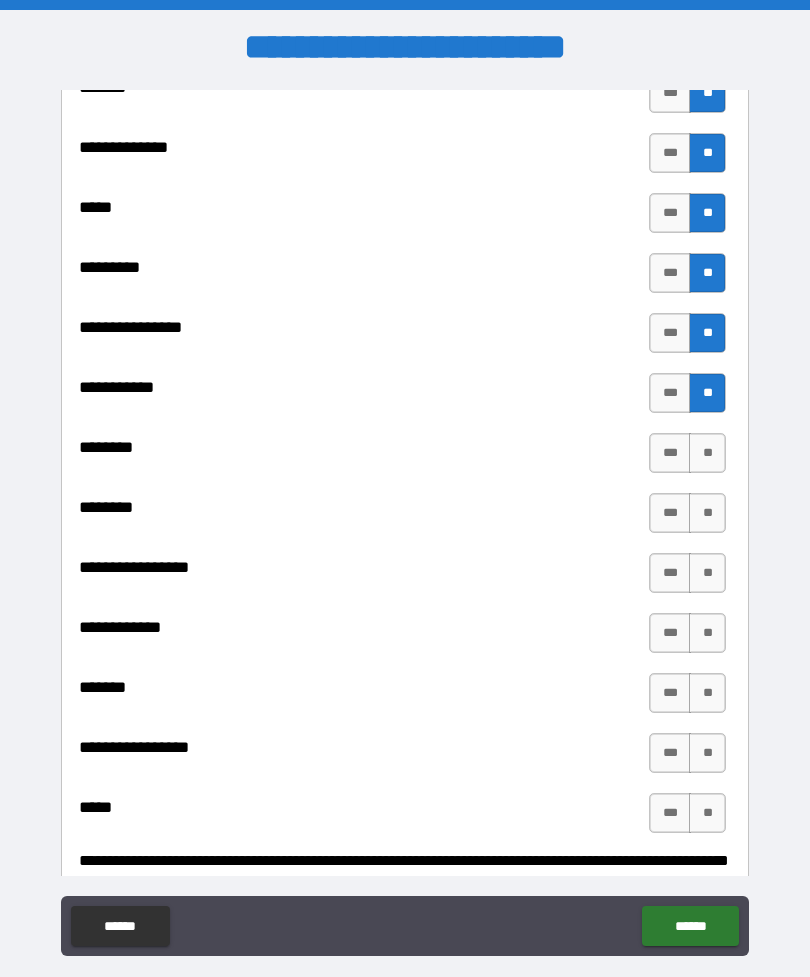 click on "**" at bounding box center (707, 453) 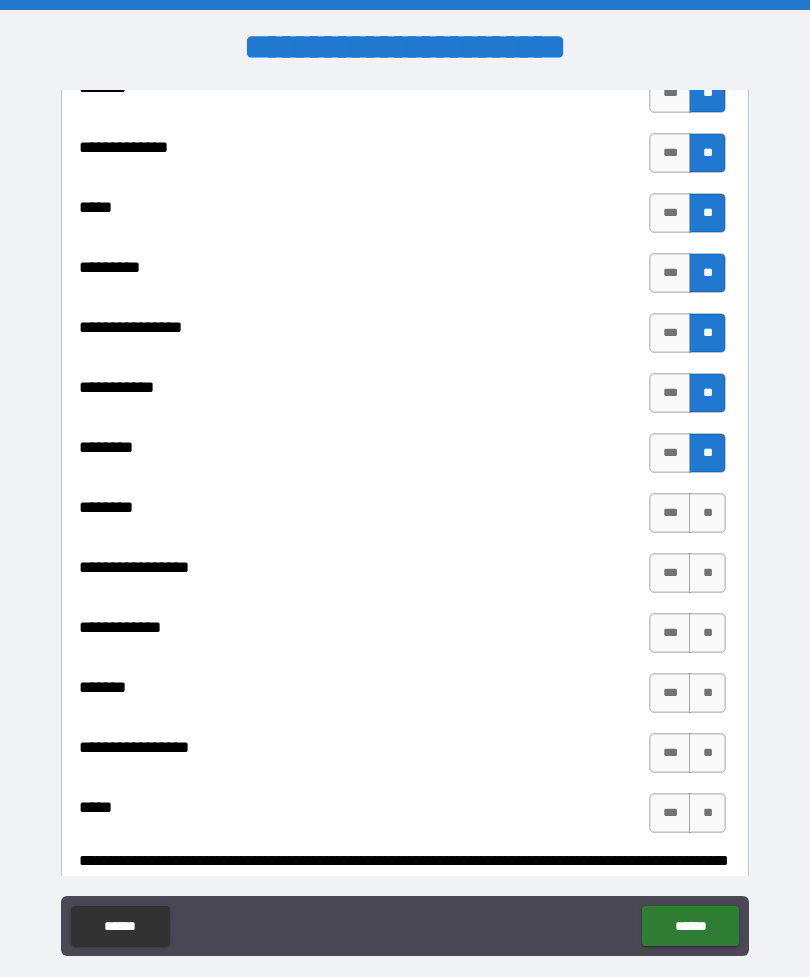 click on "**" at bounding box center [707, 513] 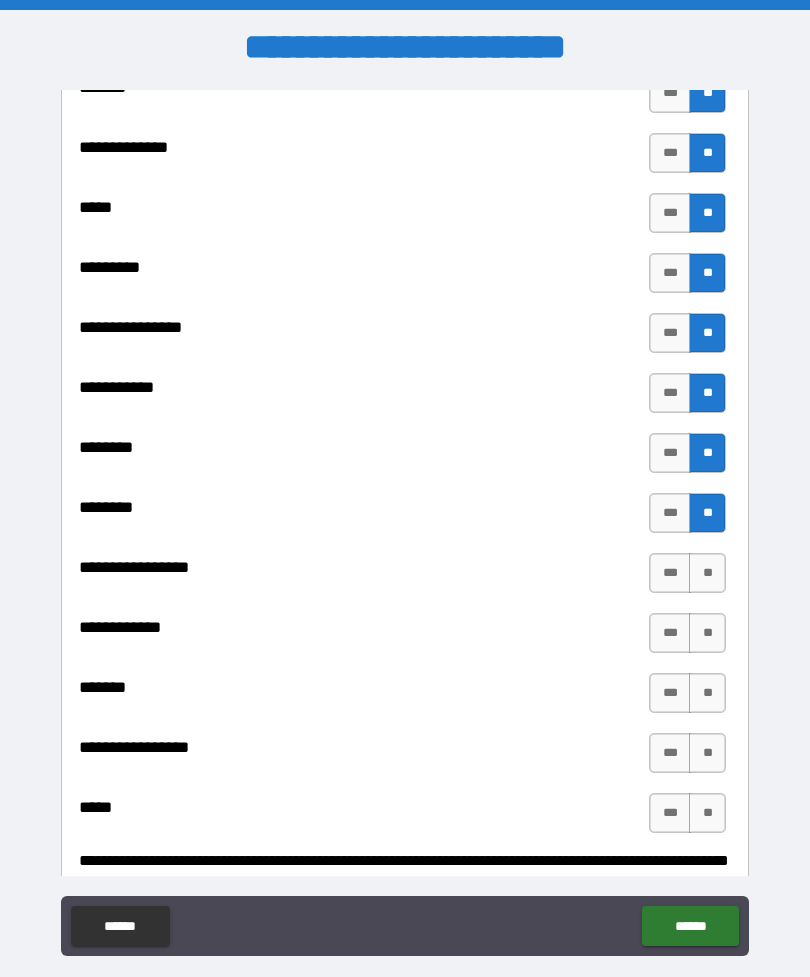 click on "**" at bounding box center (707, 573) 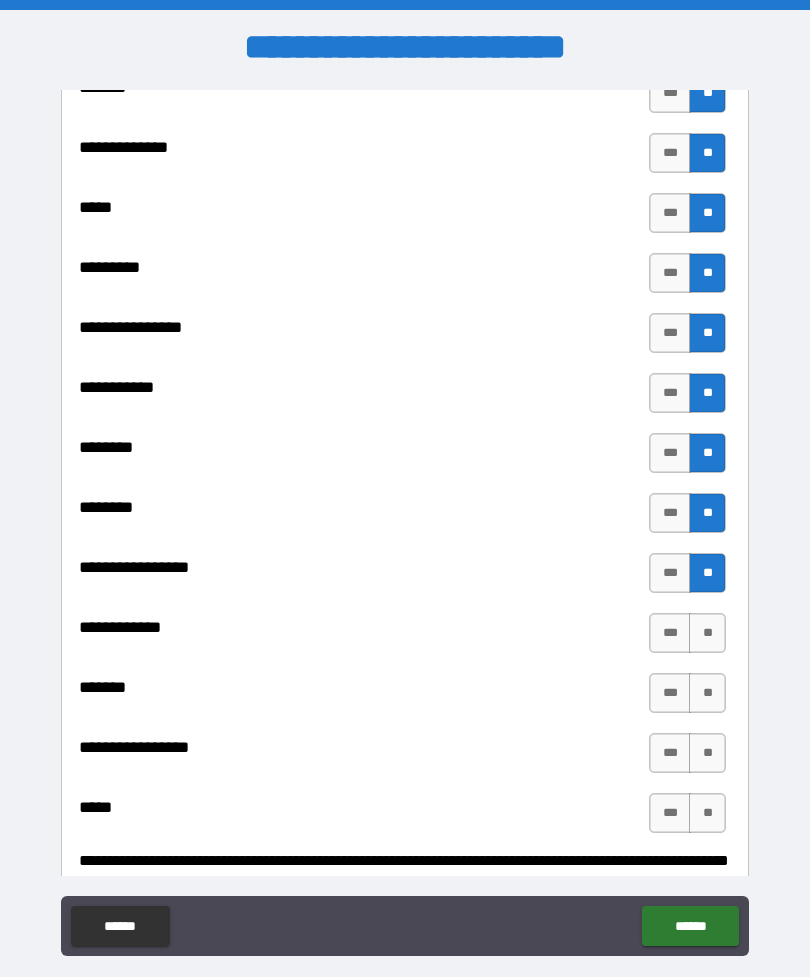 click on "**" at bounding box center (707, 633) 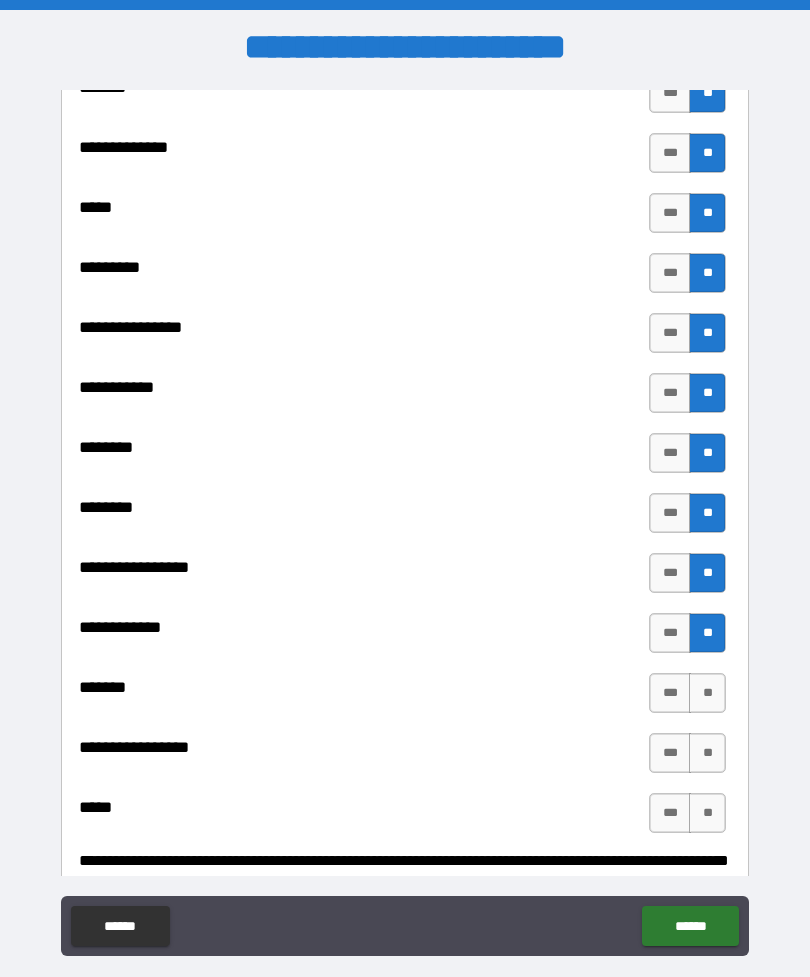 click on "**" at bounding box center [707, 693] 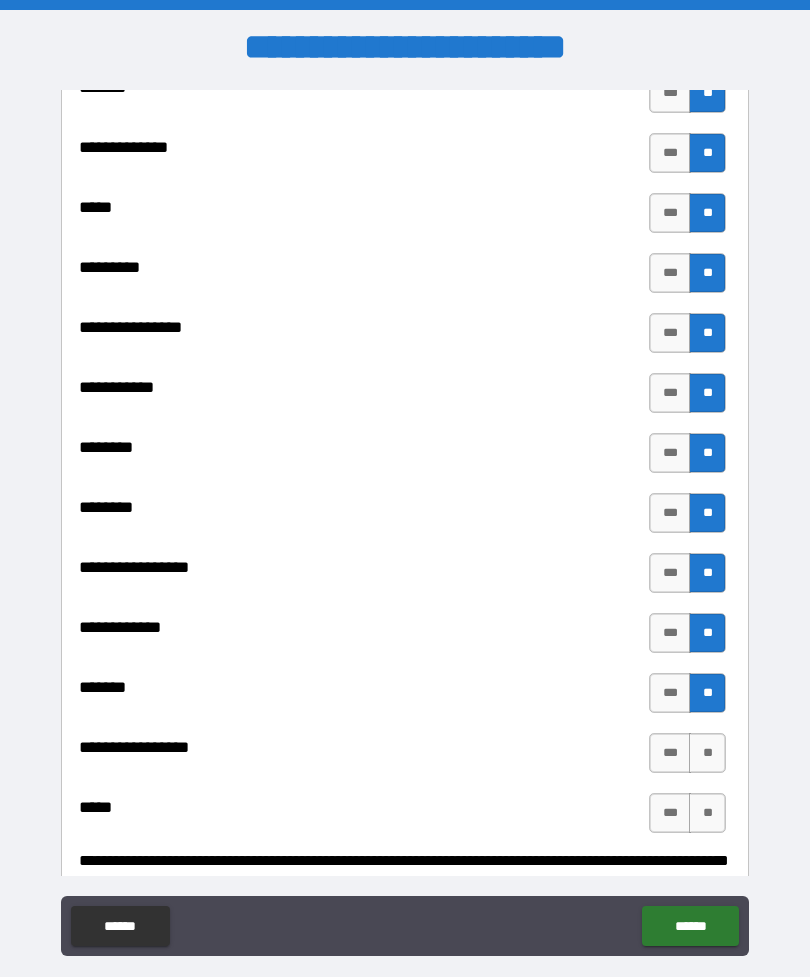 click on "**" at bounding box center (707, 753) 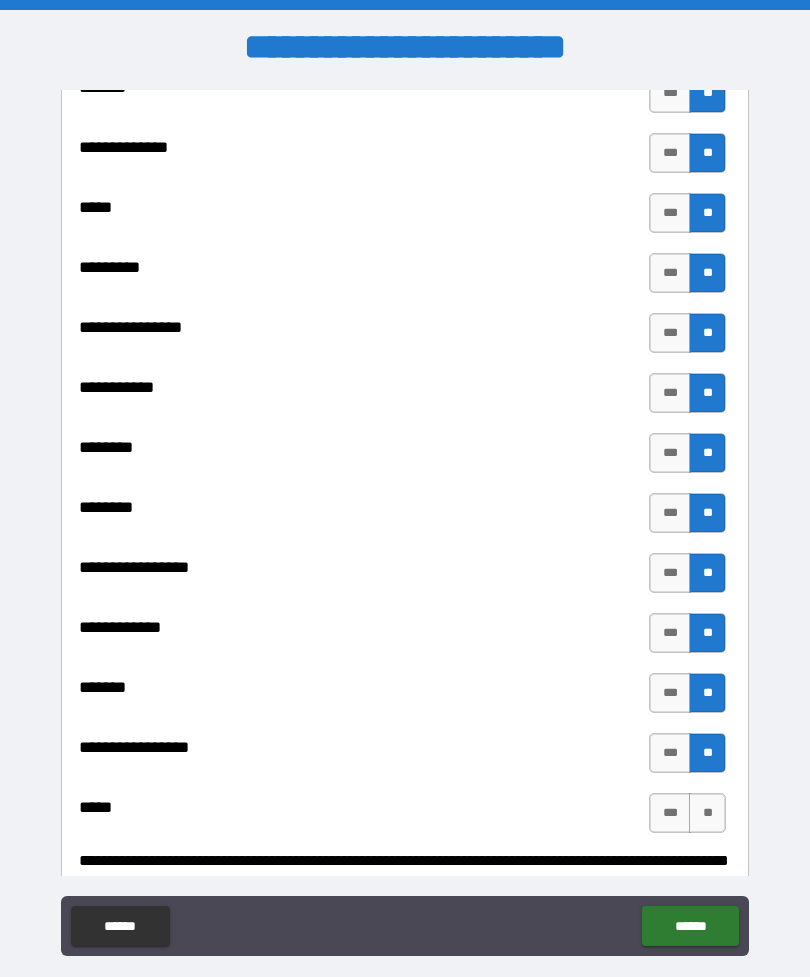 click on "**" at bounding box center [707, 813] 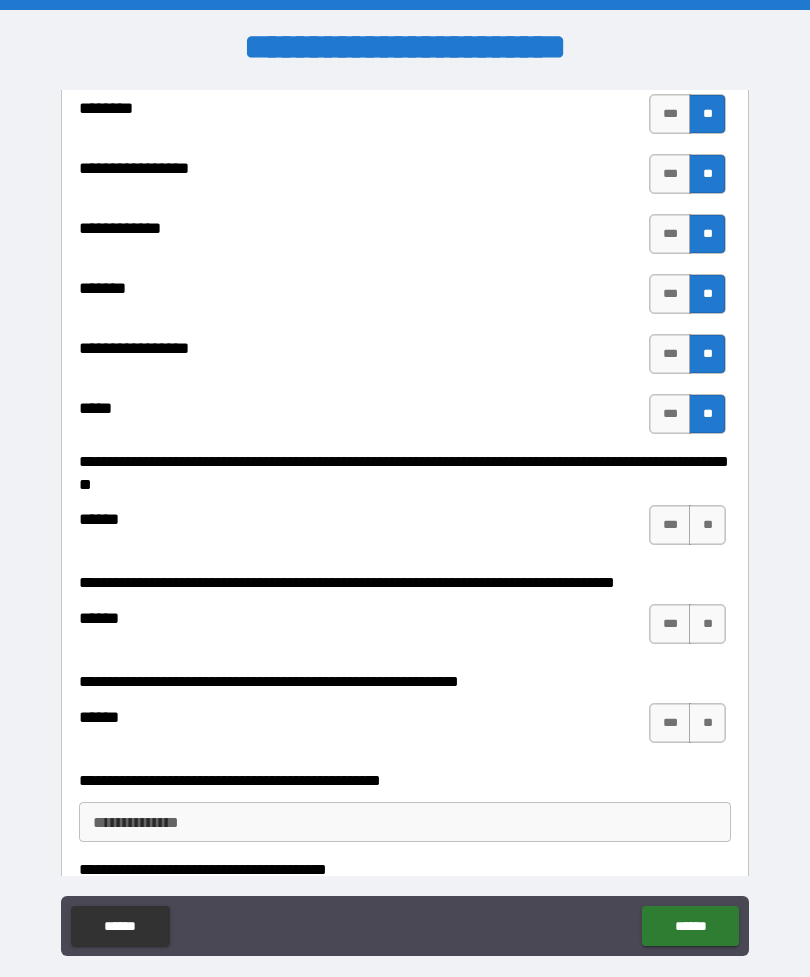scroll, scrollTop: 2373, scrollLeft: 0, axis: vertical 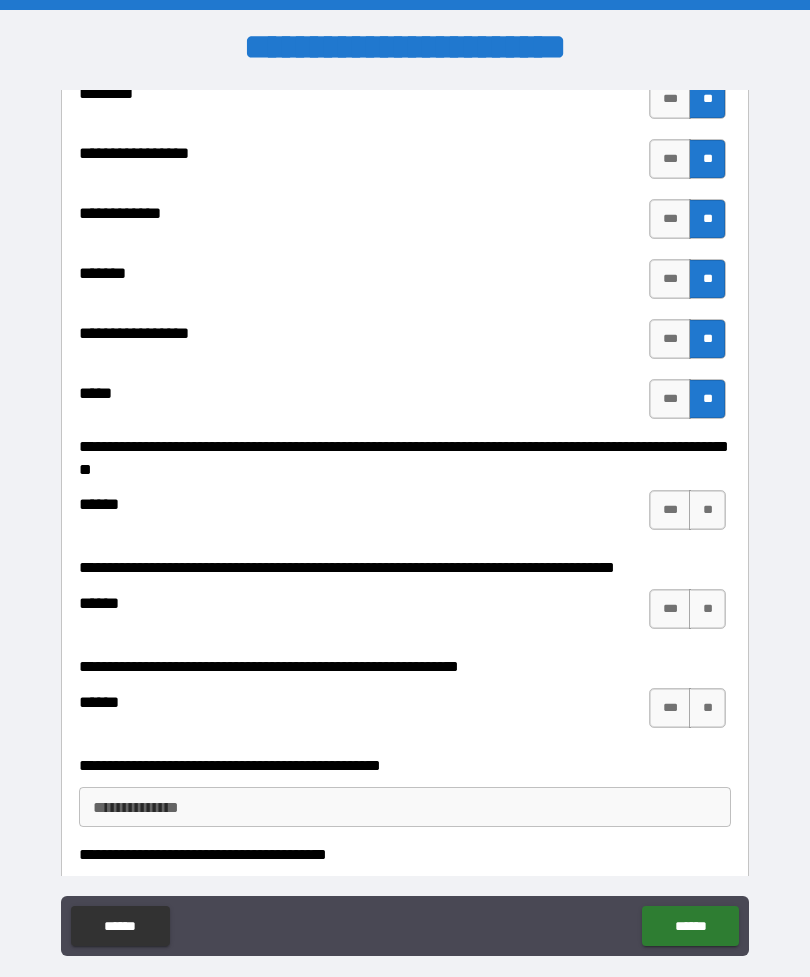 click on "**" at bounding box center (707, 510) 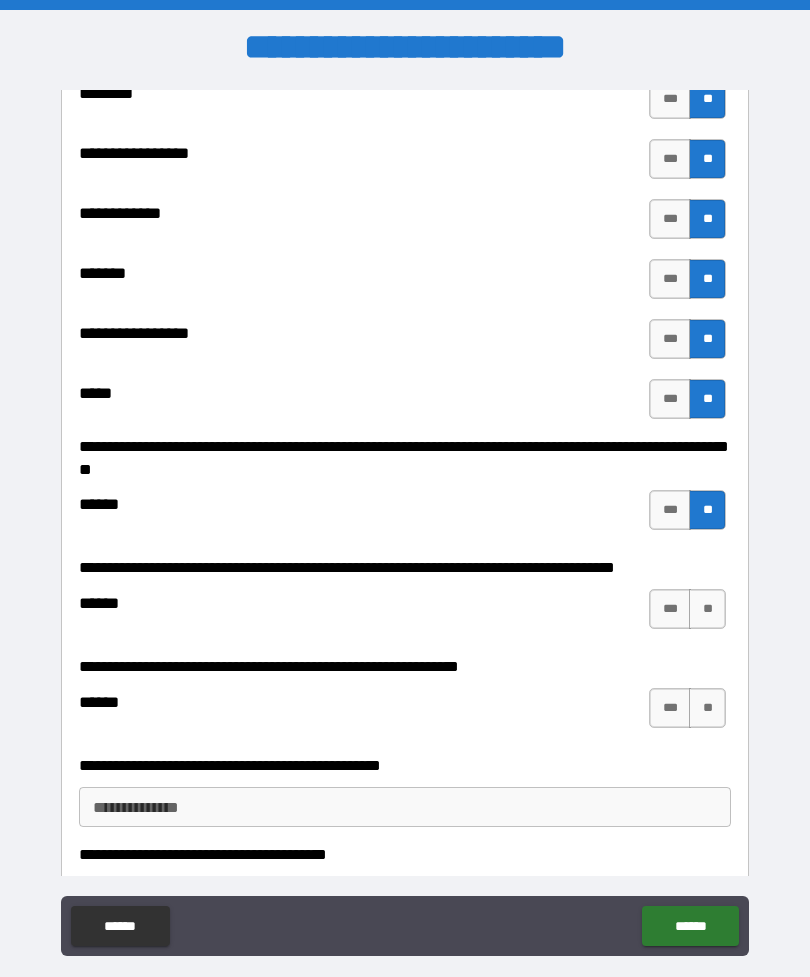click on "**" at bounding box center (707, 609) 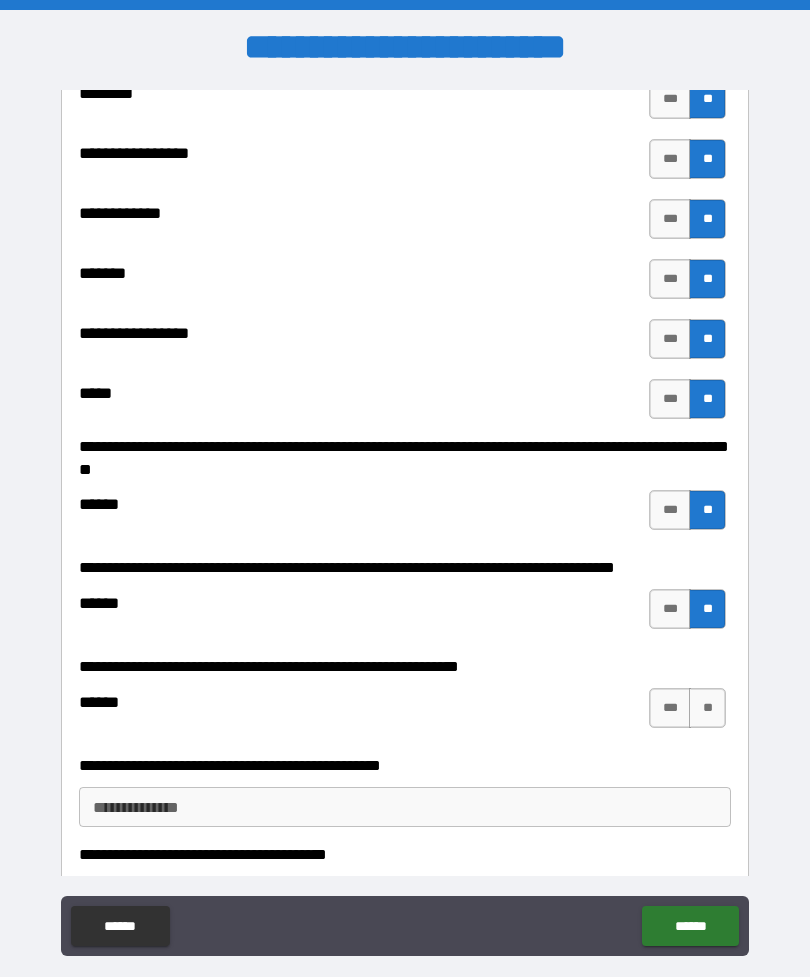 click on "**" at bounding box center (707, 708) 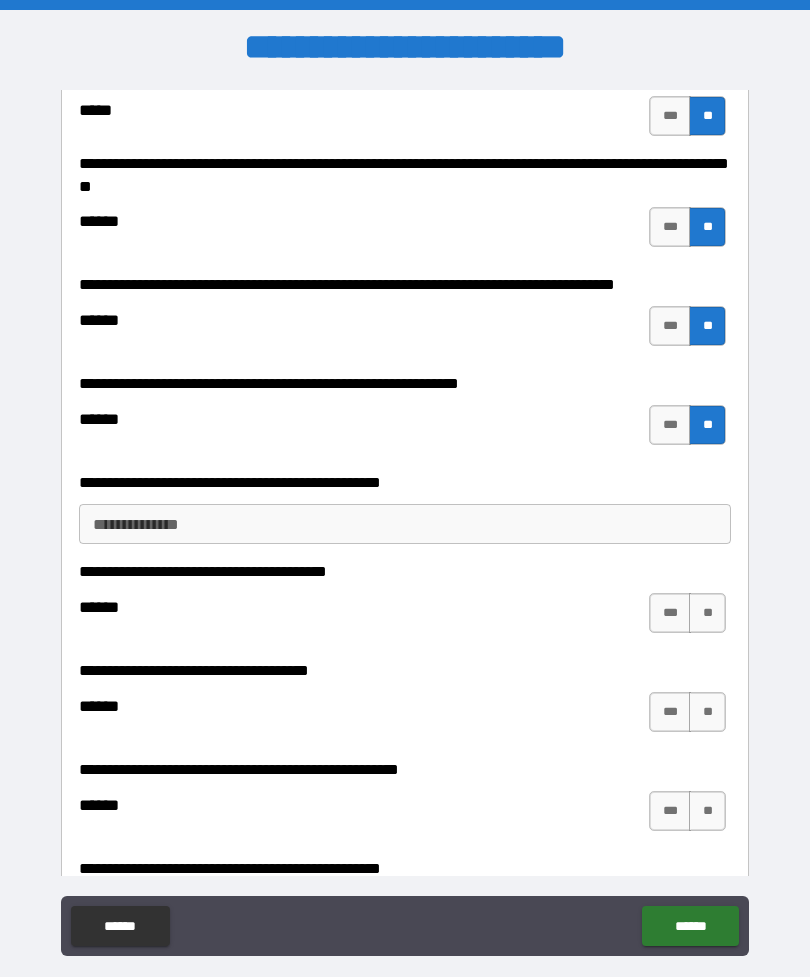 scroll, scrollTop: 2661, scrollLeft: 0, axis: vertical 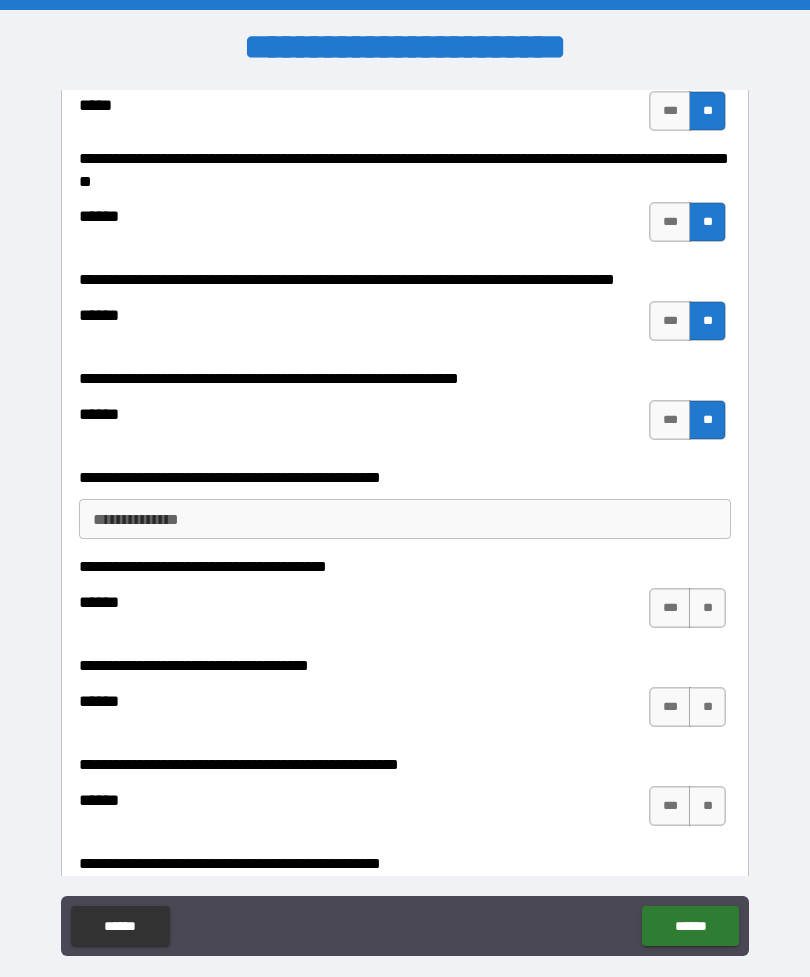 click on "**********" at bounding box center (405, 519) 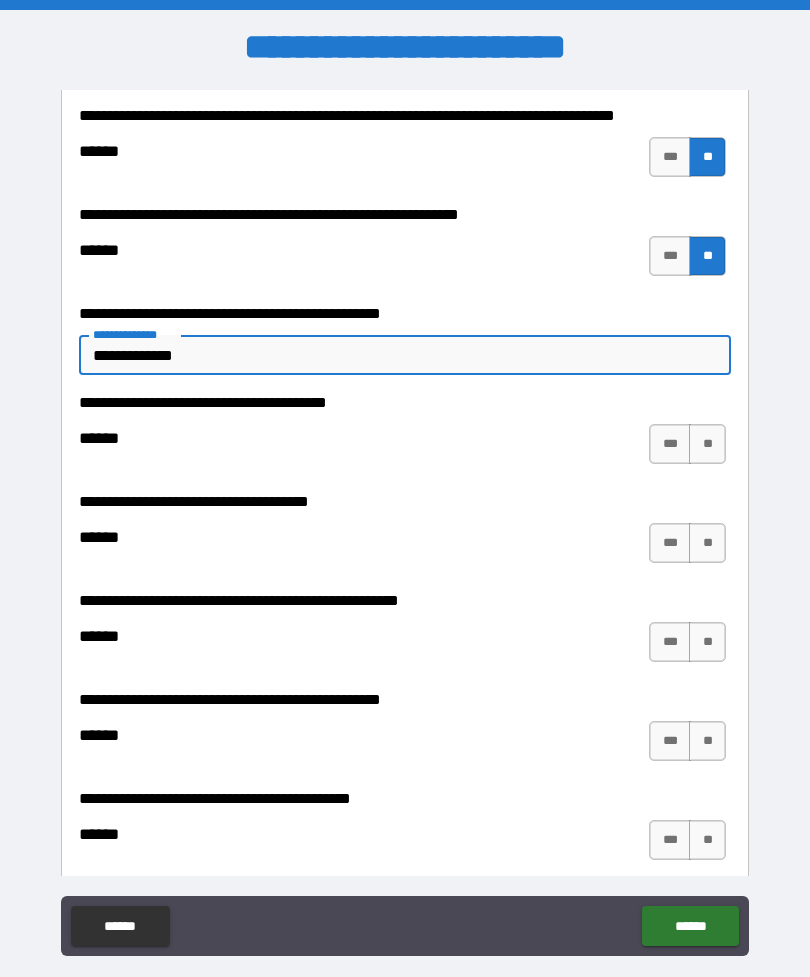scroll, scrollTop: 2835, scrollLeft: 0, axis: vertical 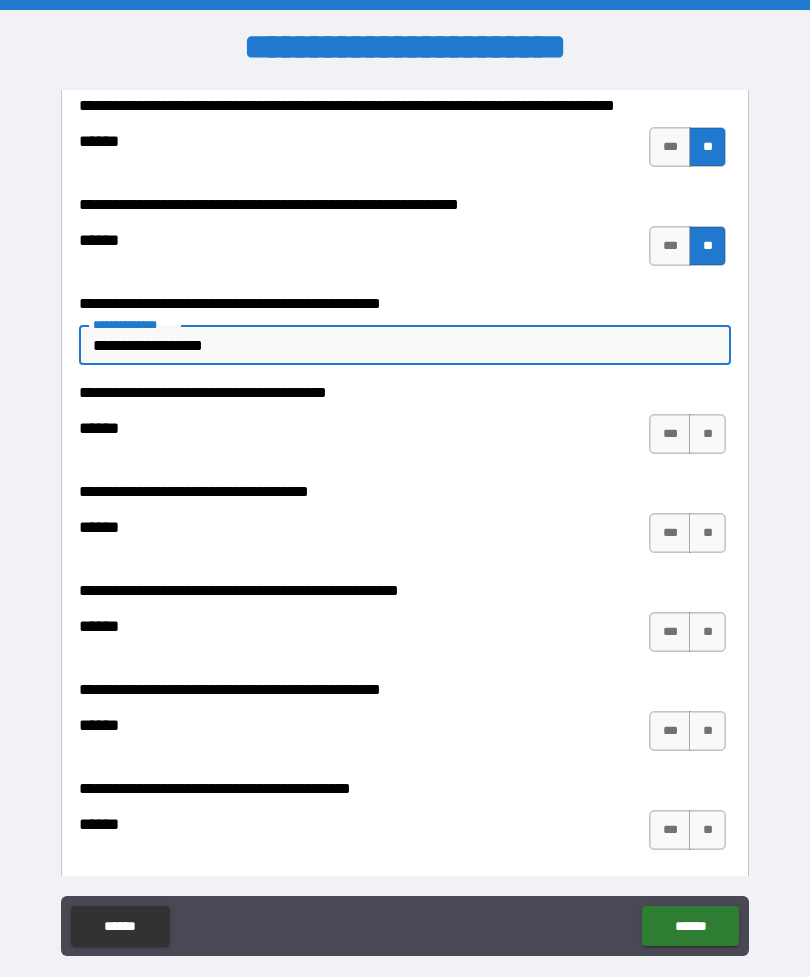 click on "****** *** **" at bounding box center [402, 830] 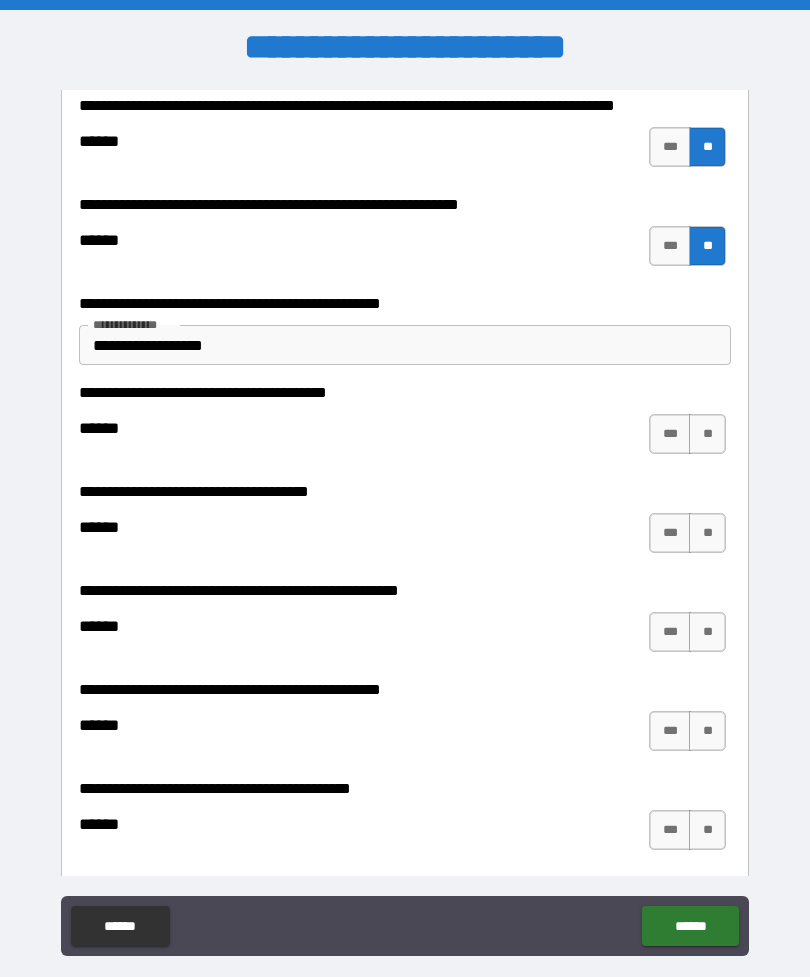 click on "****** *** **" at bounding box center (405, 637) 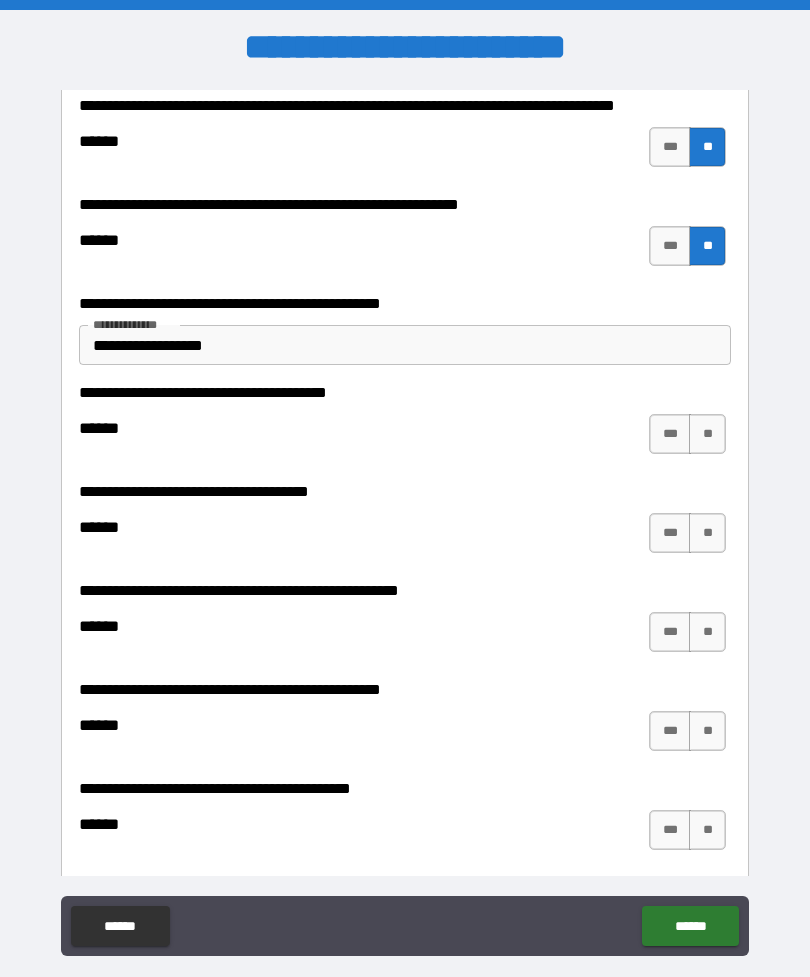 click on "**********" at bounding box center [405, 345] 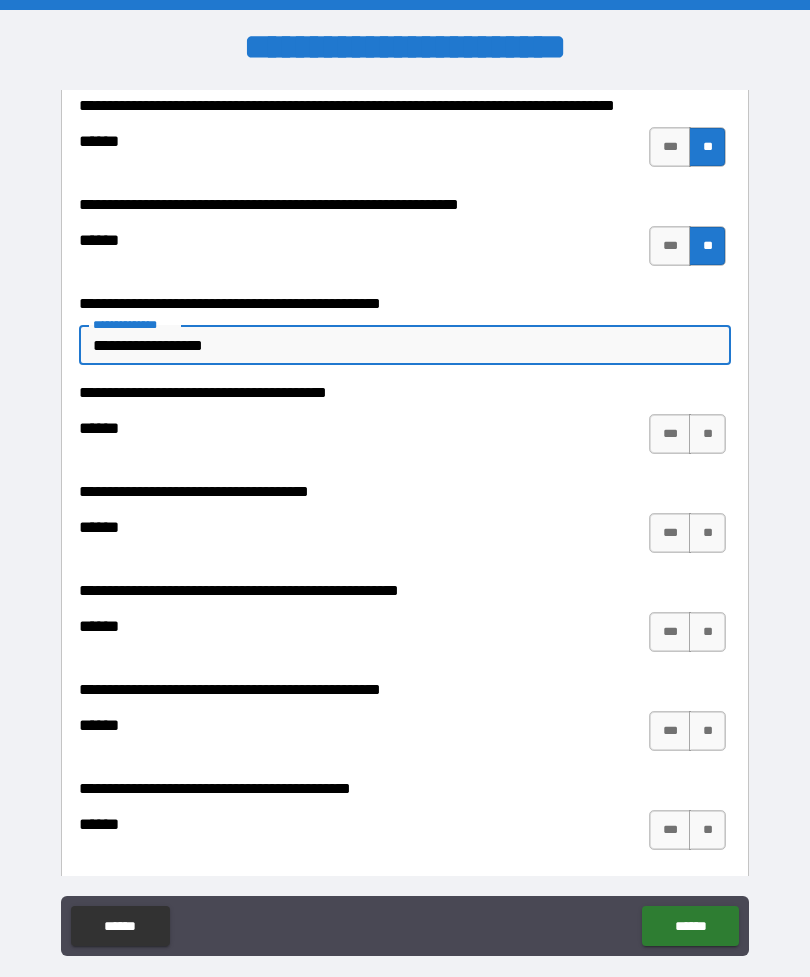 click on "**********" at bounding box center [405, 345] 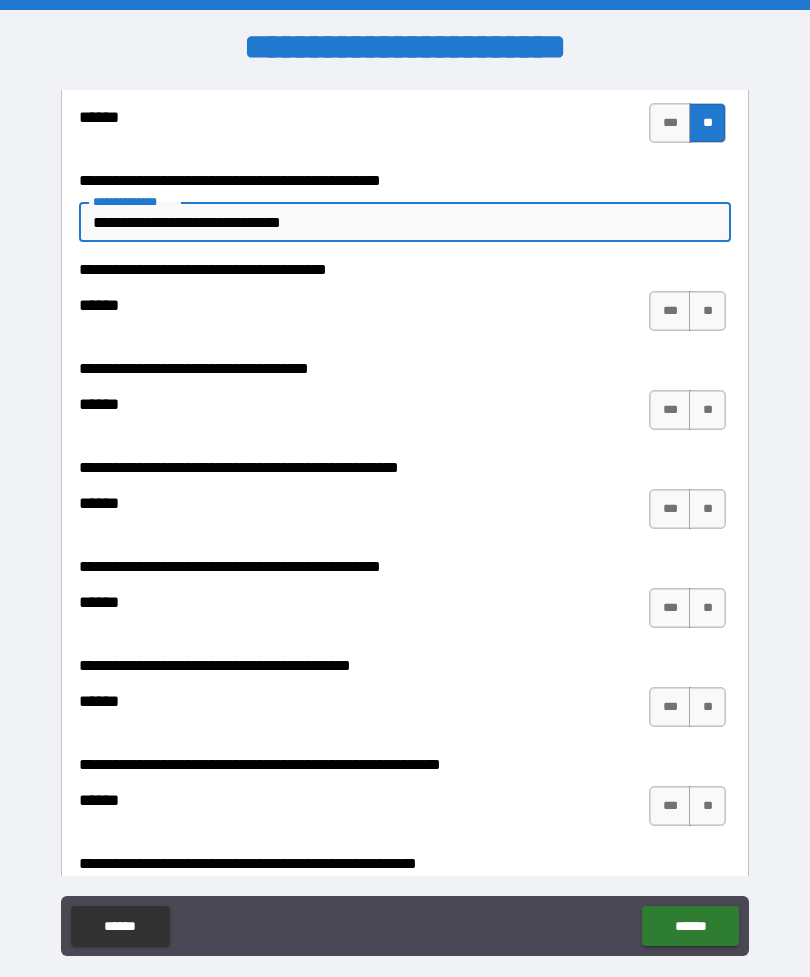 scroll, scrollTop: 2964, scrollLeft: 0, axis: vertical 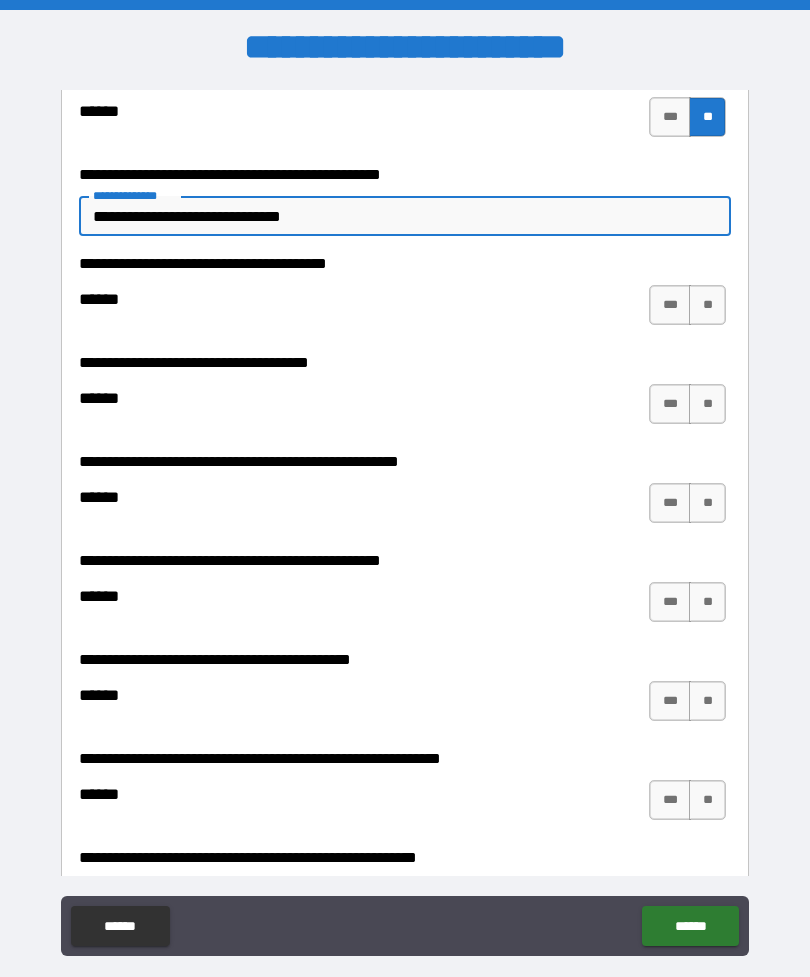 type on "**********" 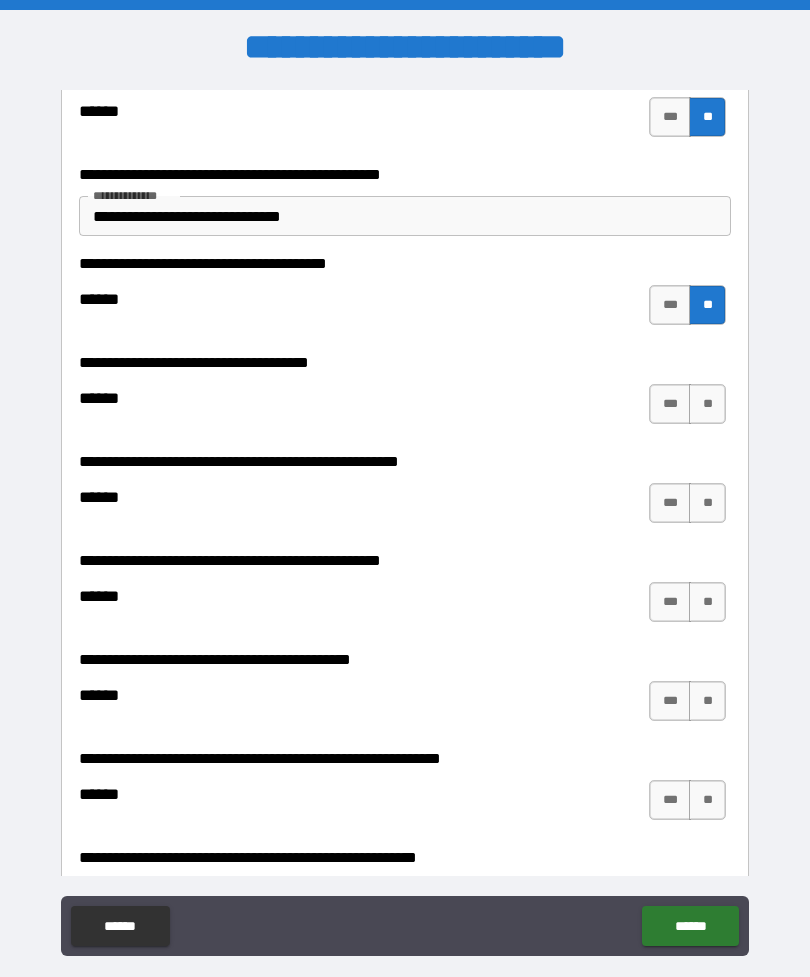 click on "**" at bounding box center (707, 404) 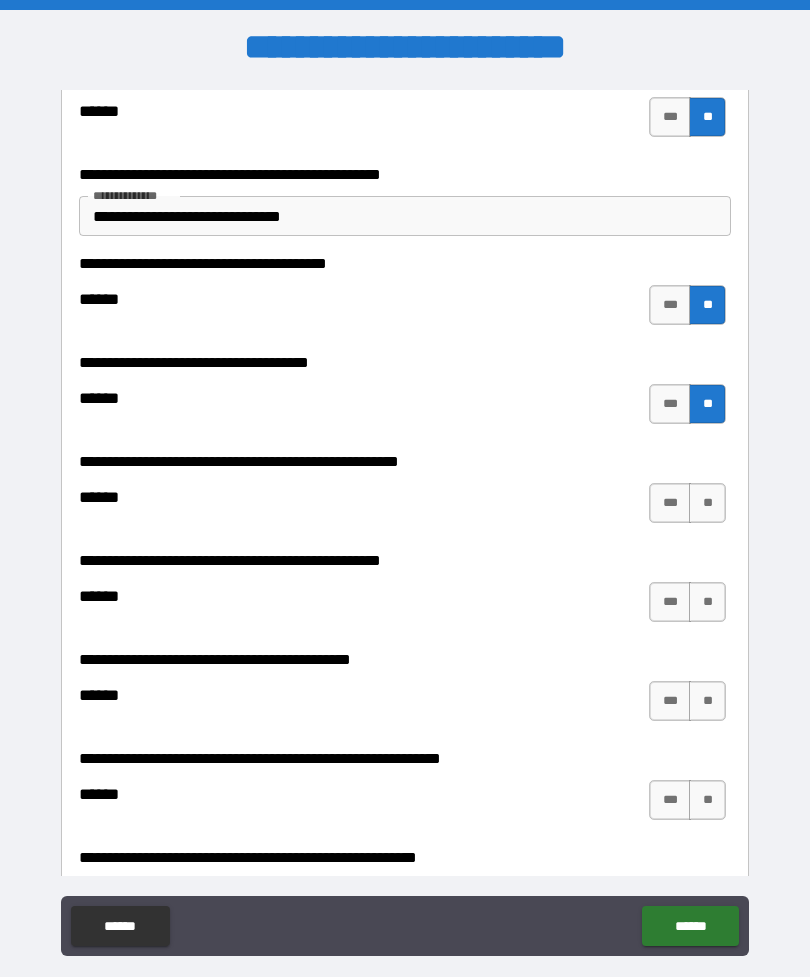 click on "**" at bounding box center [707, 503] 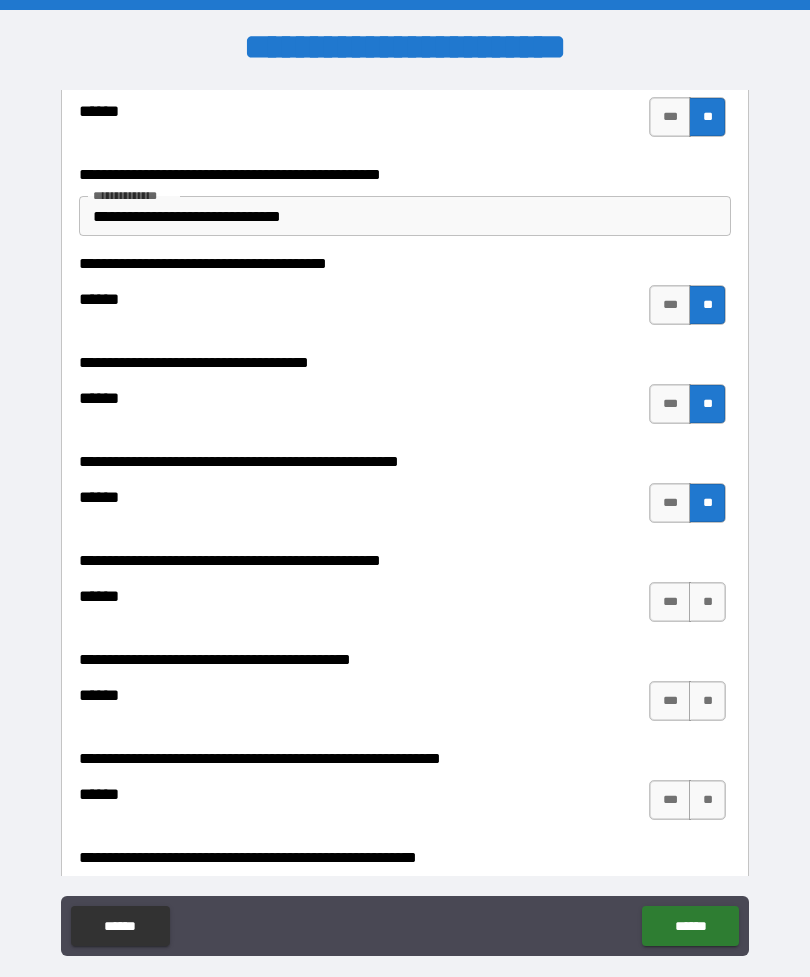click on "**" at bounding box center [707, 602] 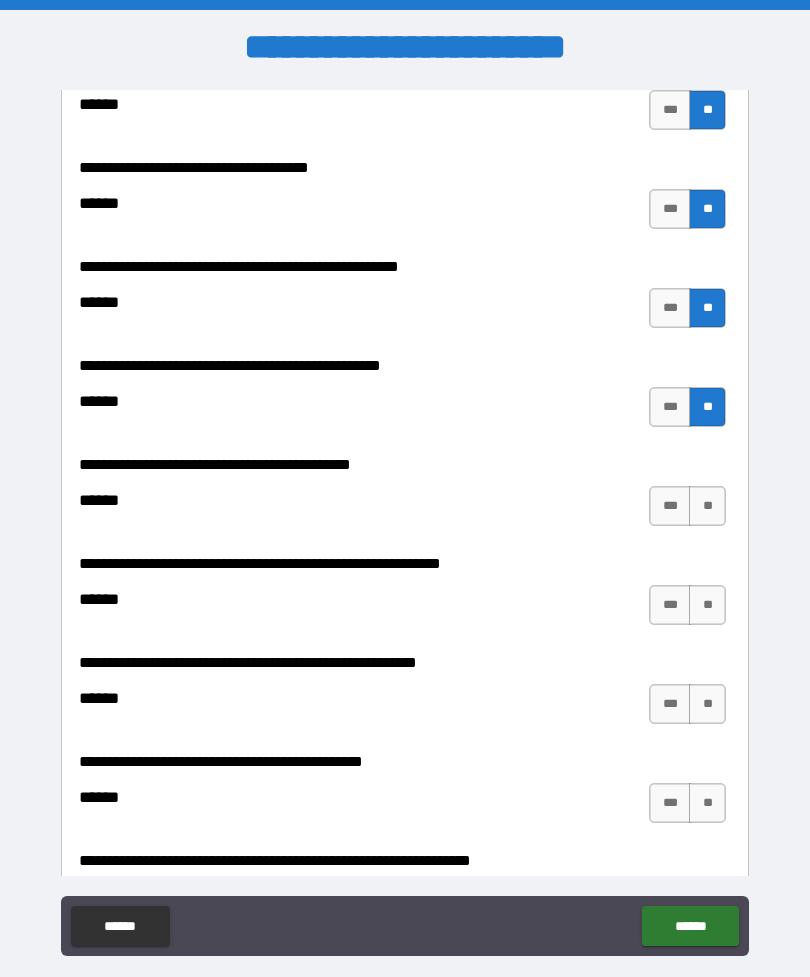 scroll, scrollTop: 3160, scrollLeft: 0, axis: vertical 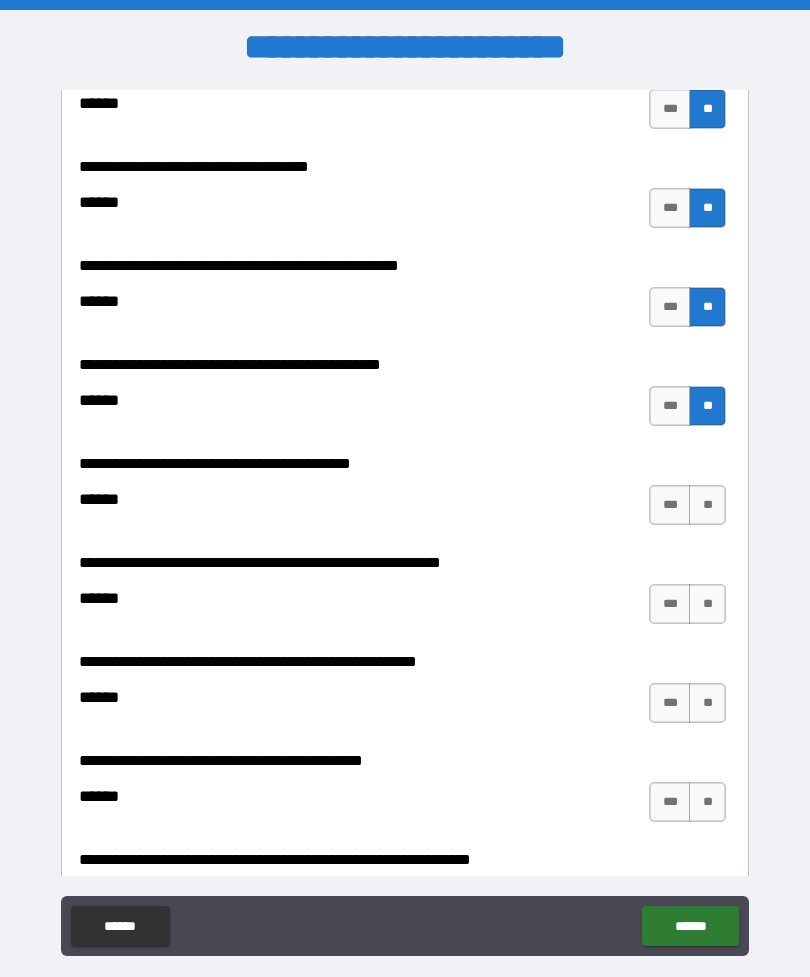 click on "***" at bounding box center [670, 505] 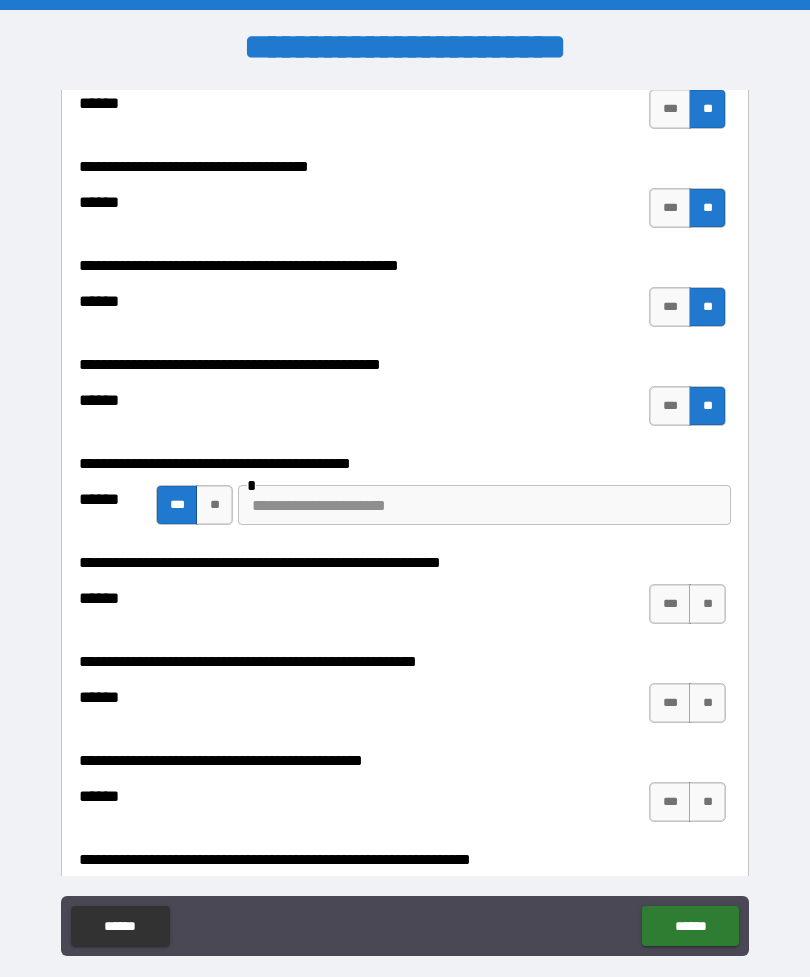 click on "**" at bounding box center (214, 505) 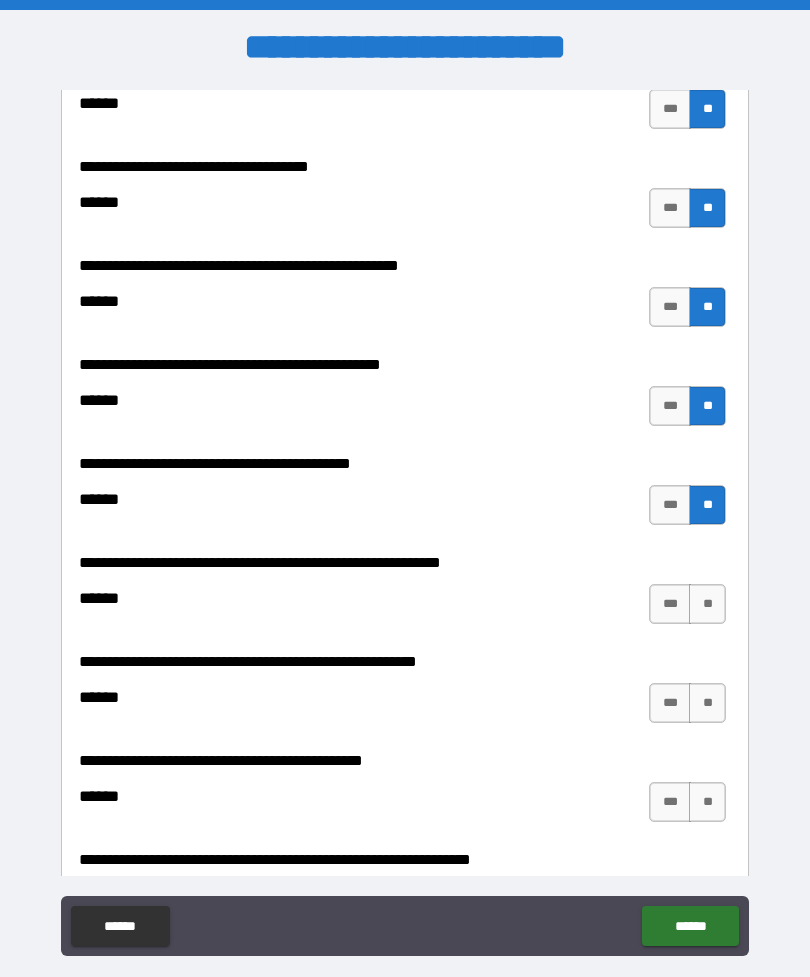click on "**" at bounding box center [707, 604] 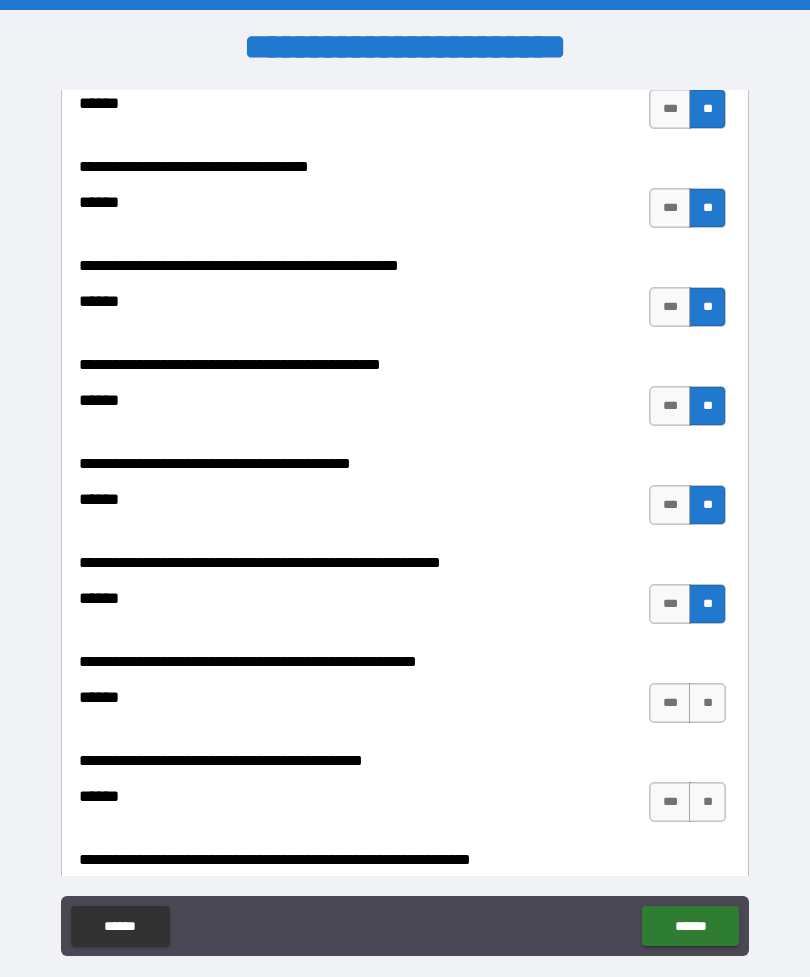 click on "**" at bounding box center (707, 703) 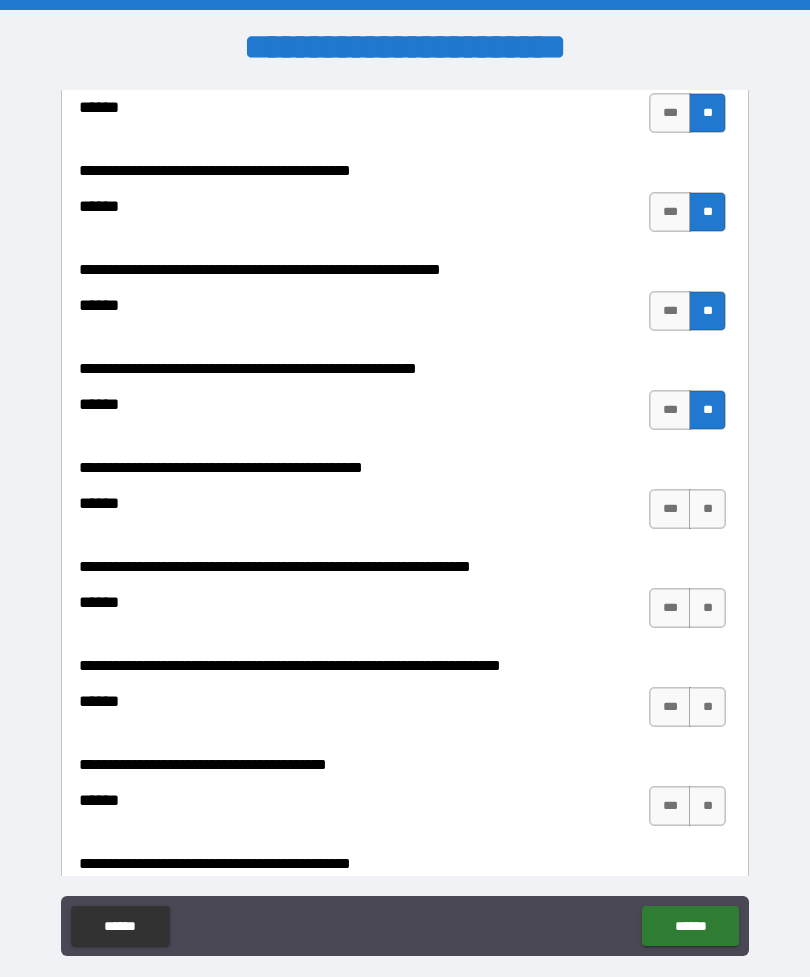 scroll, scrollTop: 3454, scrollLeft: 0, axis: vertical 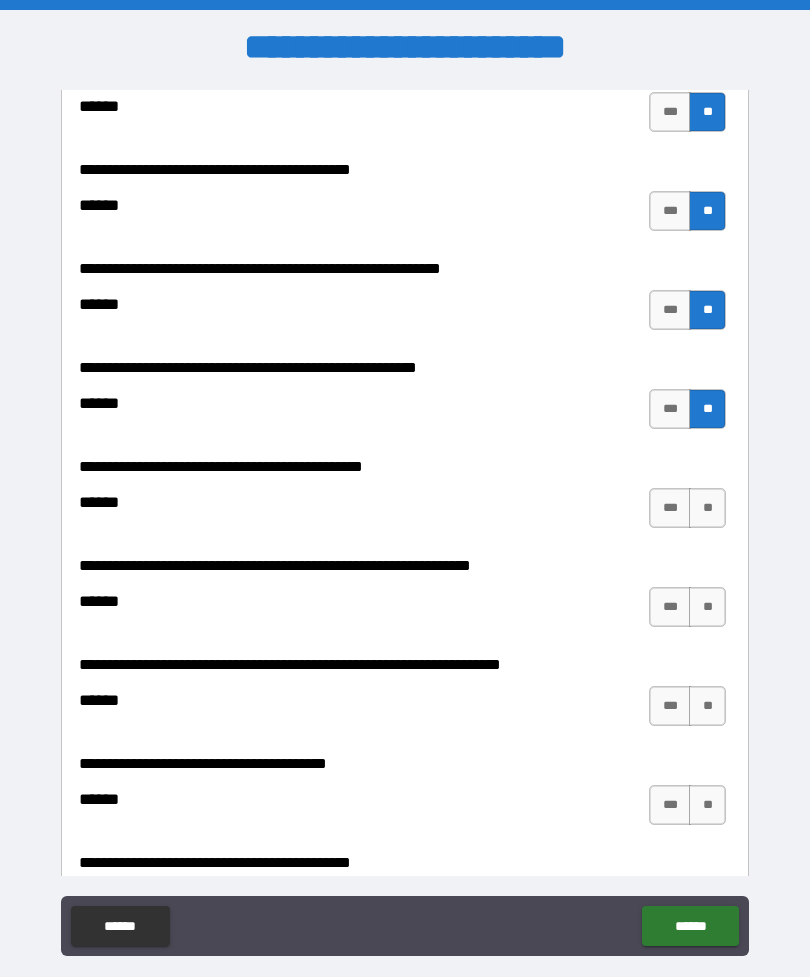 click on "***" at bounding box center [670, 508] 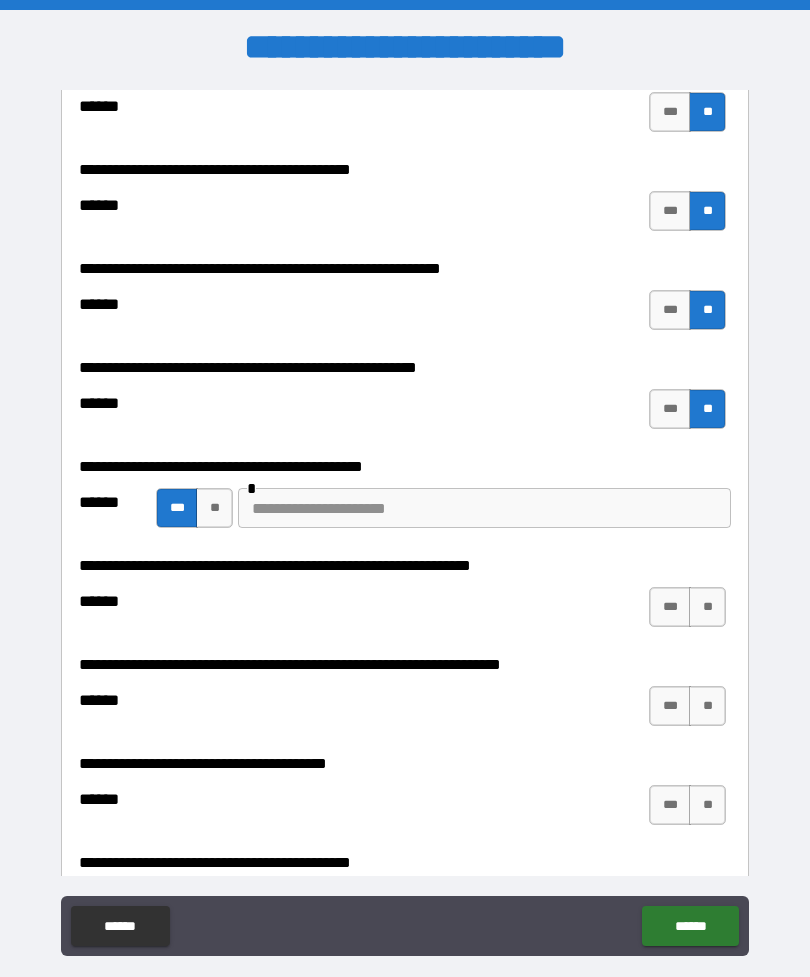 click at bounding box center [484, 508] 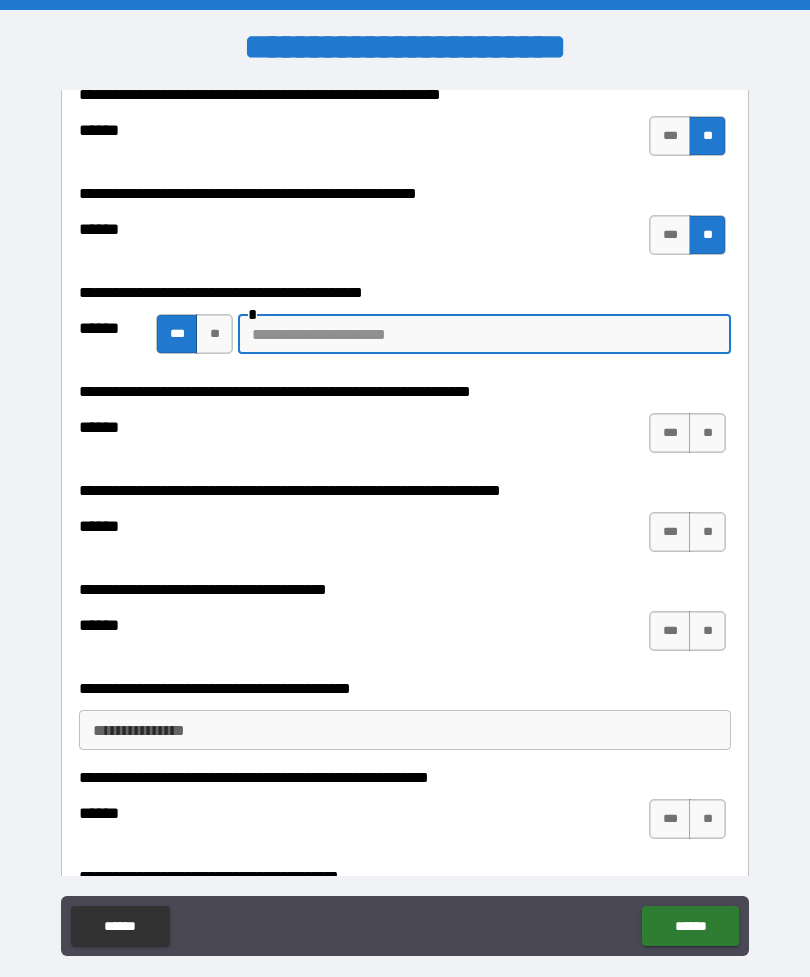 scroll, scrollTop: 3627, scrollLeft: 0, axis: vertical 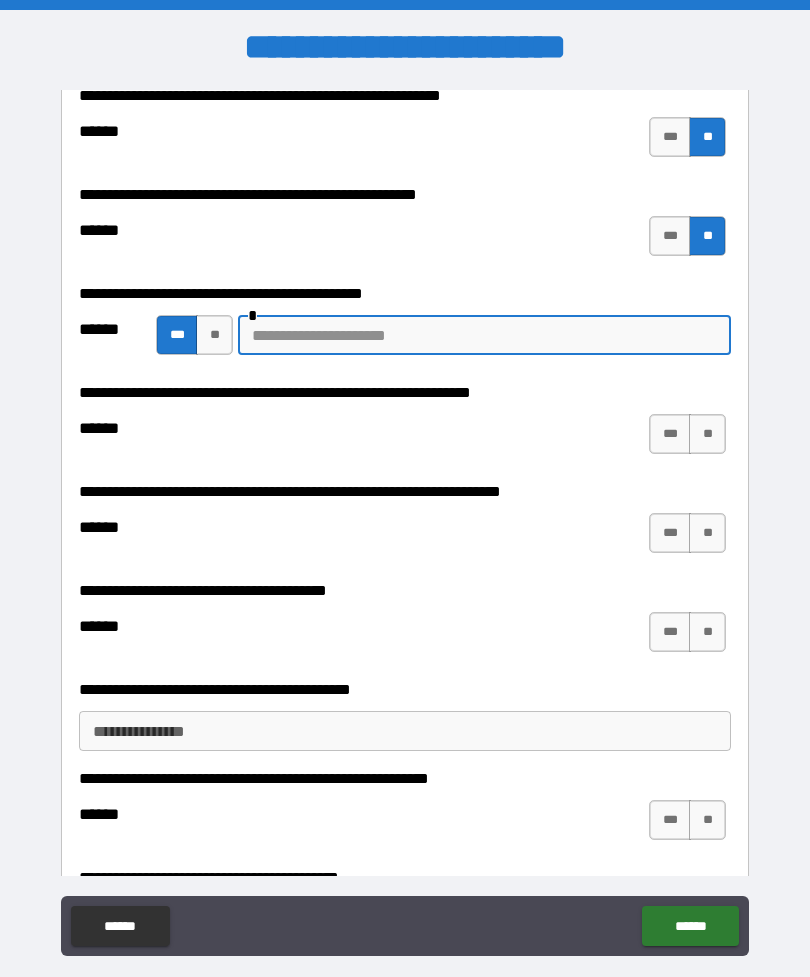click at bounding box center [484, 335] 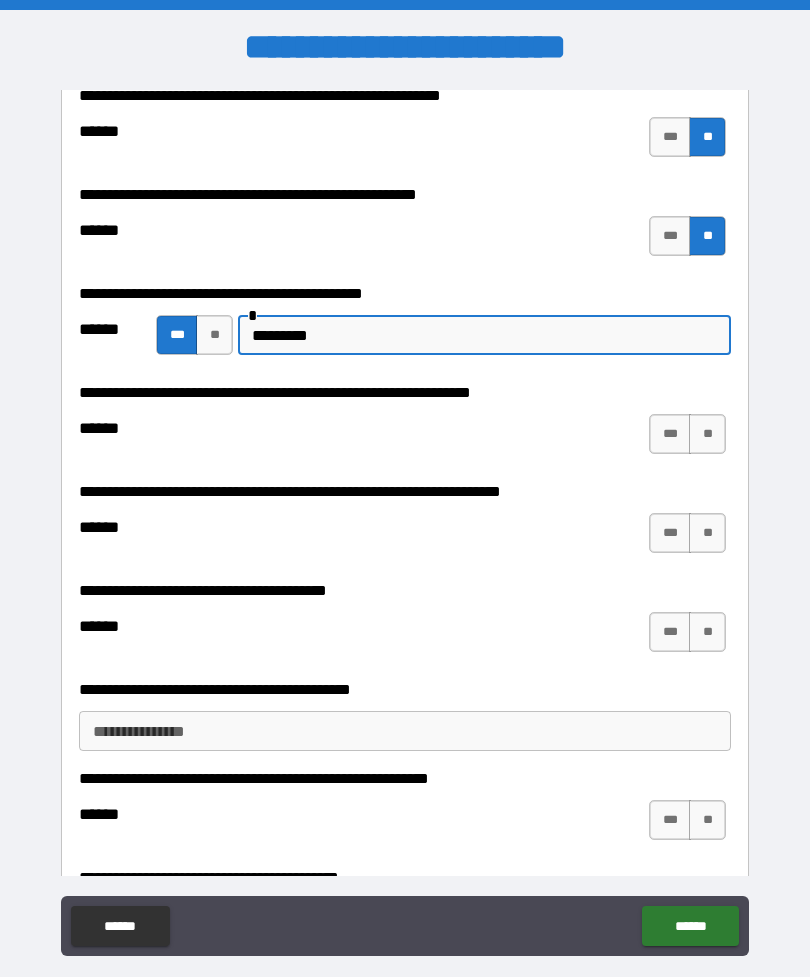 click on "****** *** **" at bounding box center (402, 820) 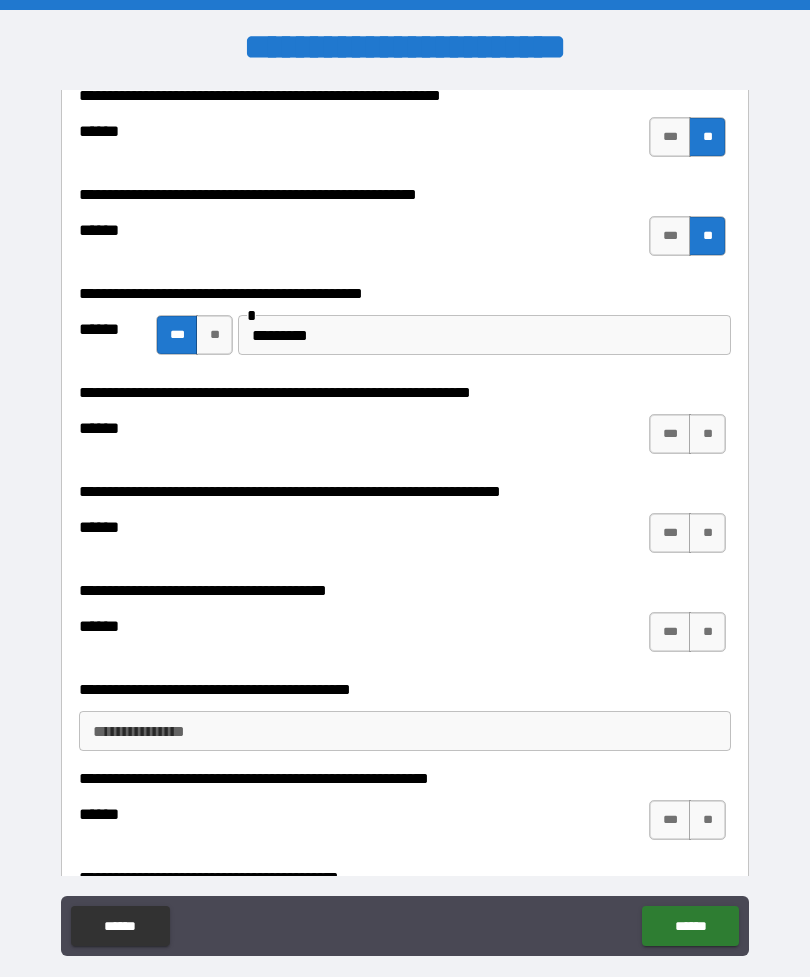 click on "***" at bounding box center [670, 632] 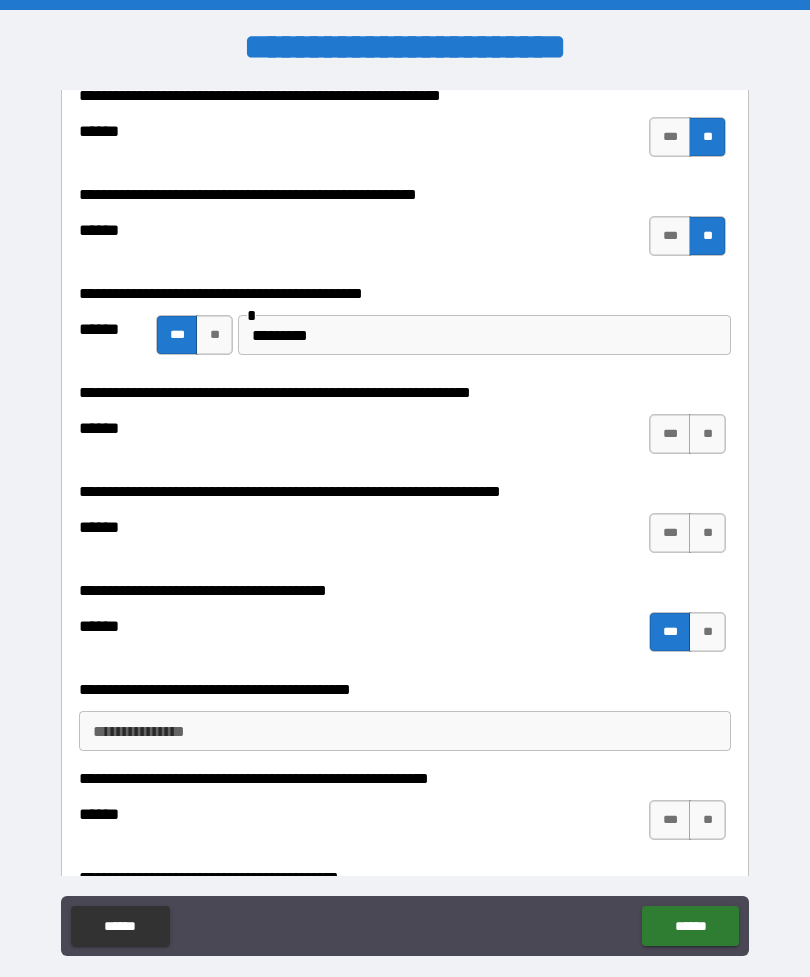 click on "*********" at bounding box center [484, 335] 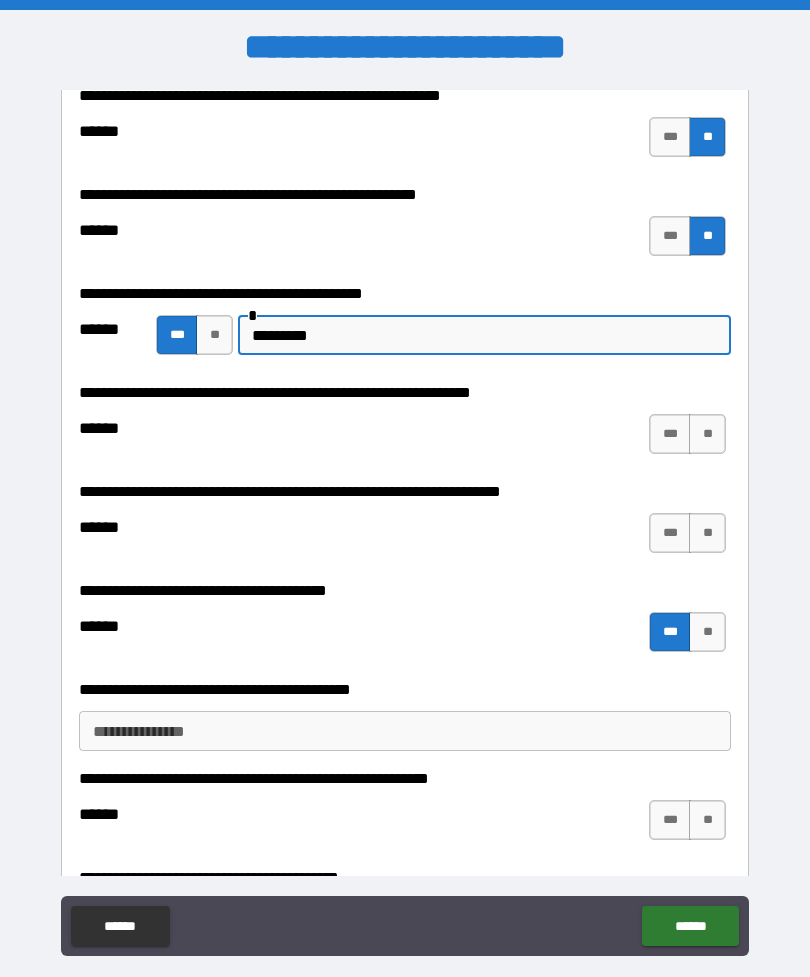 click on "****** *** **" at bounding box center (405, 825) 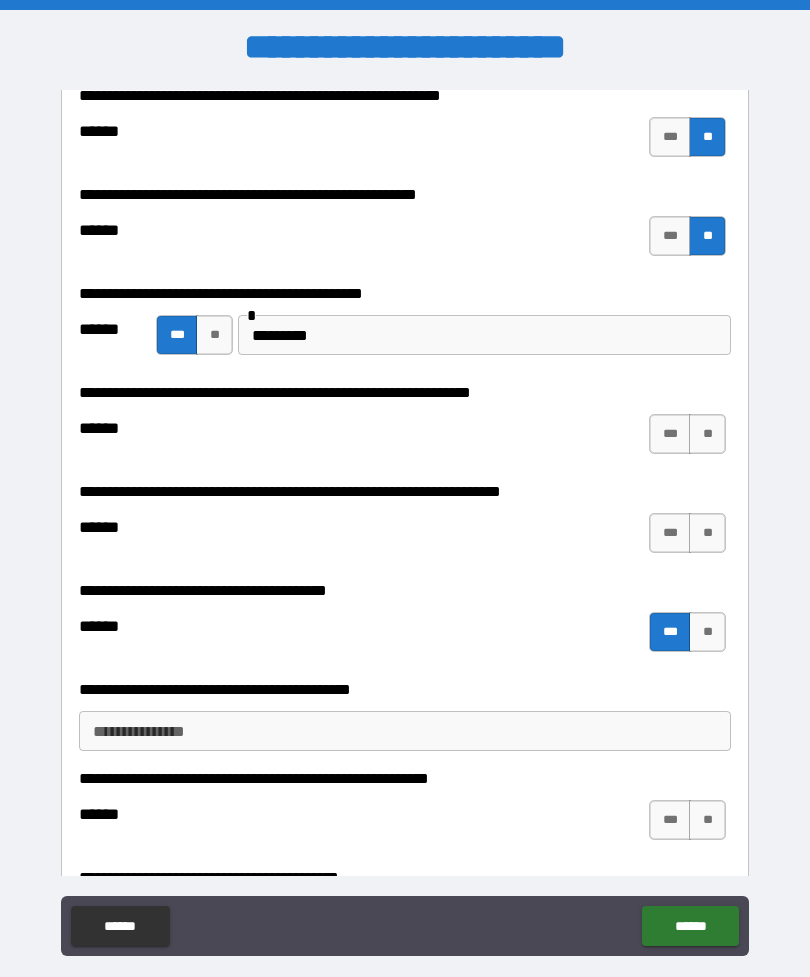 click on "*********" at bounding box center (484, 335) 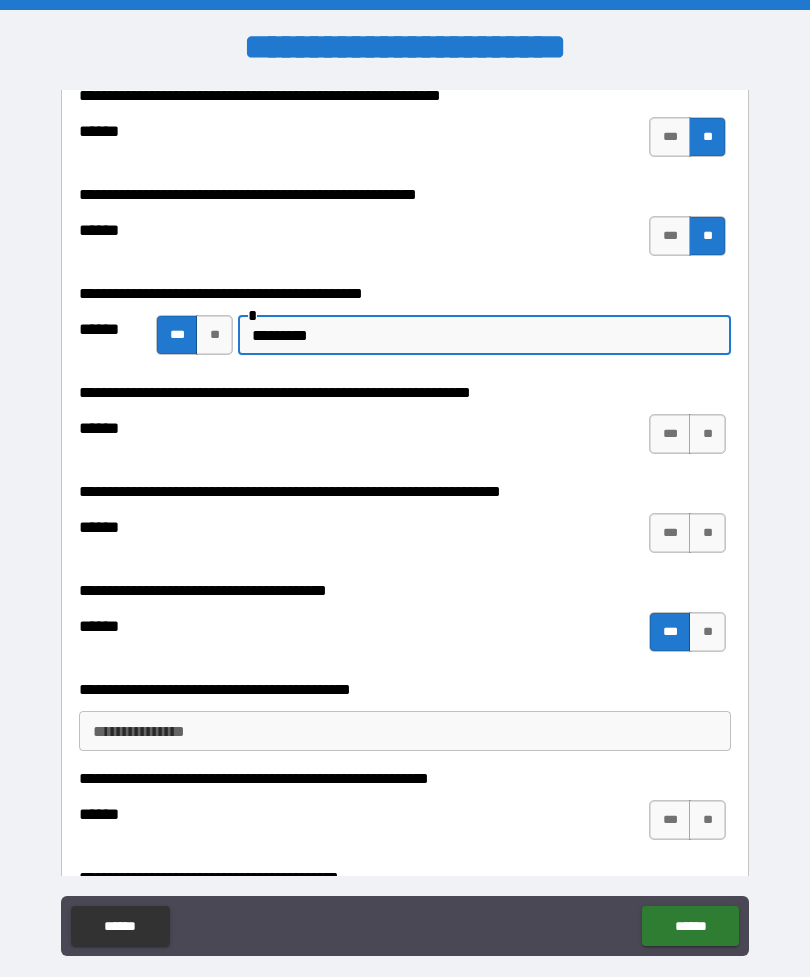 click on "*********" at bounding box center [484, 335] 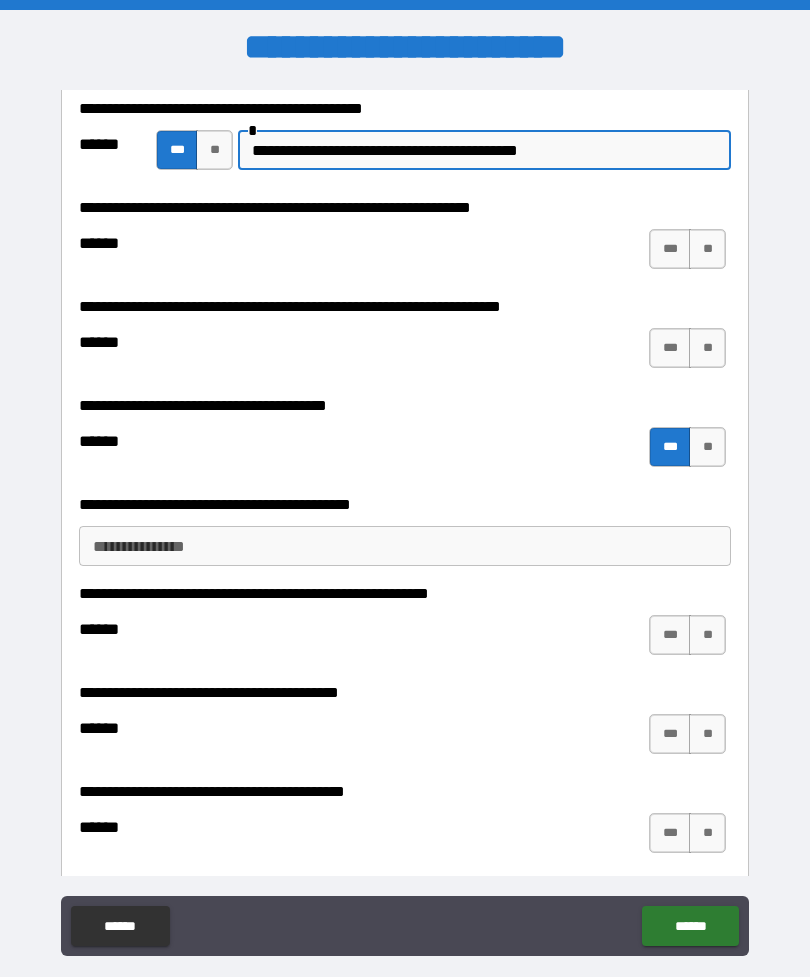 scroll, scrollTop: 3813, scrollLeft: 0, axis: vertical 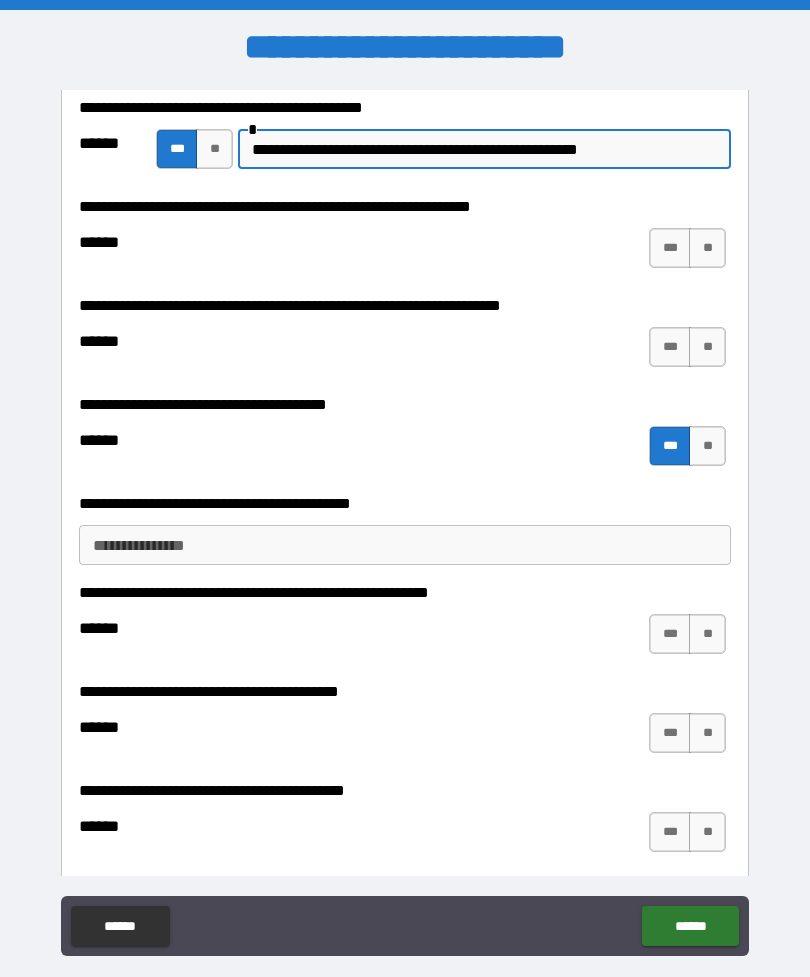type on "**********" 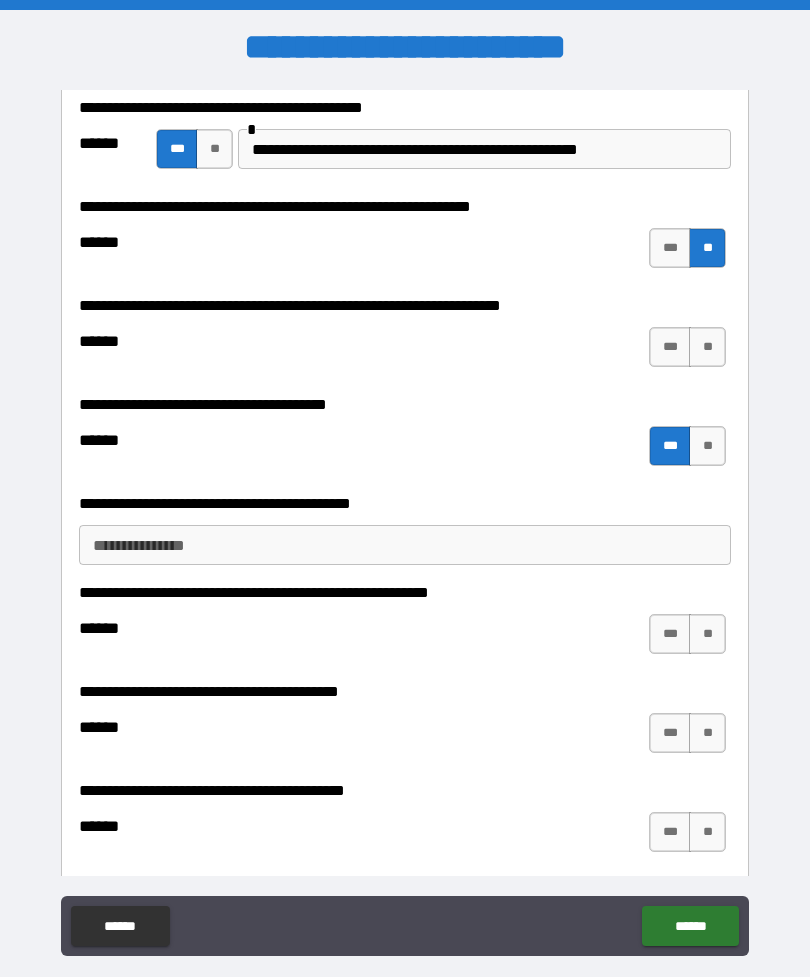 click on "**" at bounding box center [707, 347] 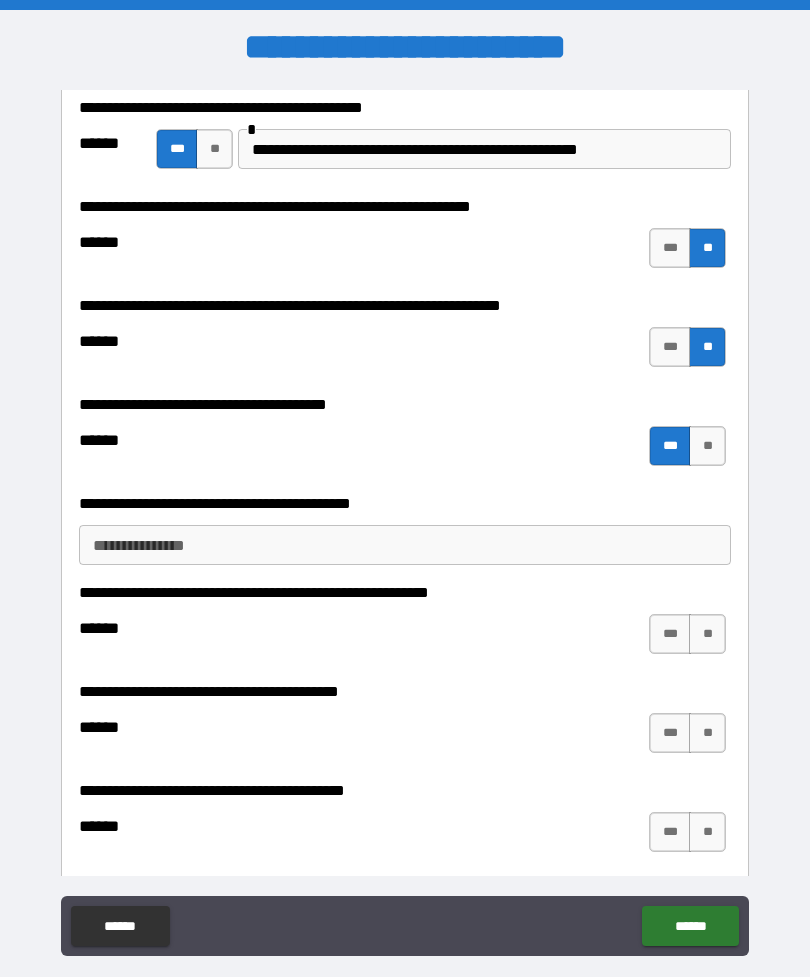 click on "**" at bounding box center [707, 446] 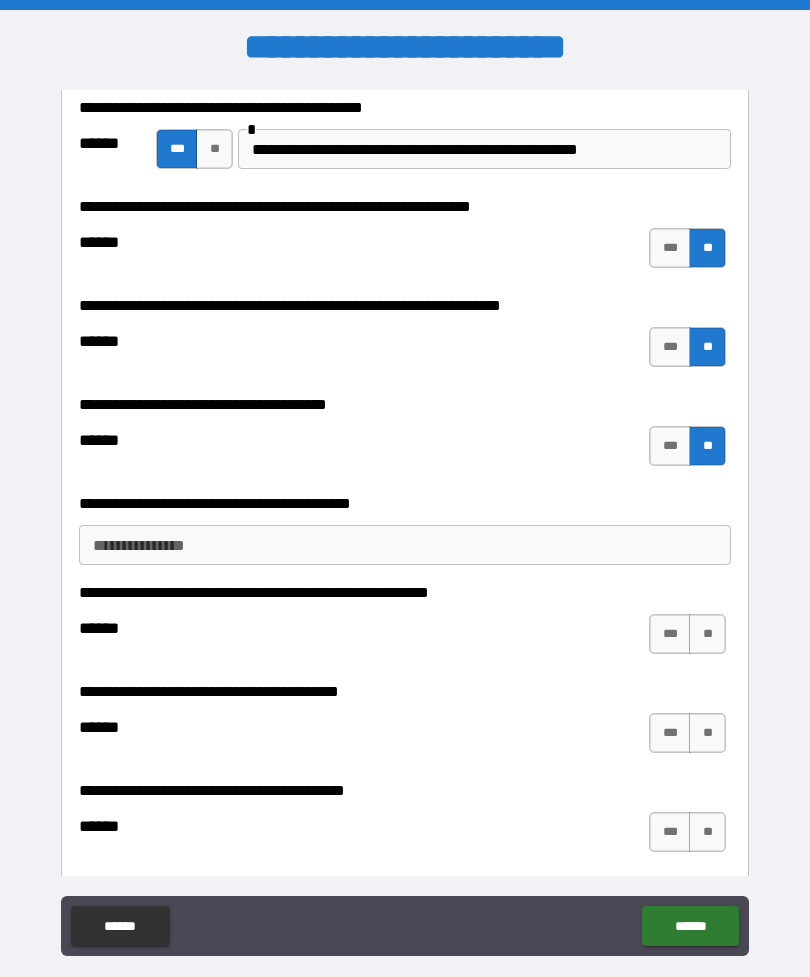 click on "**********" at bounding box center [405, 545] 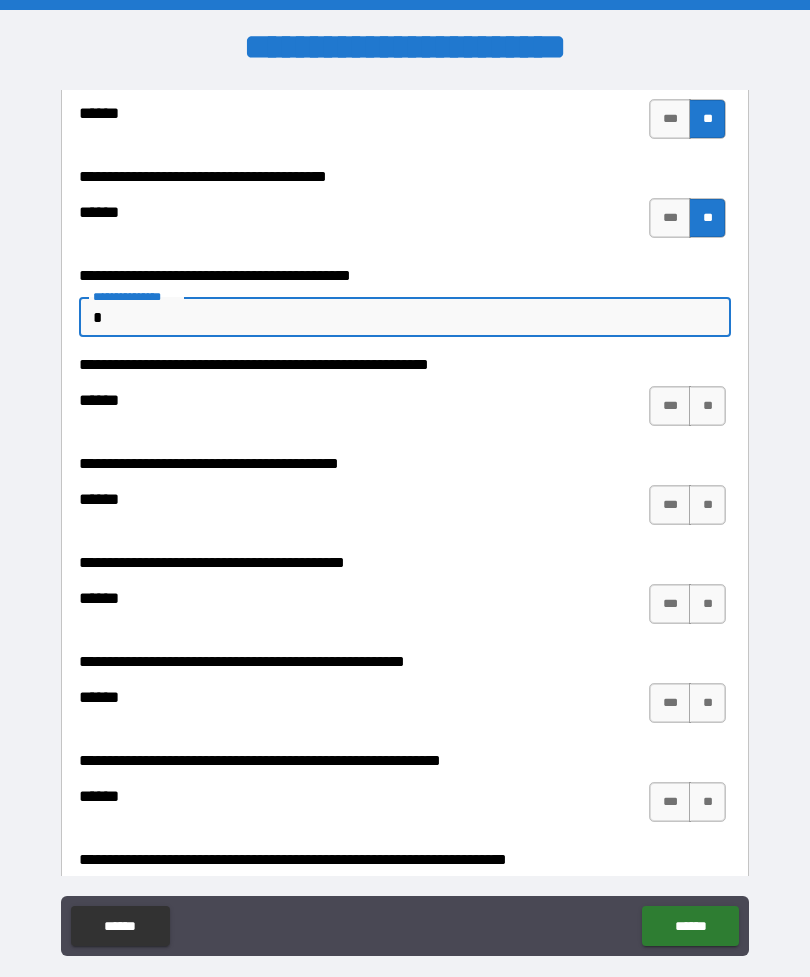 scroll, scrollTop: 4042, scrollLeft: 0, axis: vertical 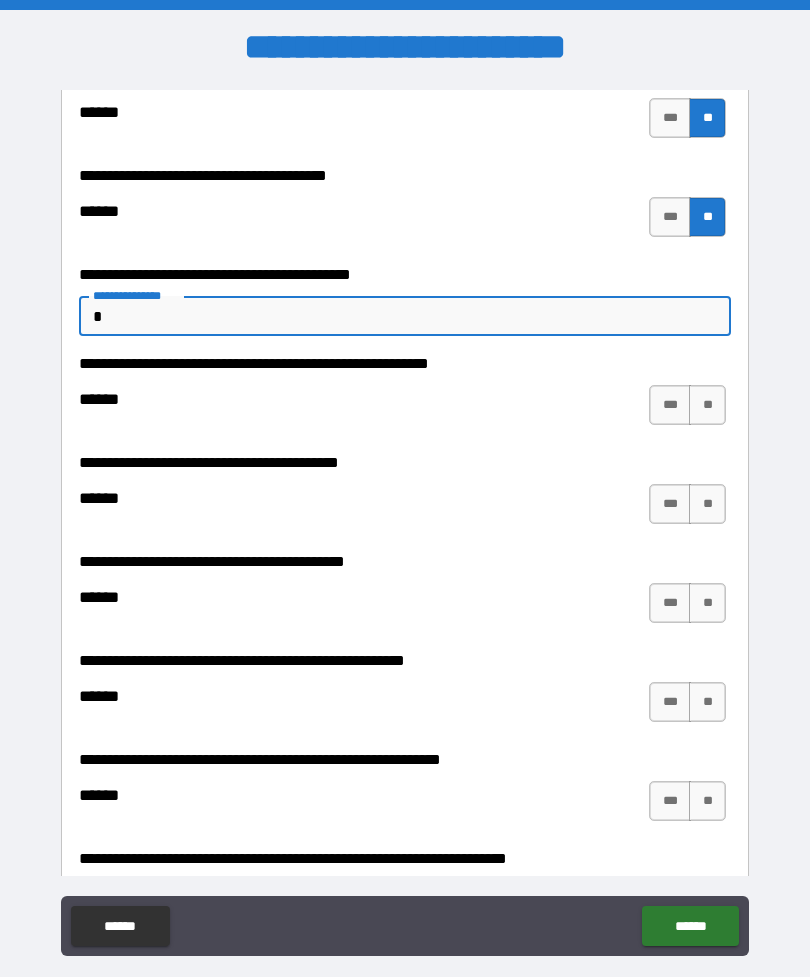 type on "*" 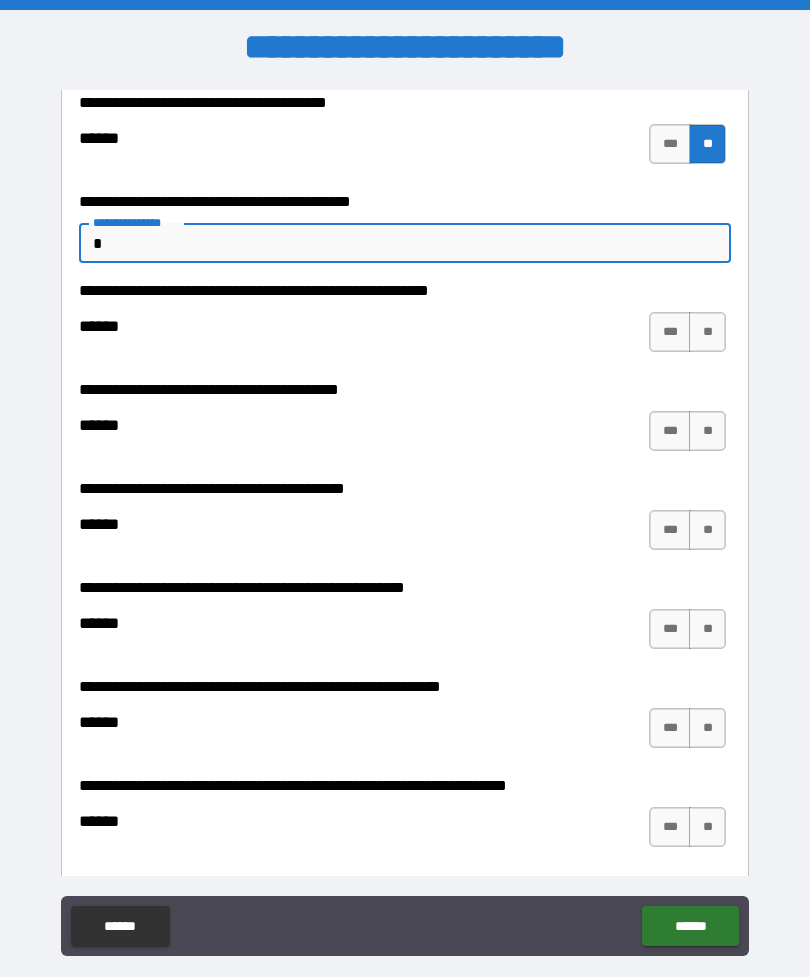 scroll, scrollTop: 4120, scrollLeft: 0, axis: vertical 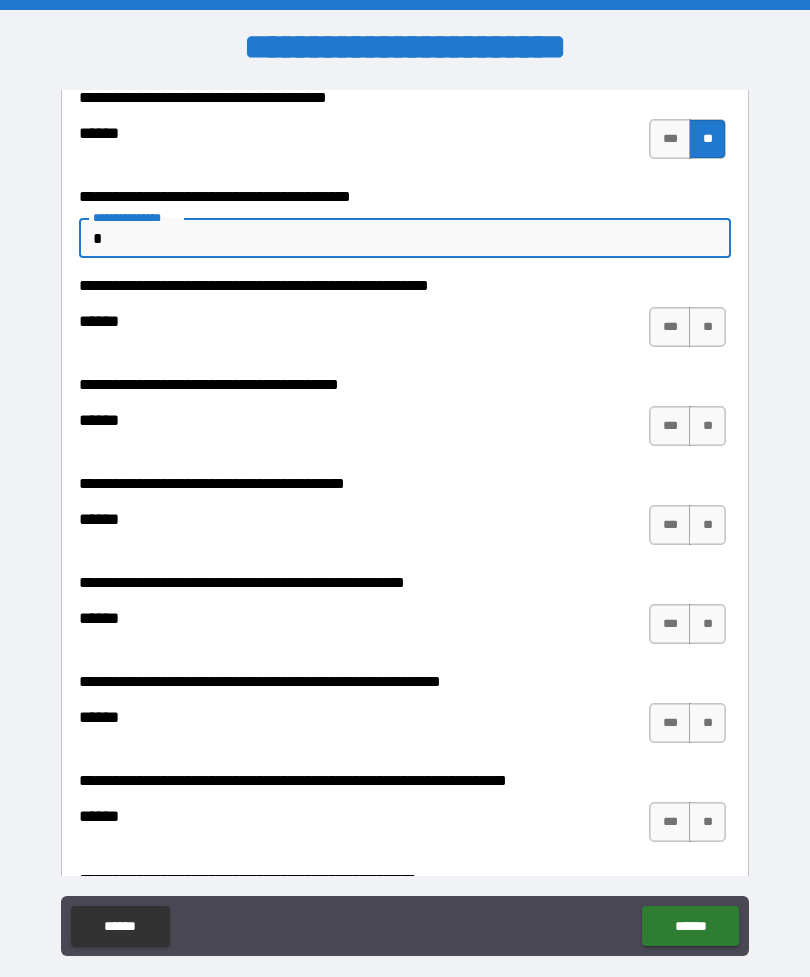 click on "**" at bounding box center [707, 327] 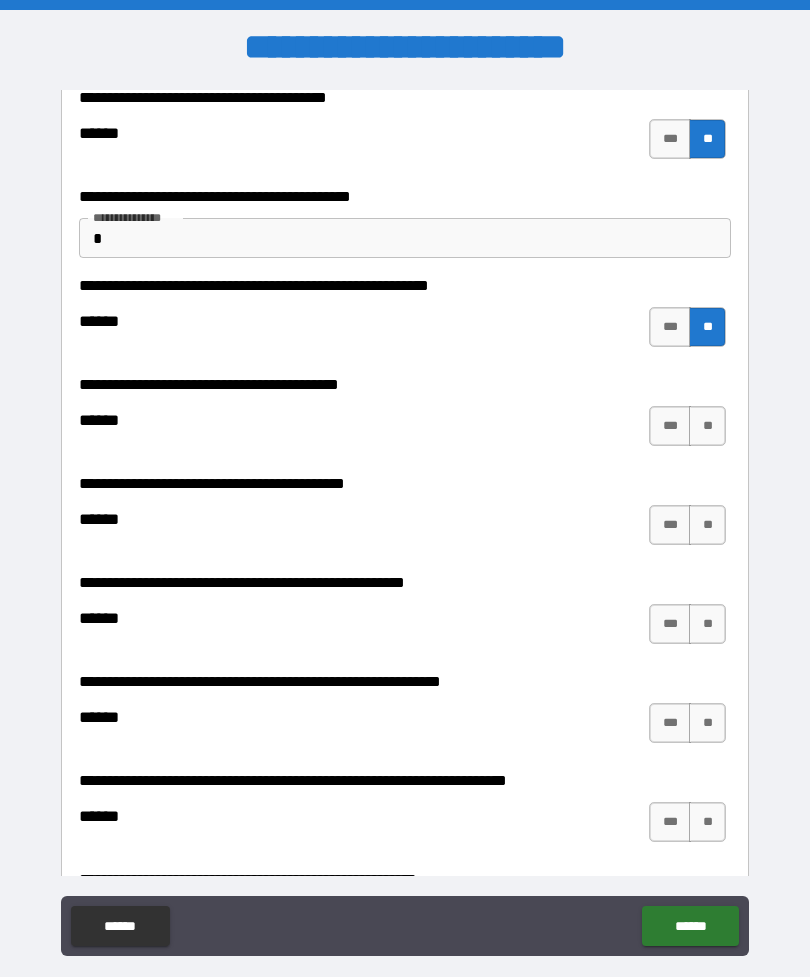 click on "**" at bounding box center [707, 426] 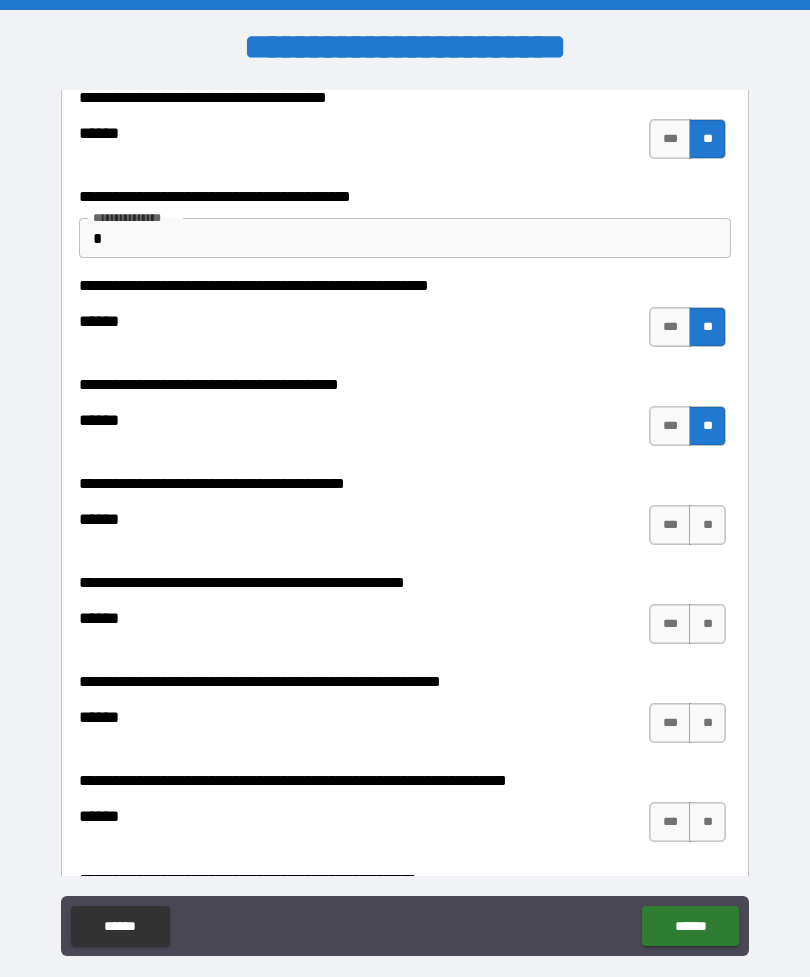 click on "**" at bounding box center (707, 525) 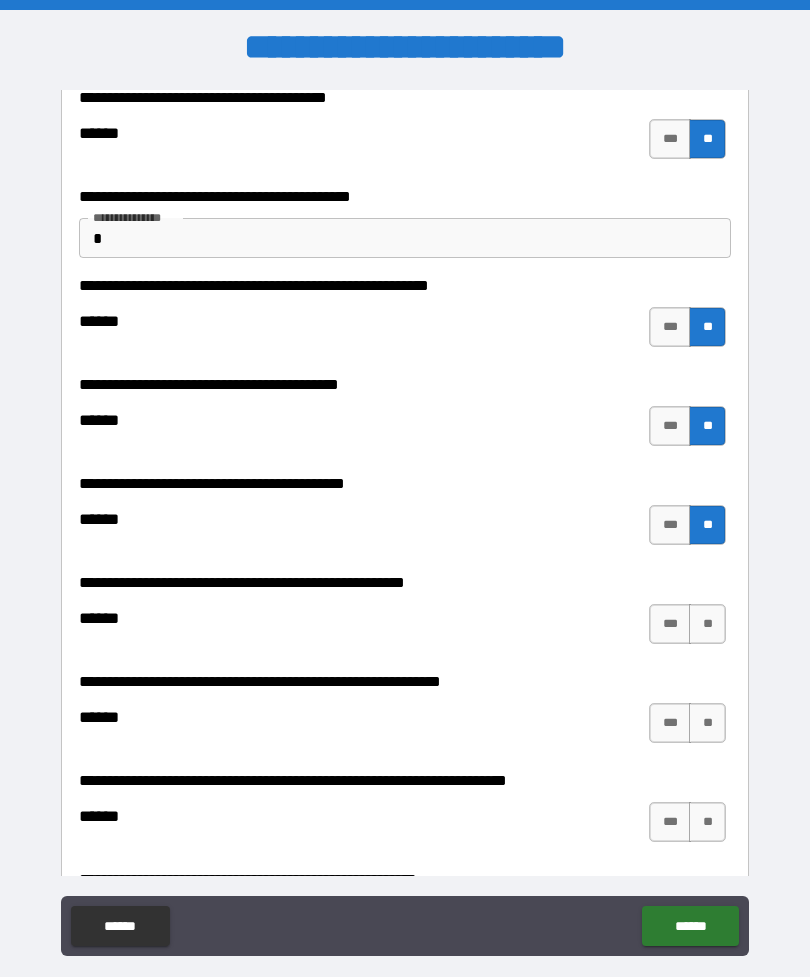 click on "**********" at bounding box center [405, 614] 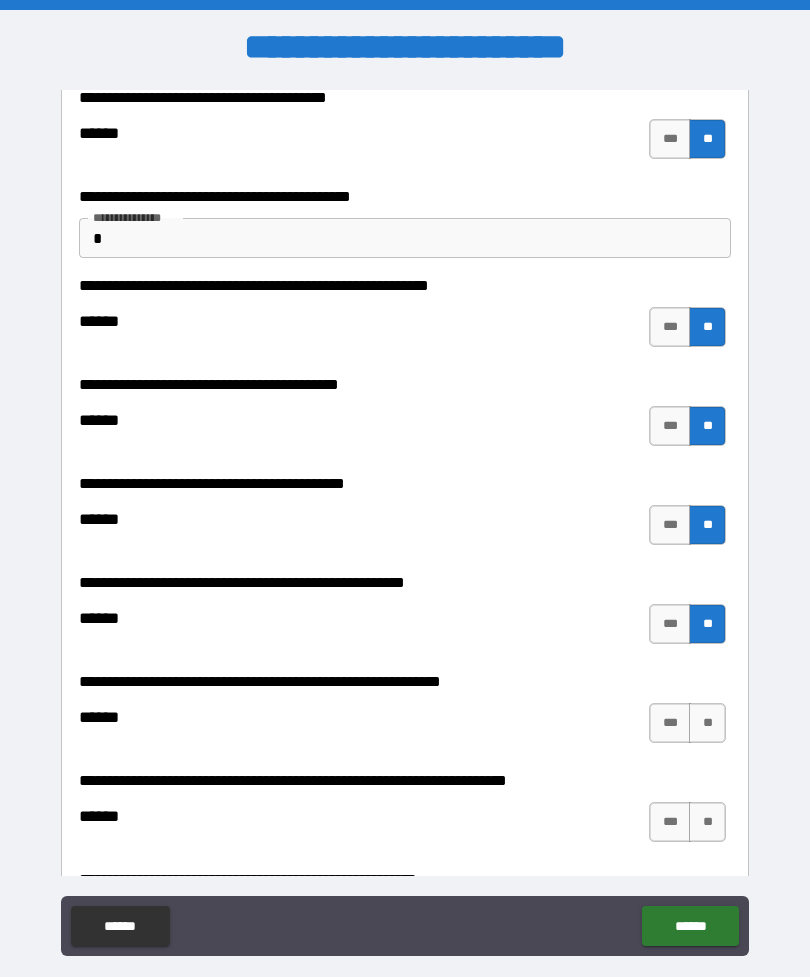 click on "**" at bounding box center [707, 723] 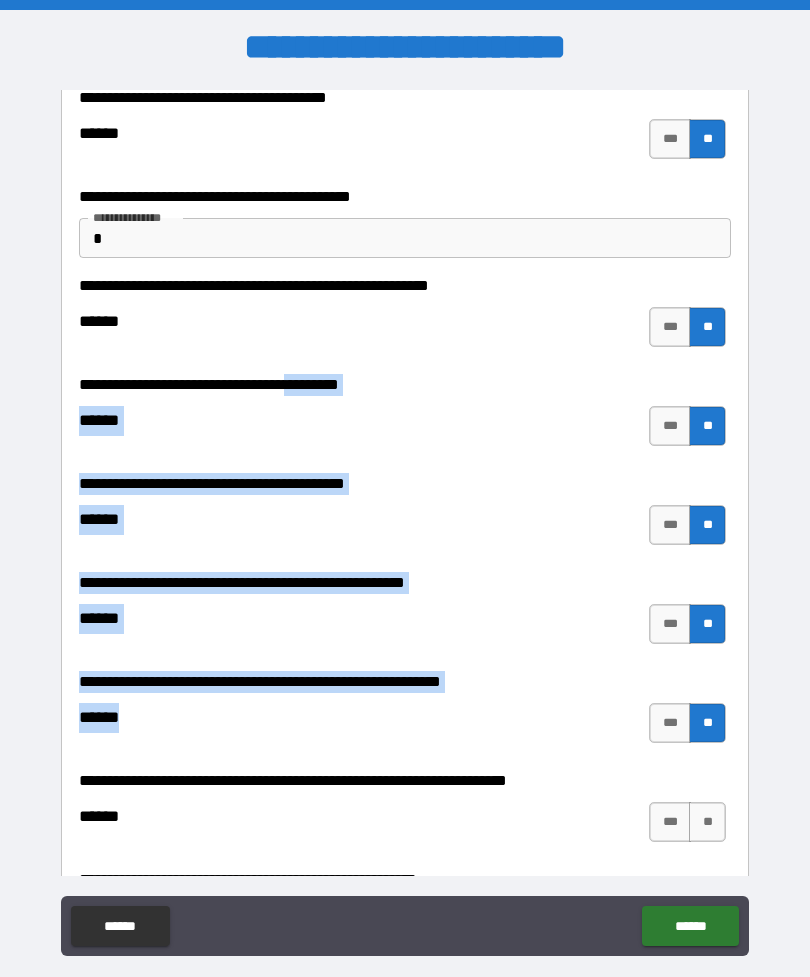 click on "**********" at bounding box center [405, 523] 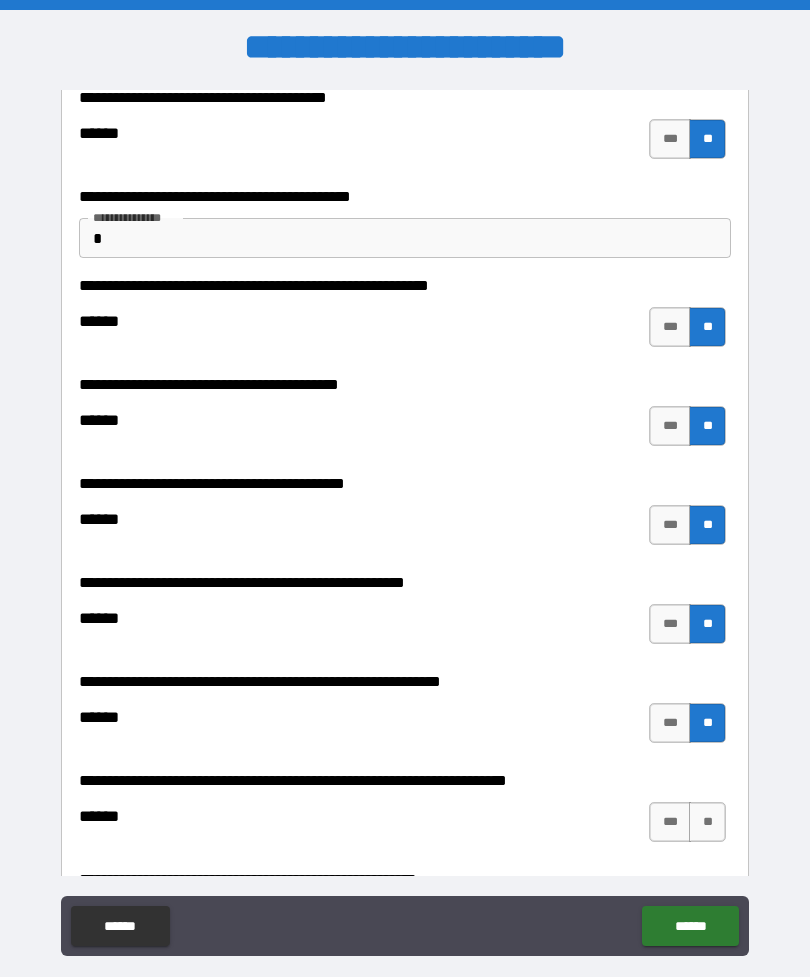 click on "**********" at bounding box center [405, 777] 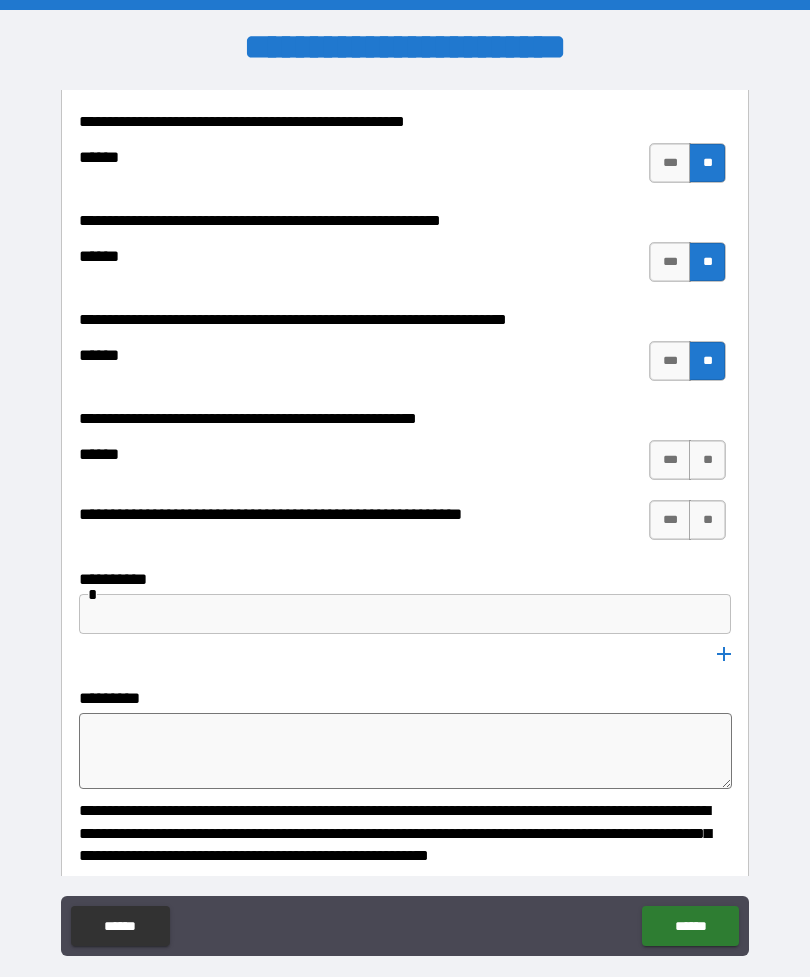 scroll, scrollTop: 4582, scrollLeft: 0, axis: vertical 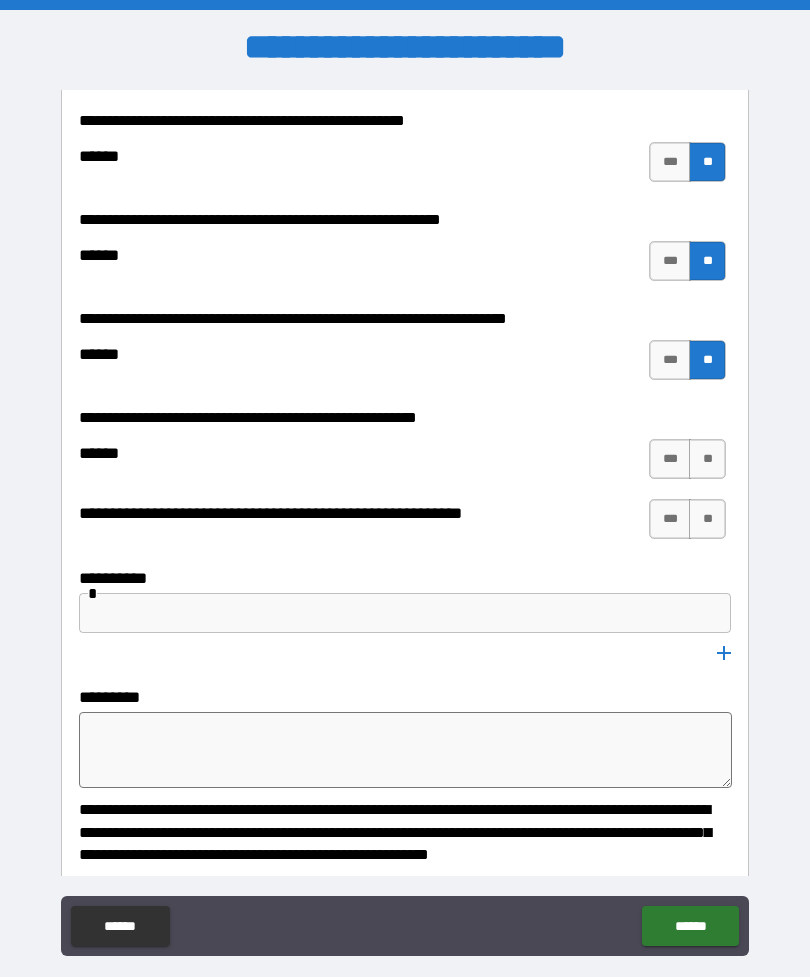 click on "**" at bounding box center (707, 459) 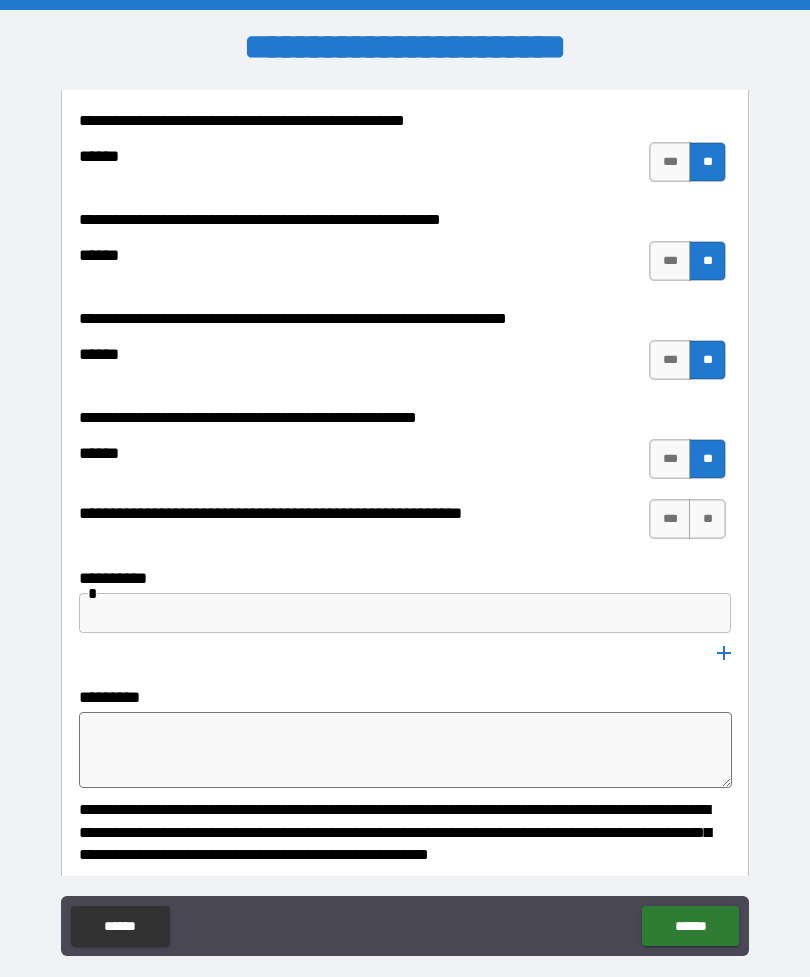 click on "**" at bounding box center (707, 519) 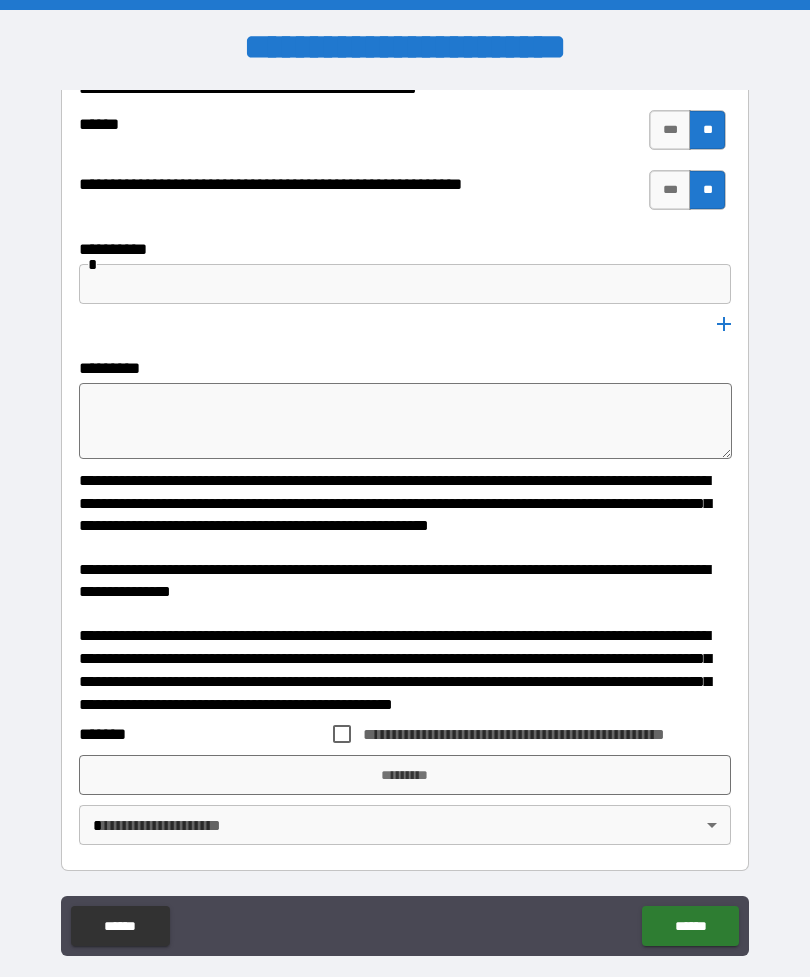 scroll, scrollTop: 4910, scrollLeft: 0, axis: vertical 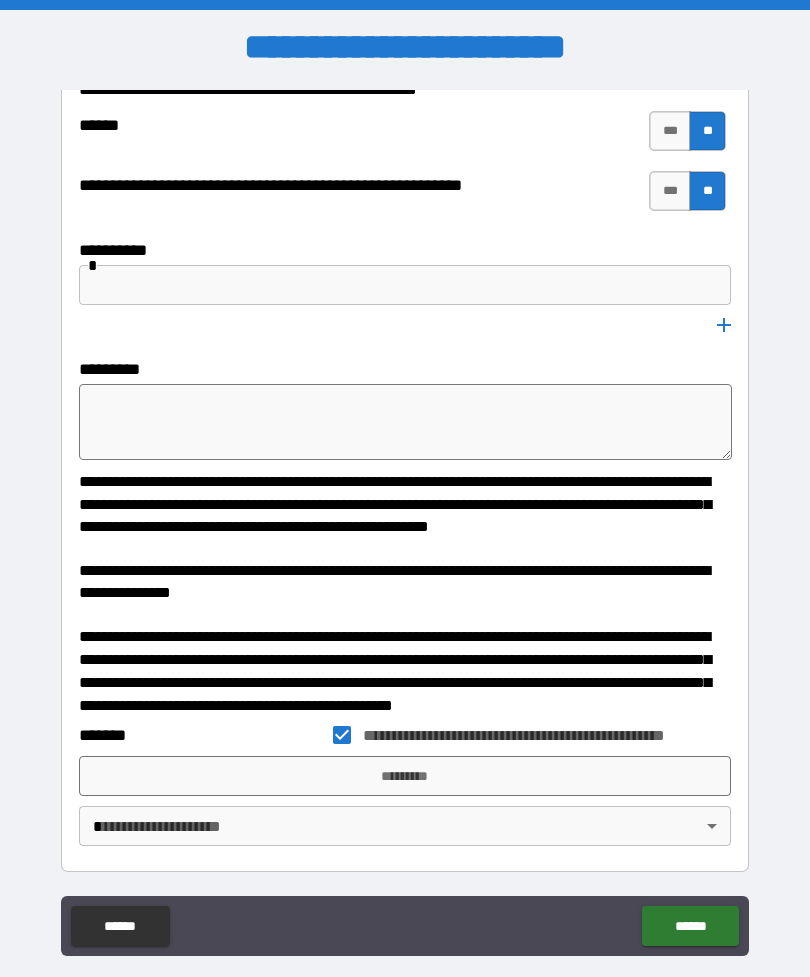 click on "**********" at bounding box center (405, 520) 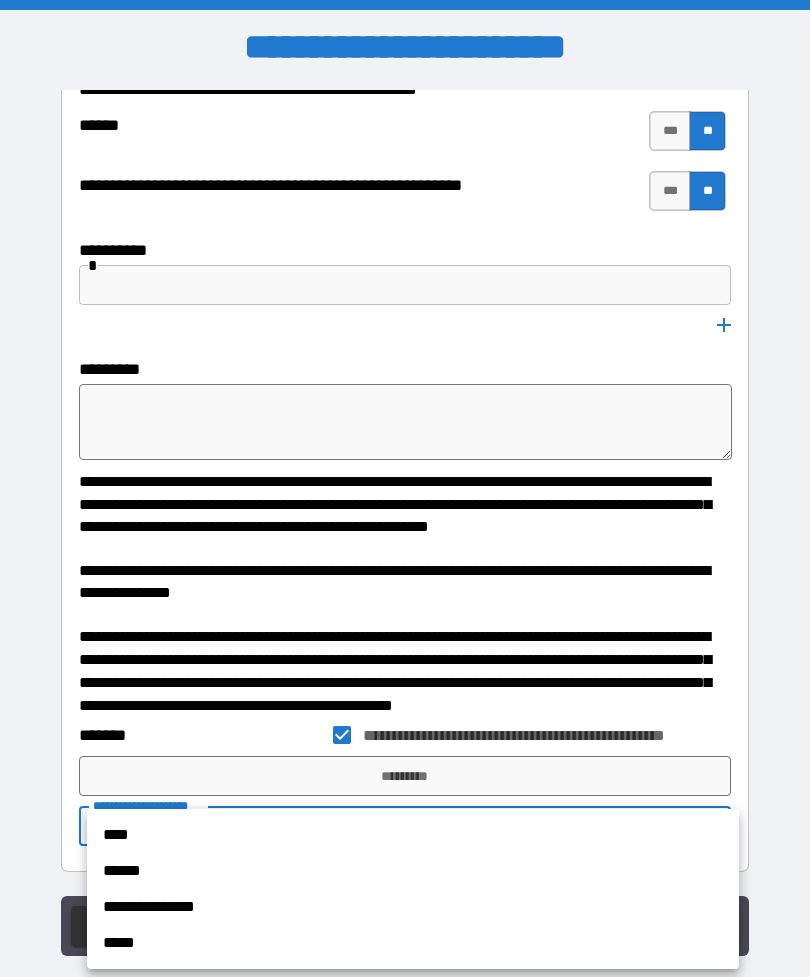 click on "**********" at bounding box center [413, 907] 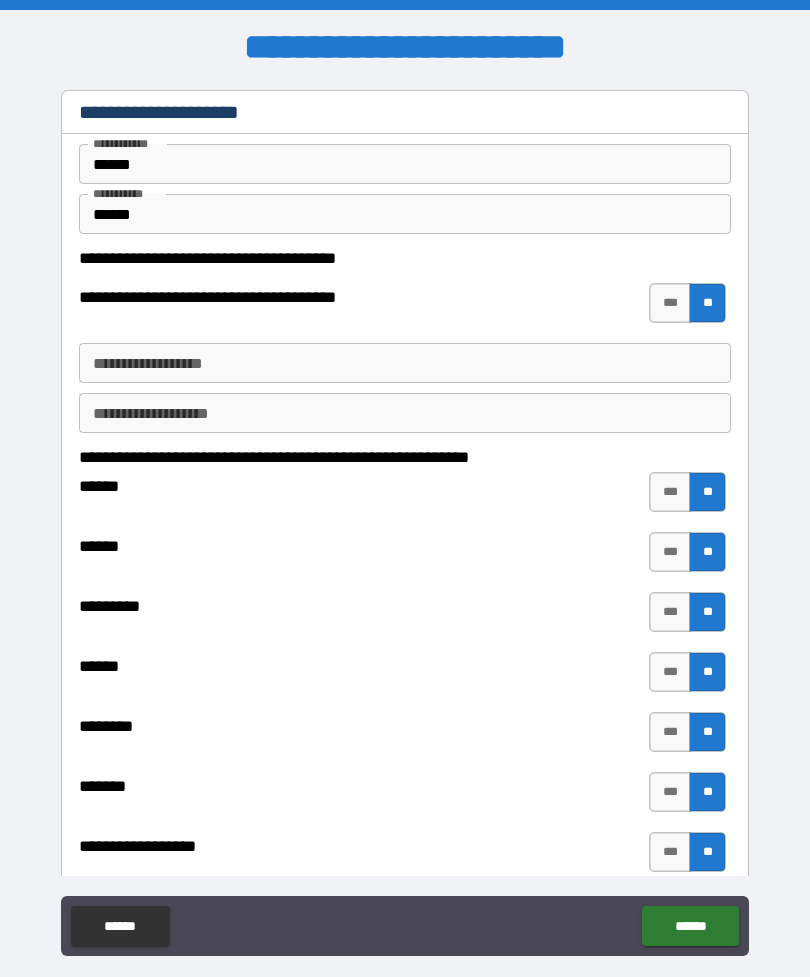 scroll, scrollTop: 0, scrollLeft: 0, axis: both 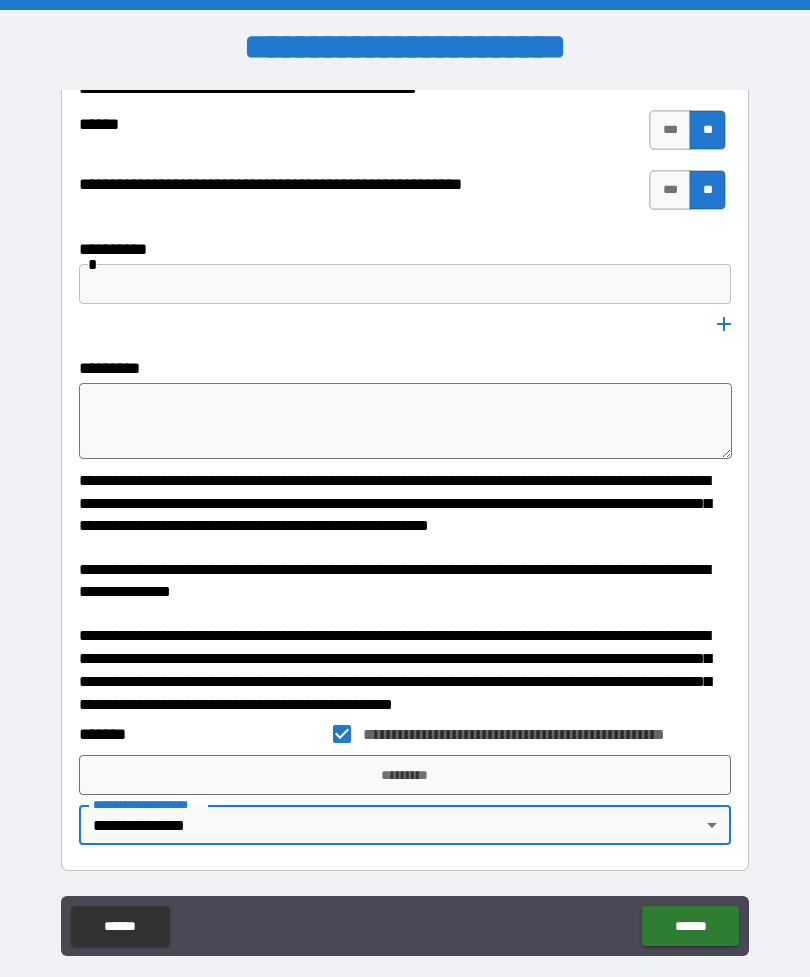click on "******" at bounding box center (690, 926) 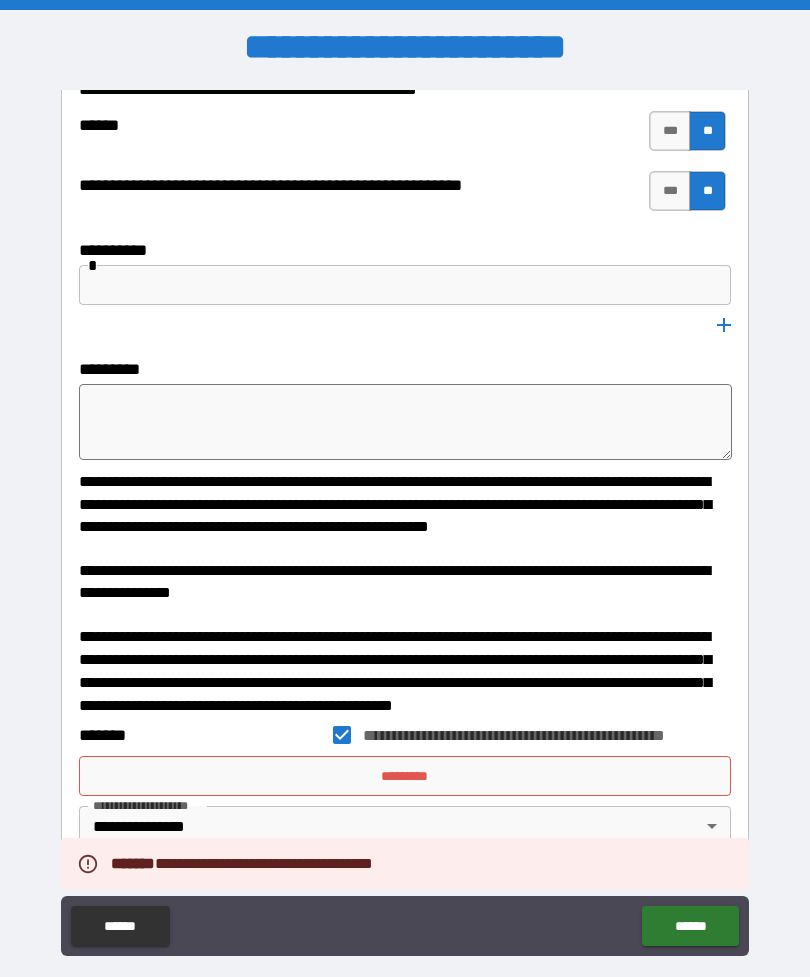 click on "*********" at bounding box center [405, 776] 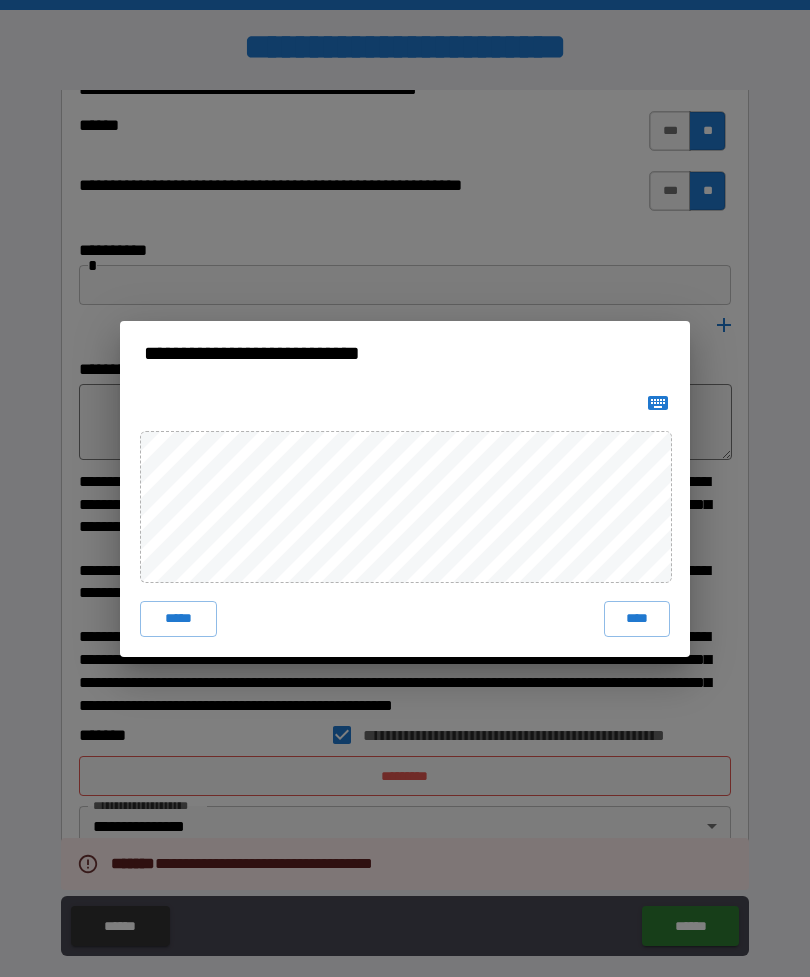 click 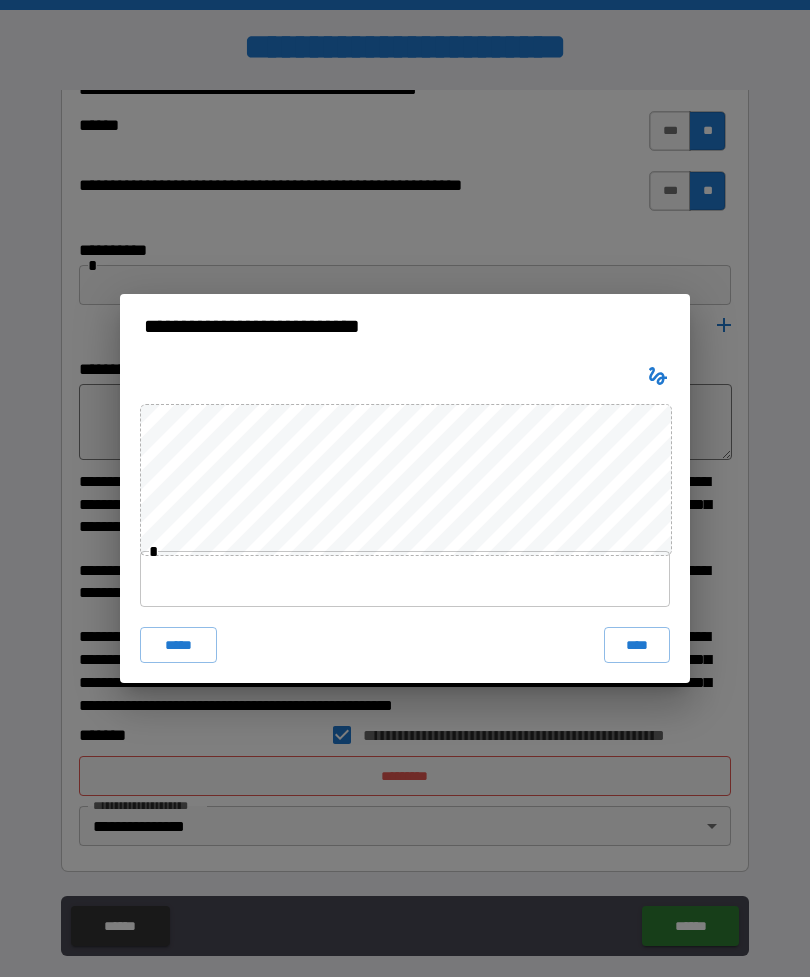 click at bounding box center (658, 376) 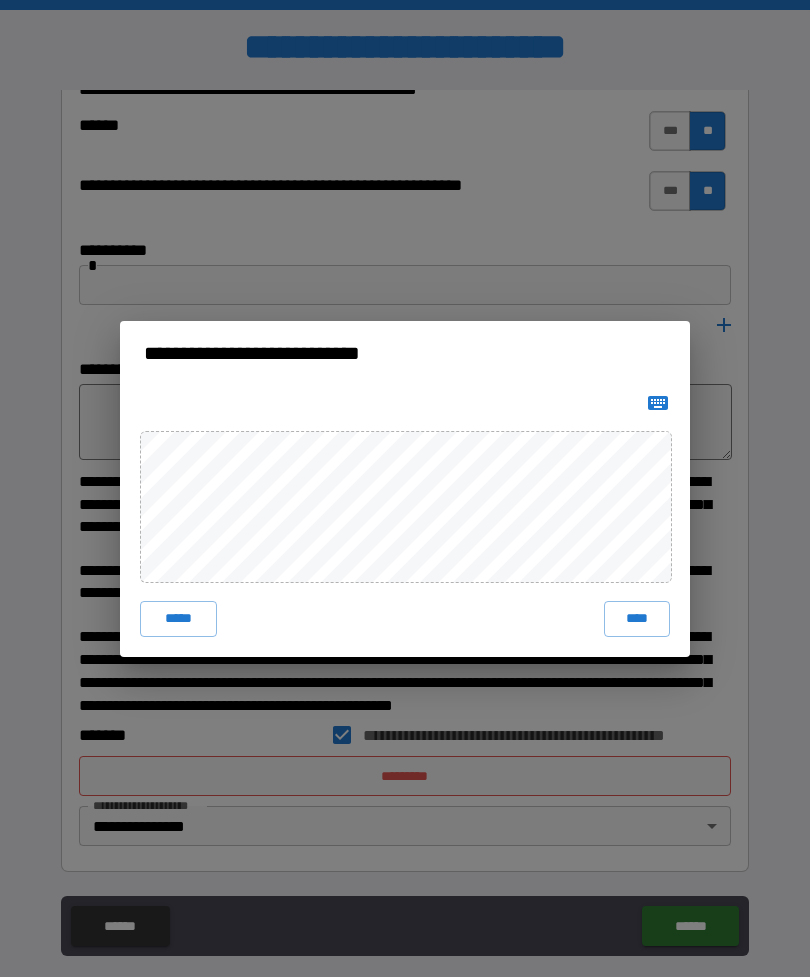 click 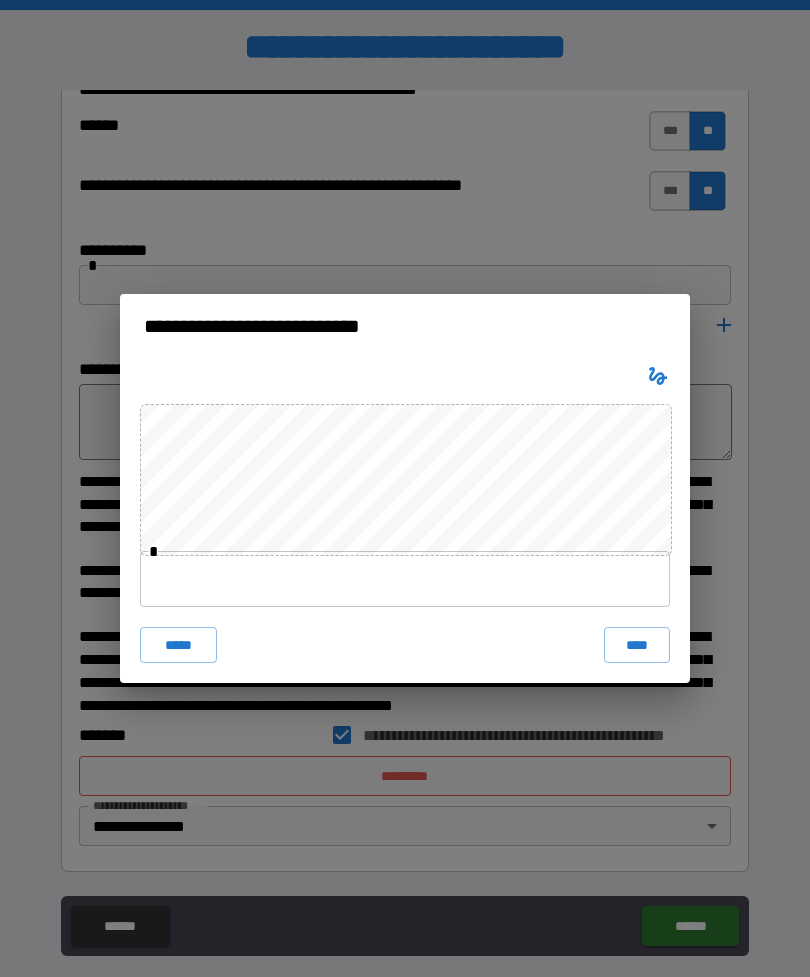 click 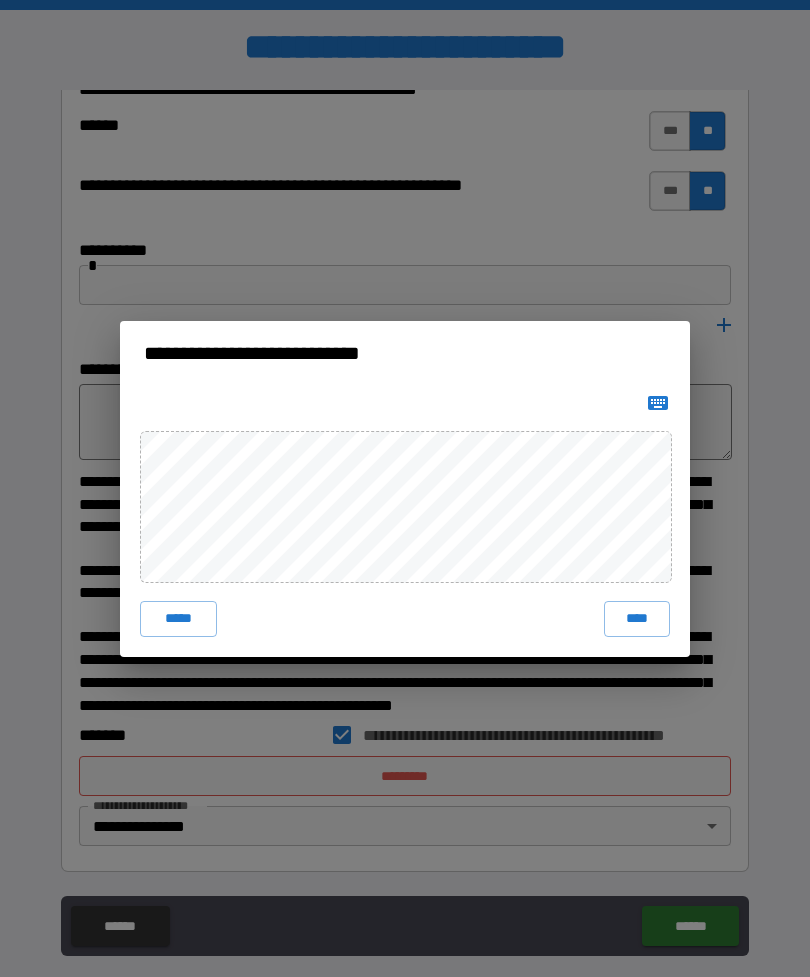 click on "****" at bounding box center (637, 619) 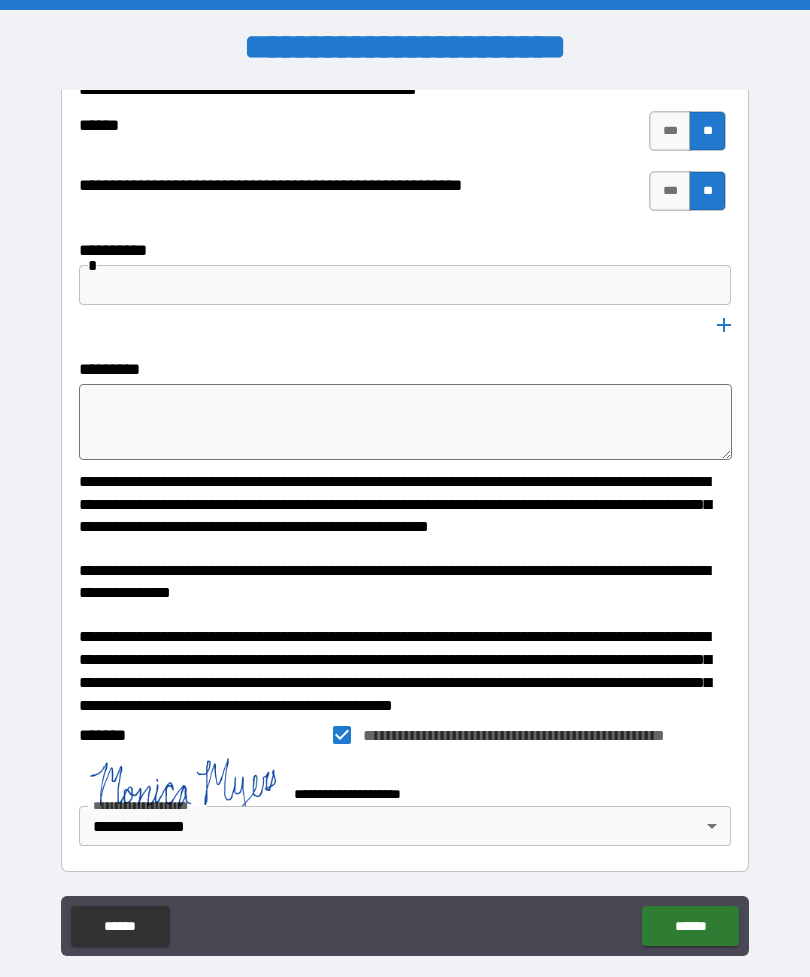 scroll, scrollTop: 4900, scrollLeft: 0, axis: vertical 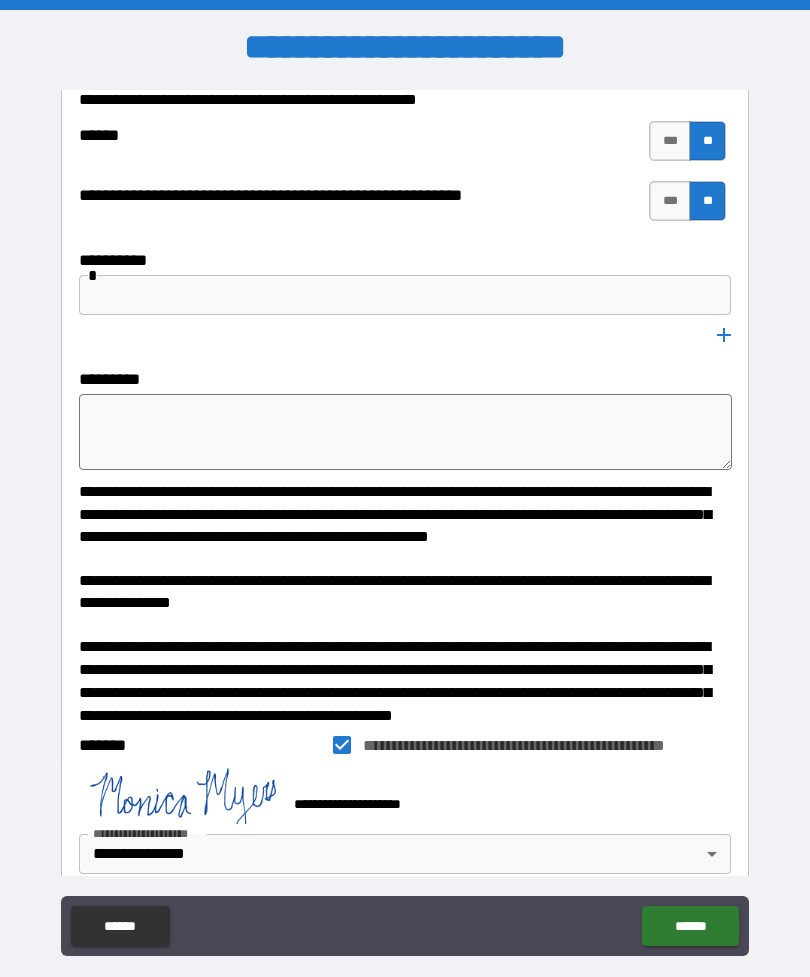 click on "******" at bounding box center (690, 926) 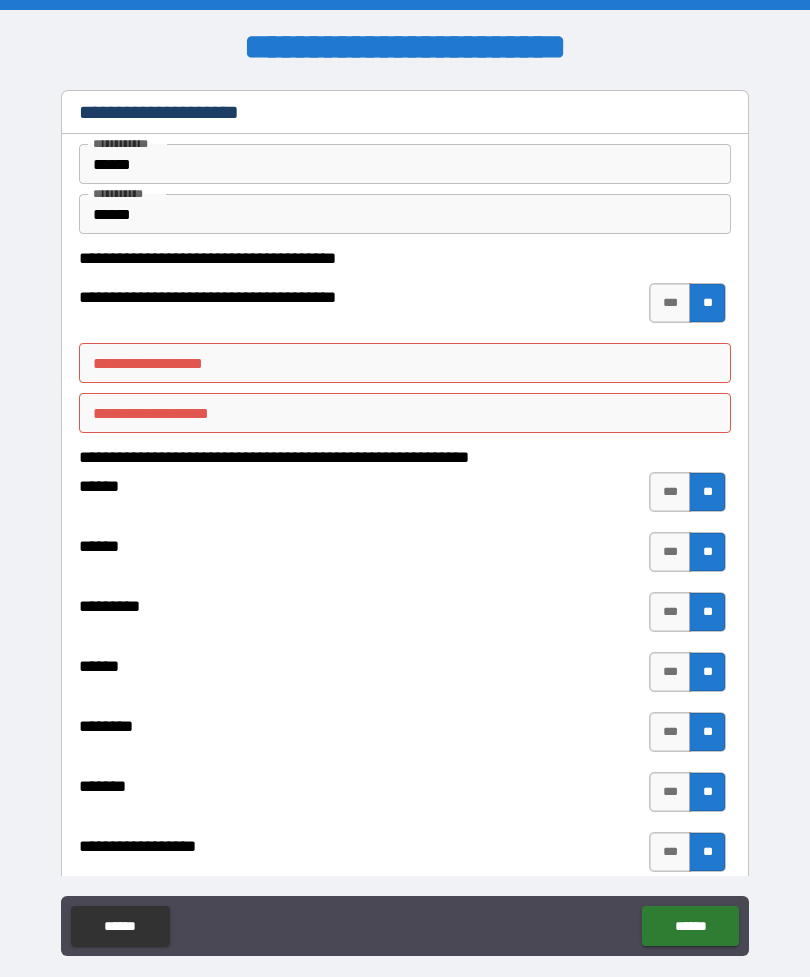 scroll, scrollTop: 0, scrollLeft: 0, axis: both 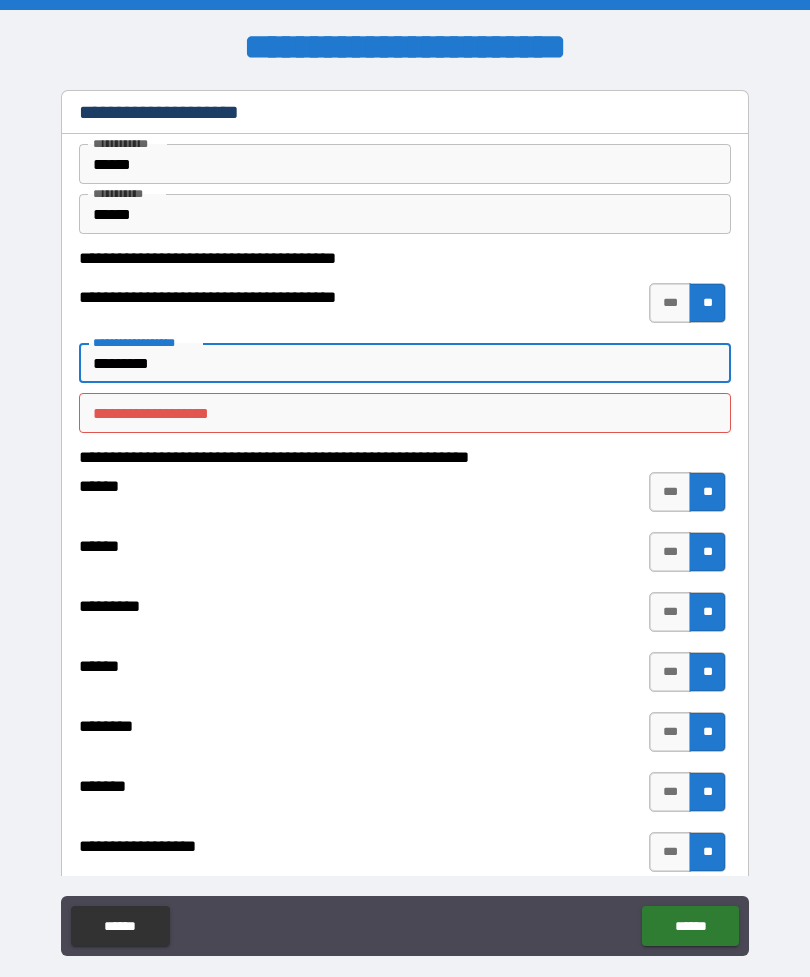 type on "********" 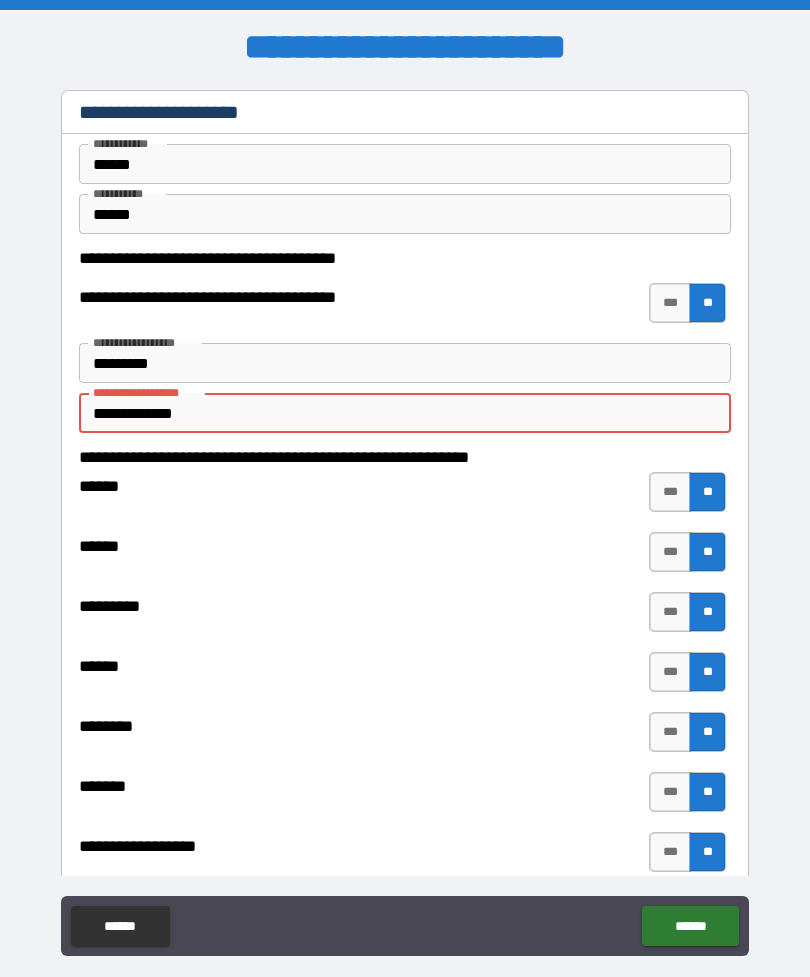 type on "**********" 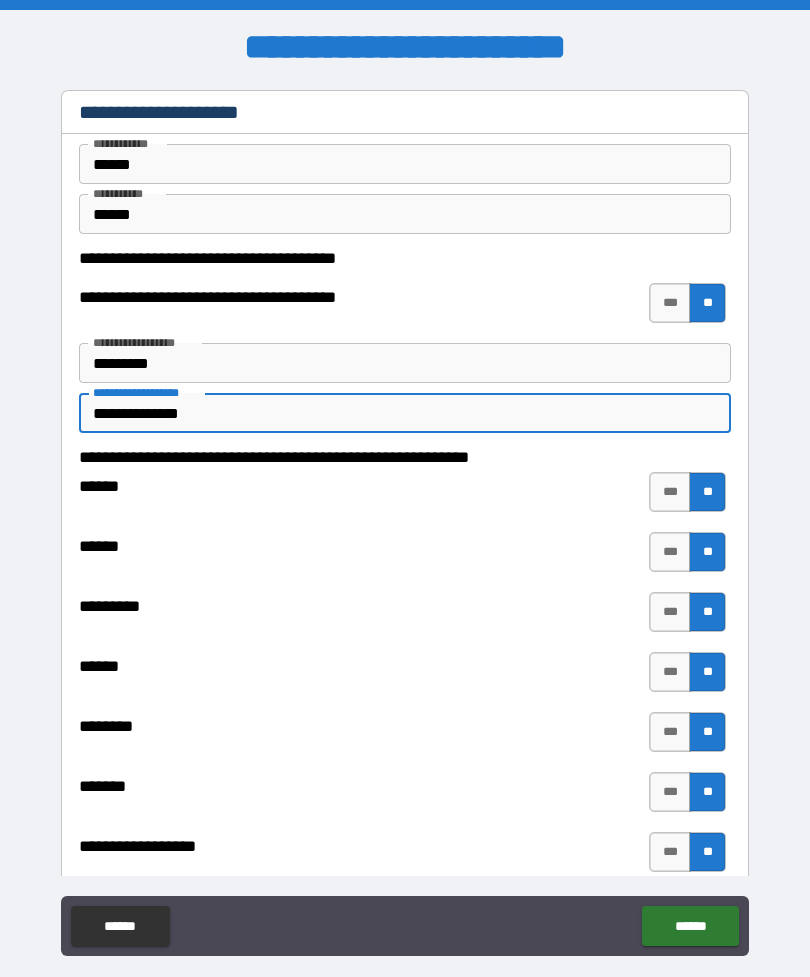 click on "******" at bounding box center (690, 926) 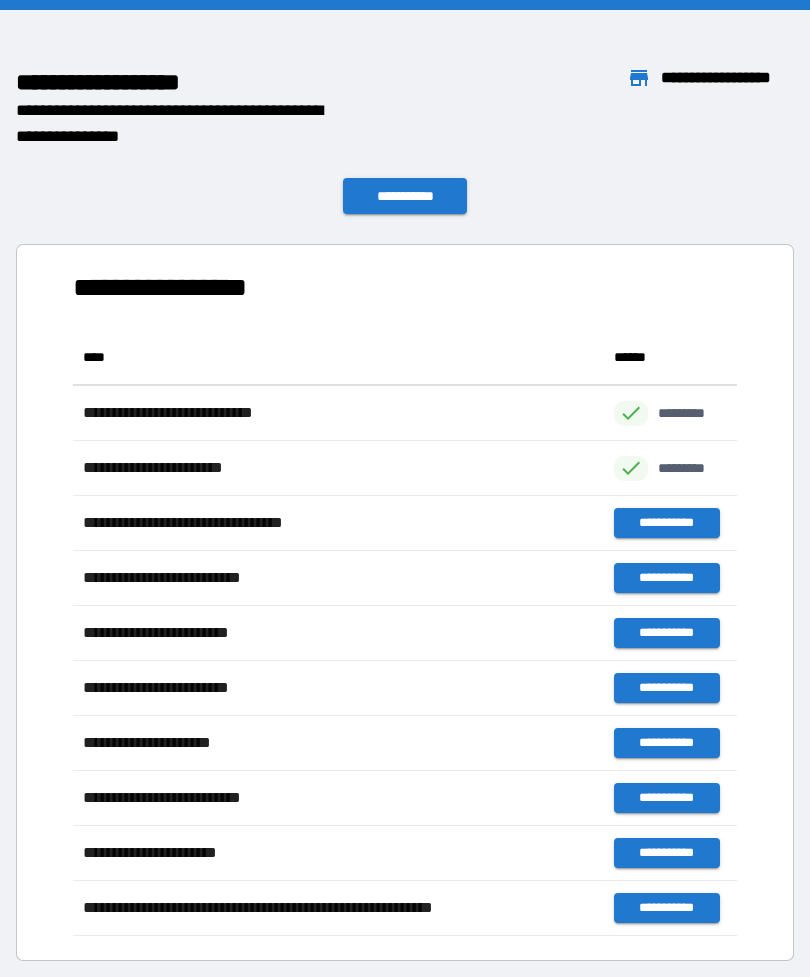 scroll, scrollTop: 1, scrollLeft: 1, axis: both 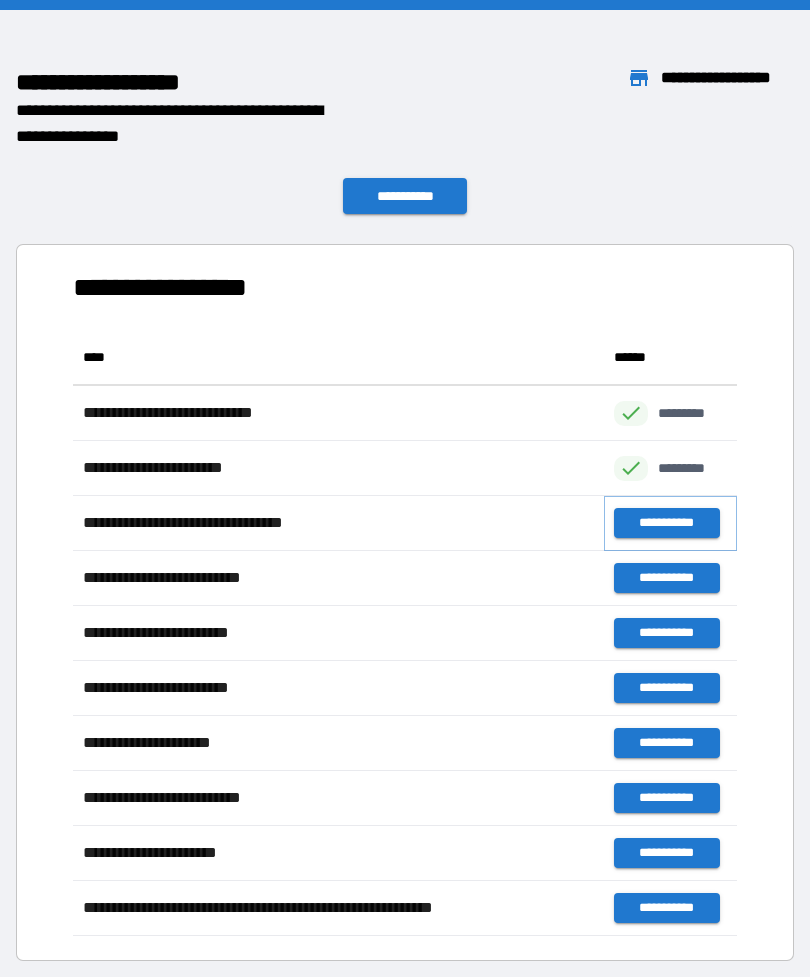 click on "**********" at bounding box center [666, 523] 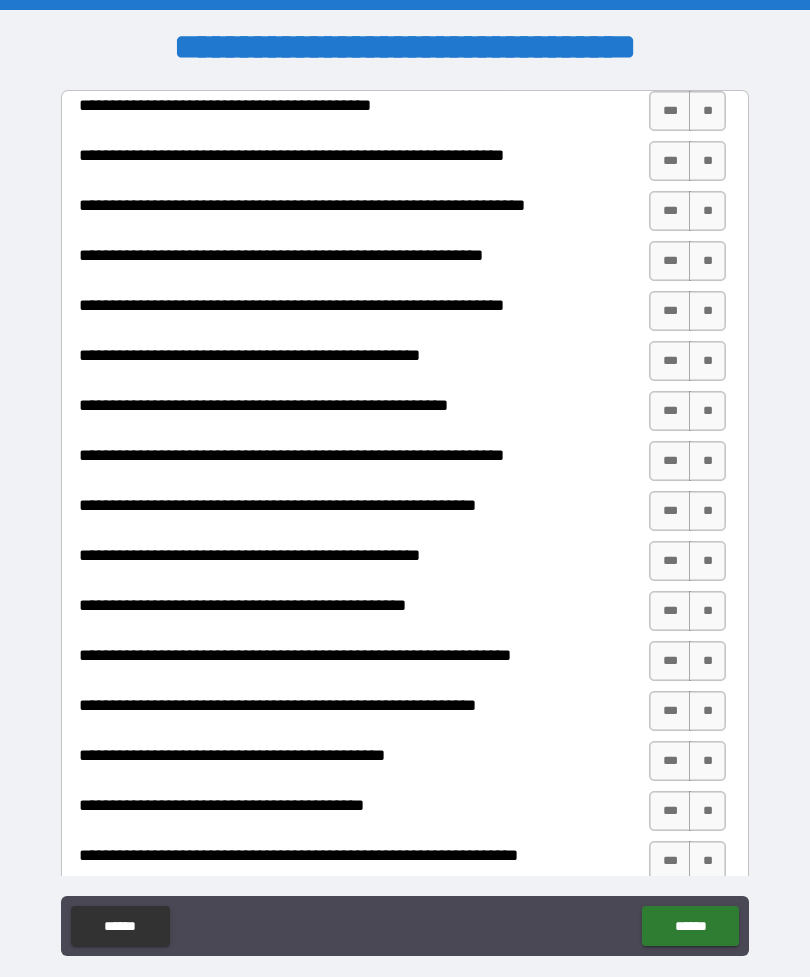 click on "***" at bounding box center (670, 111) 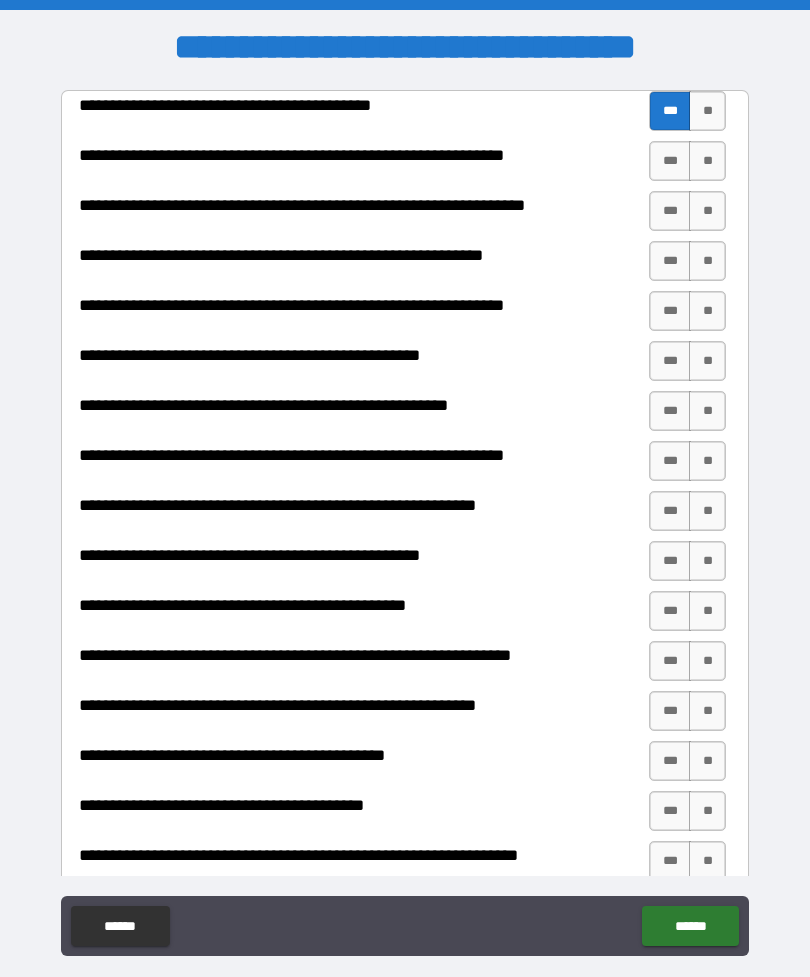 click on "**" at bounding box center (707, 161) 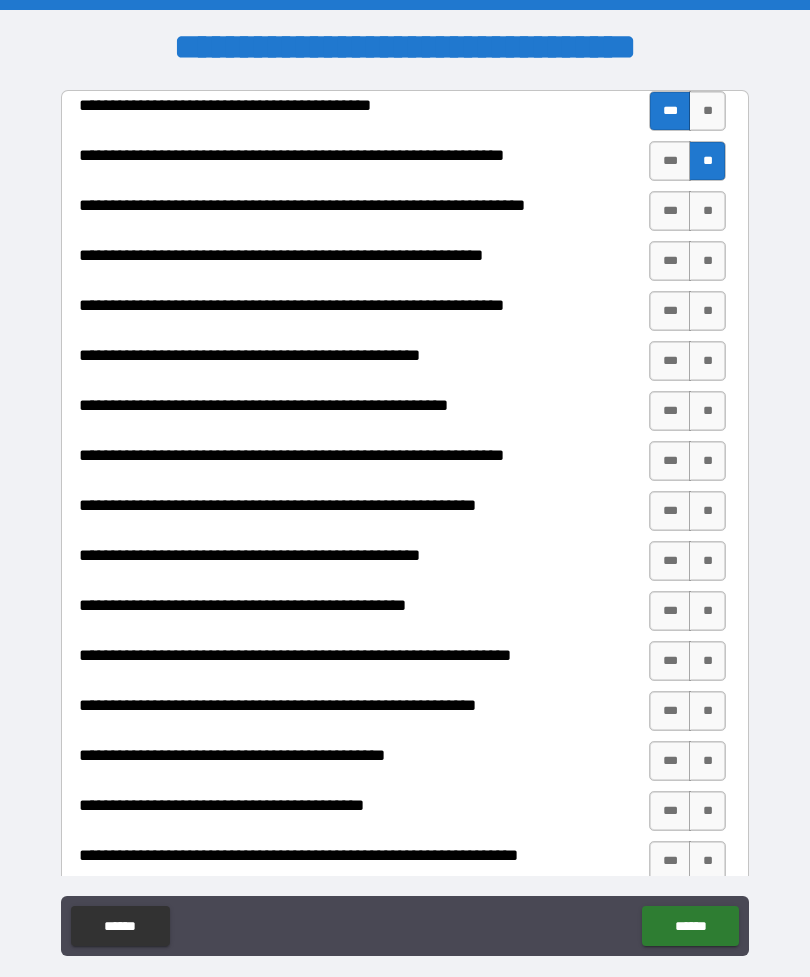 click on "**" at bounding box center (707, 211) 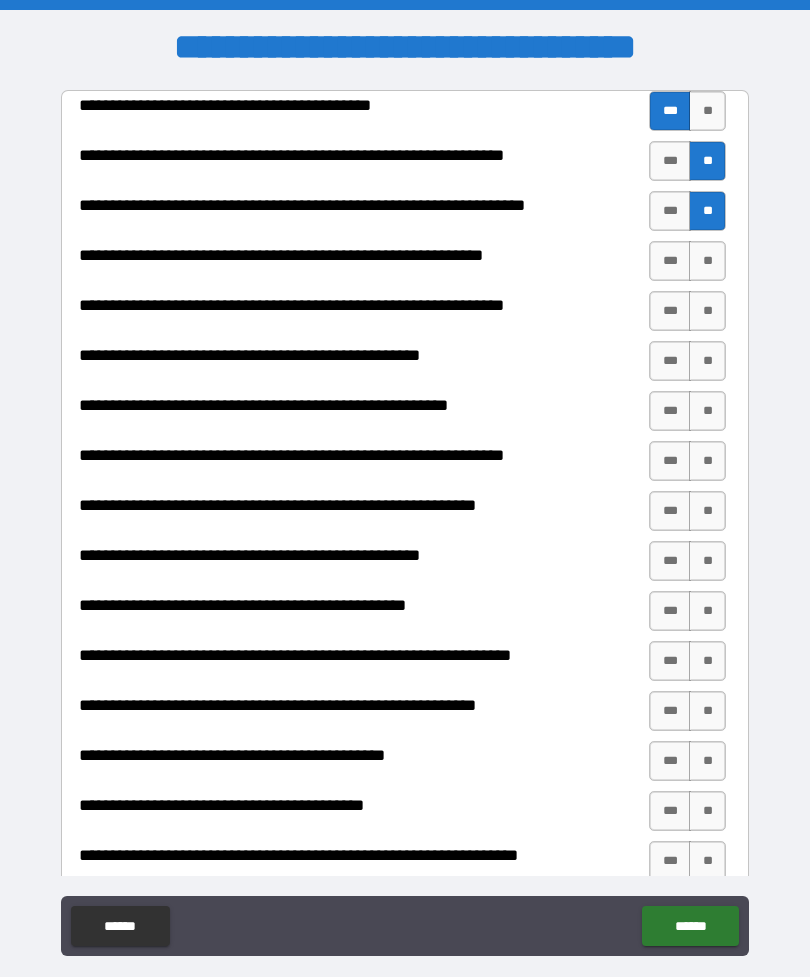 click on "**" at bounding box center (707, 261) 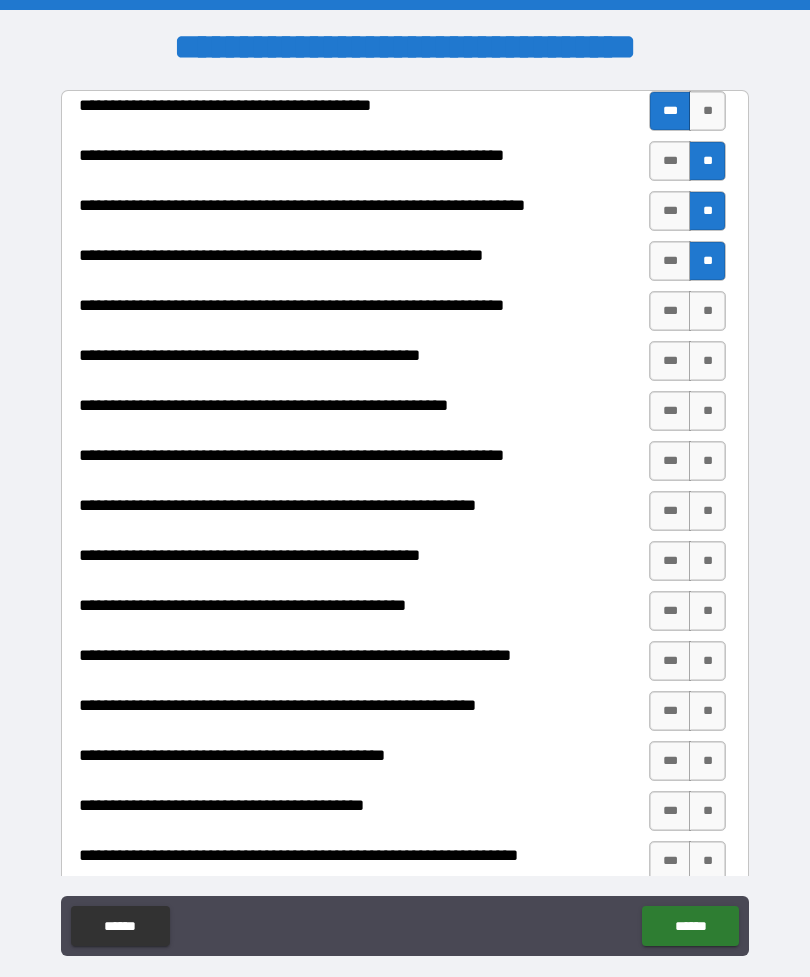 click on "**" at bounding box center [707, 311] 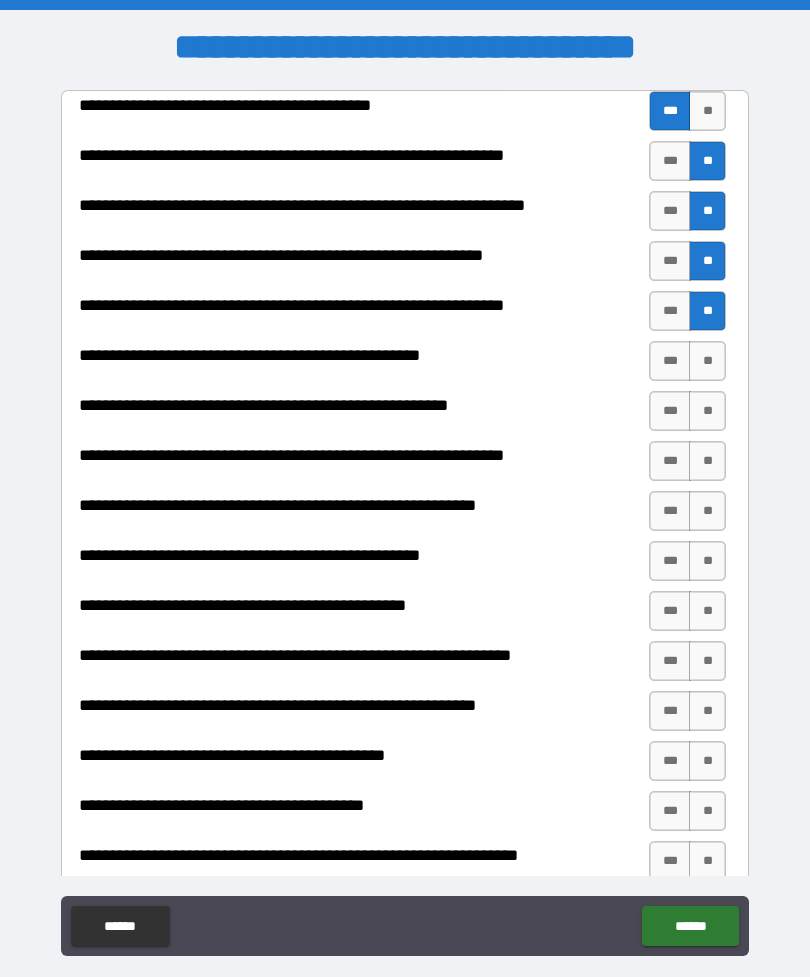 click on "**" at bounding box center (707, 361) 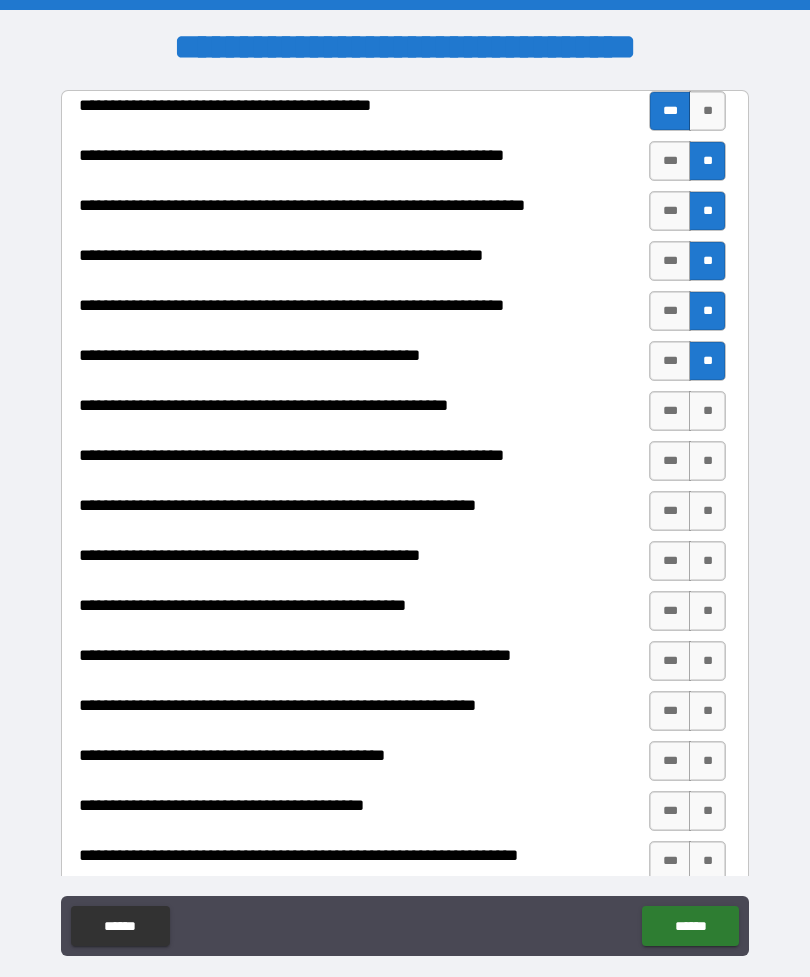 click on "**" at bounding box center (707, 411) 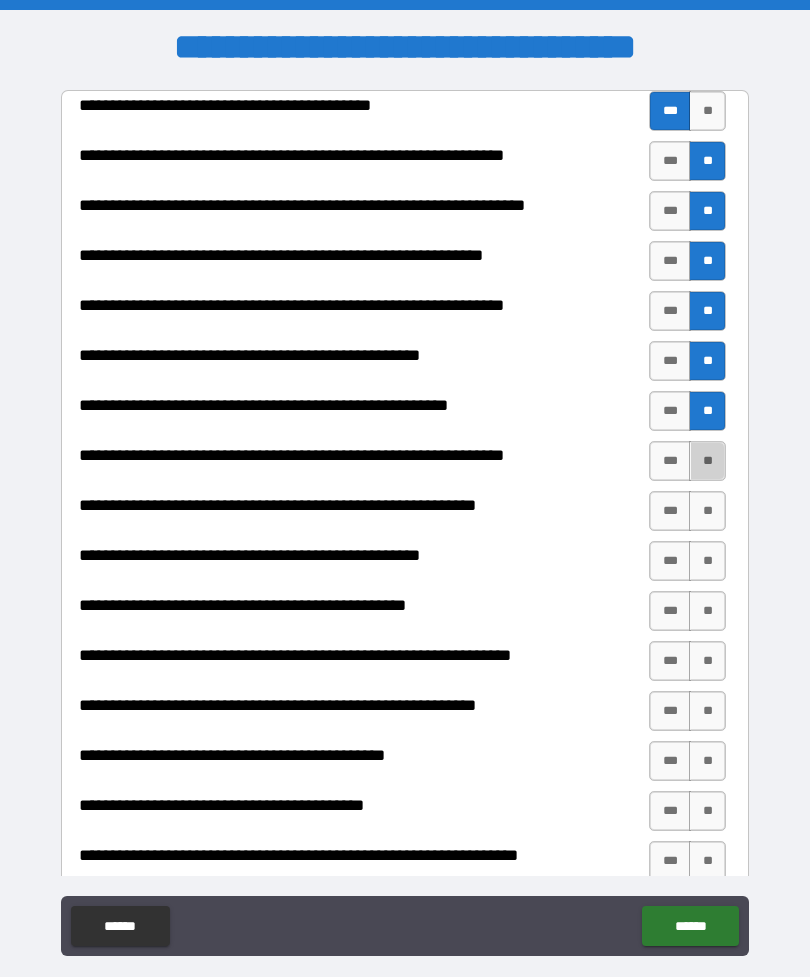 click on "**" at bounding box center [707, 461] 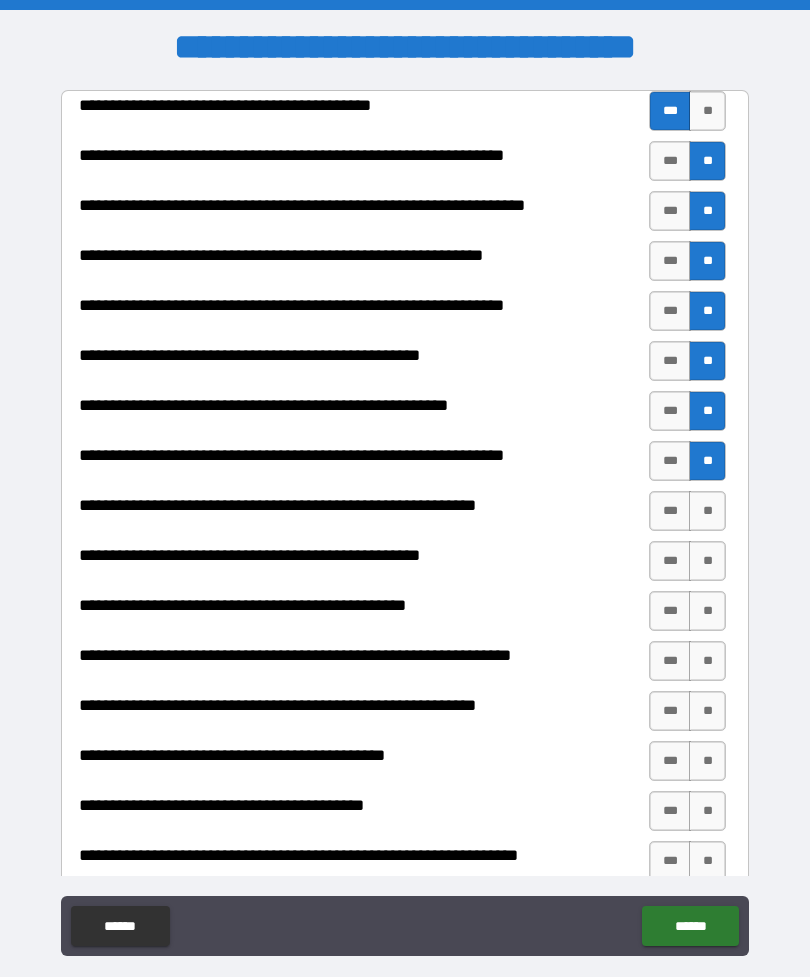 click on "***" at bounding box center [670, 461] 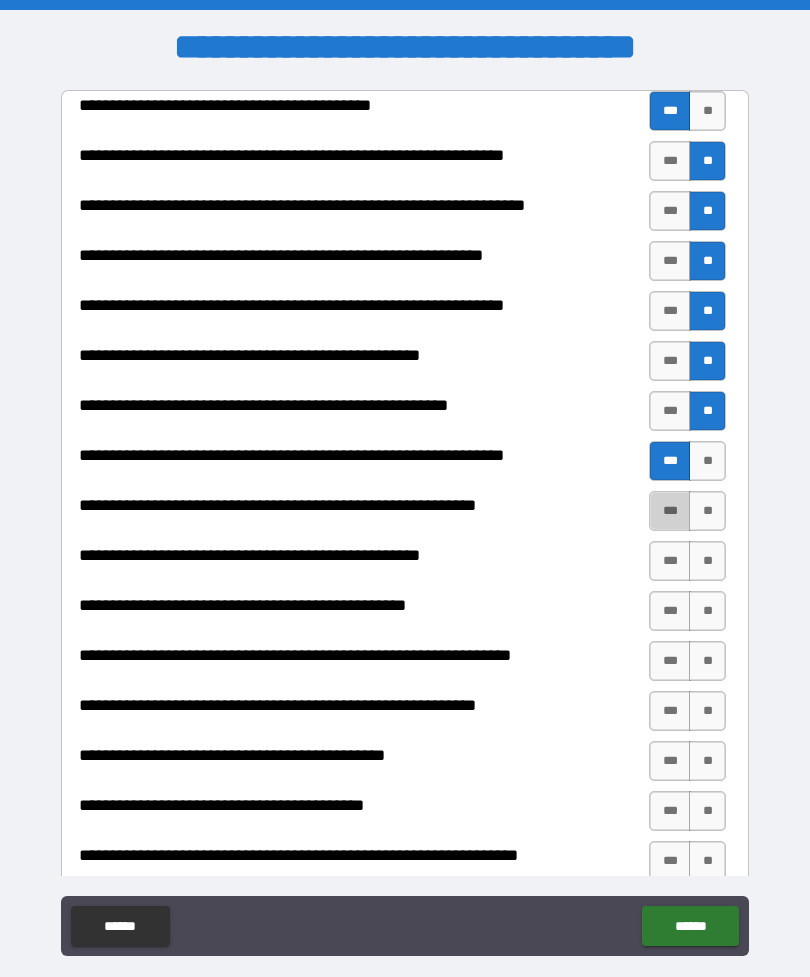 click on "***" at bounding box center (670, 511) 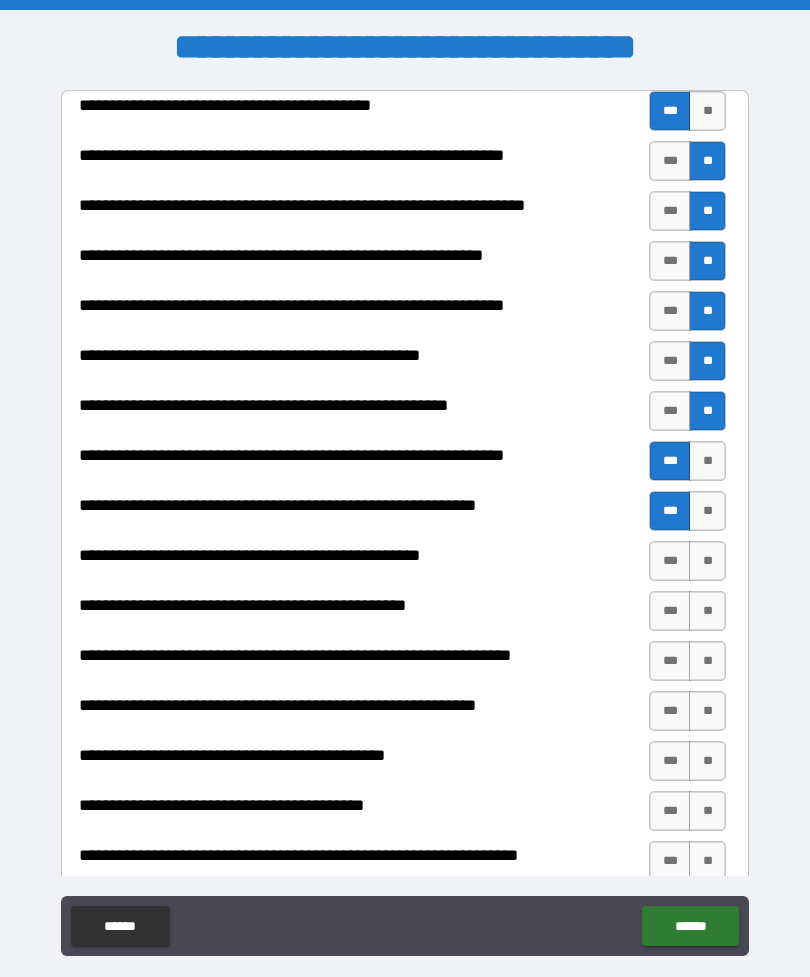 click on "**" at bounding box center [707, 561] 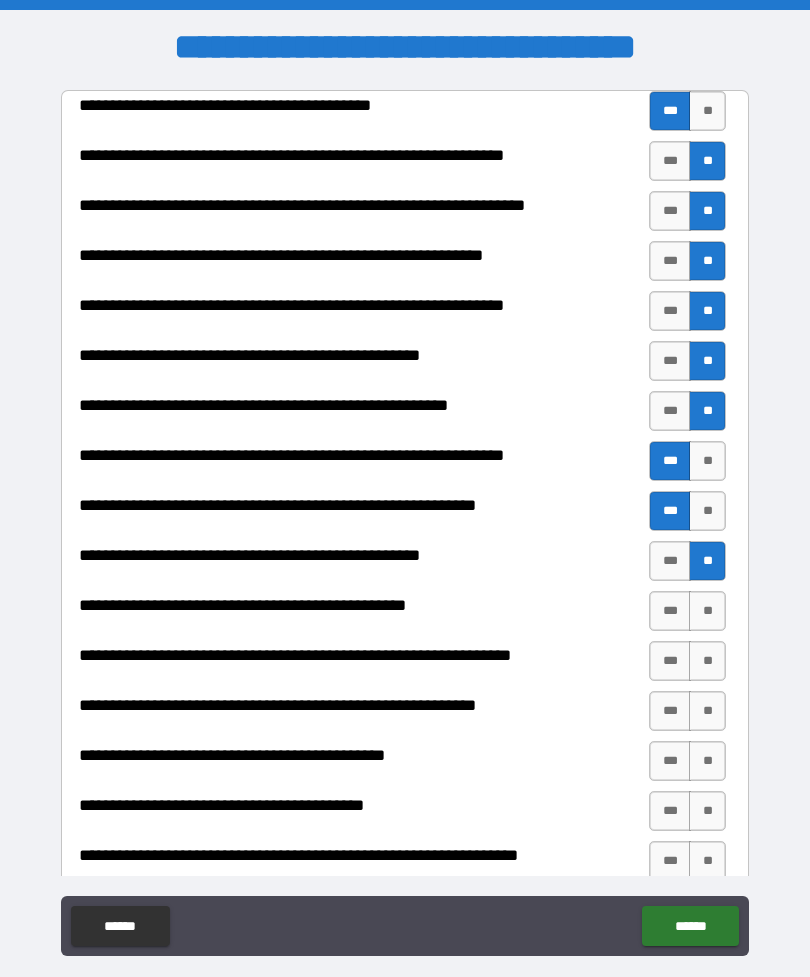 click on "**" at bounding box center [707, 611] 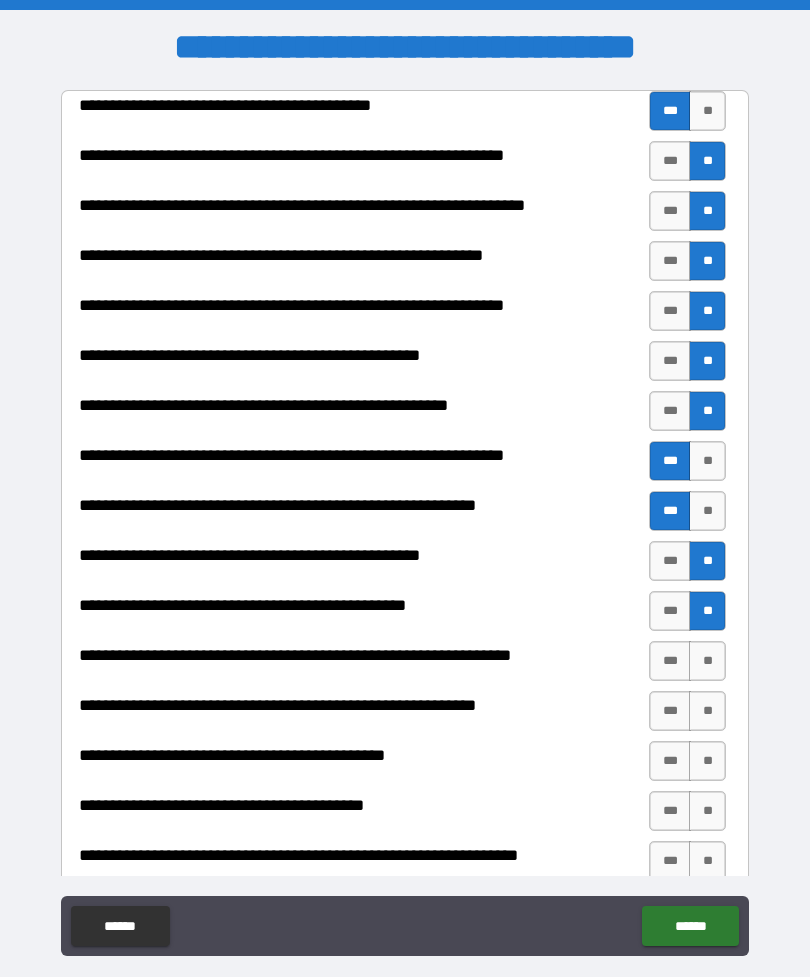 click on "**" at bounding box center [707, 661] 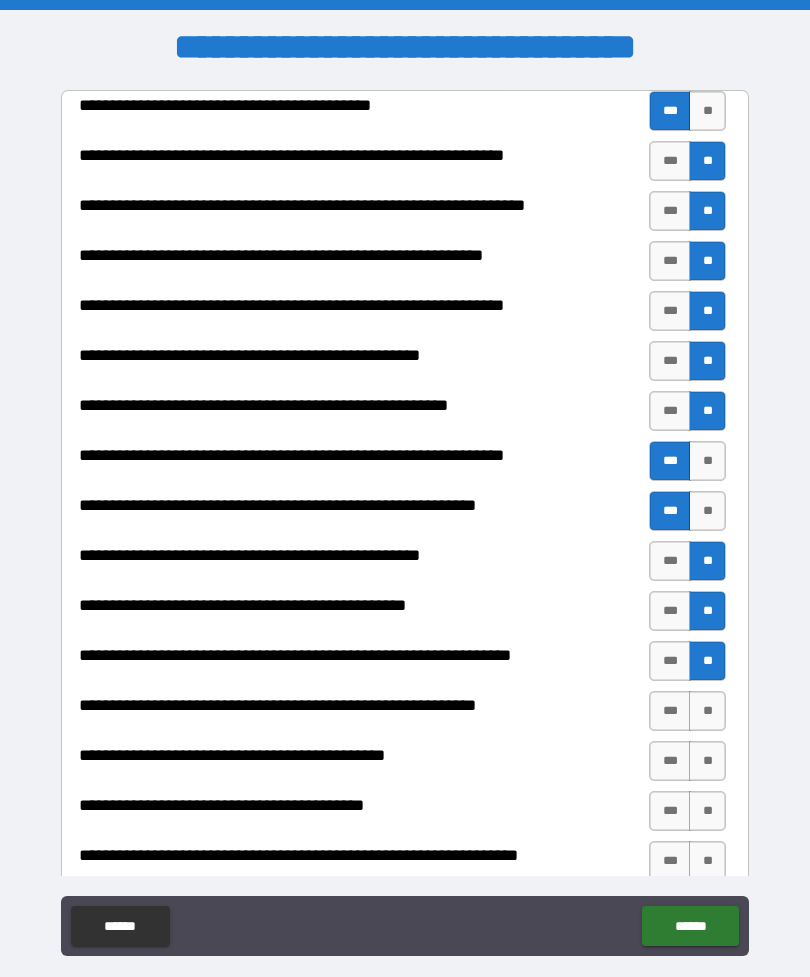 click on "**" at bounding box center [707, 711] 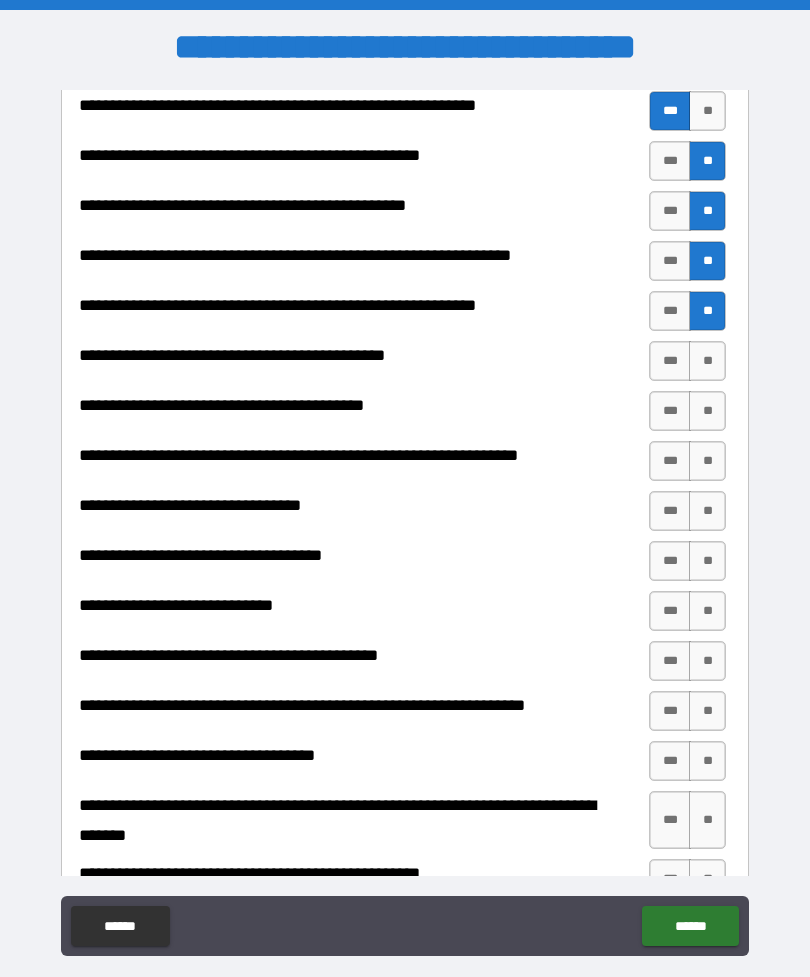 scroll, scrollTop: 408, scrollLeft: 0, axis: vertical 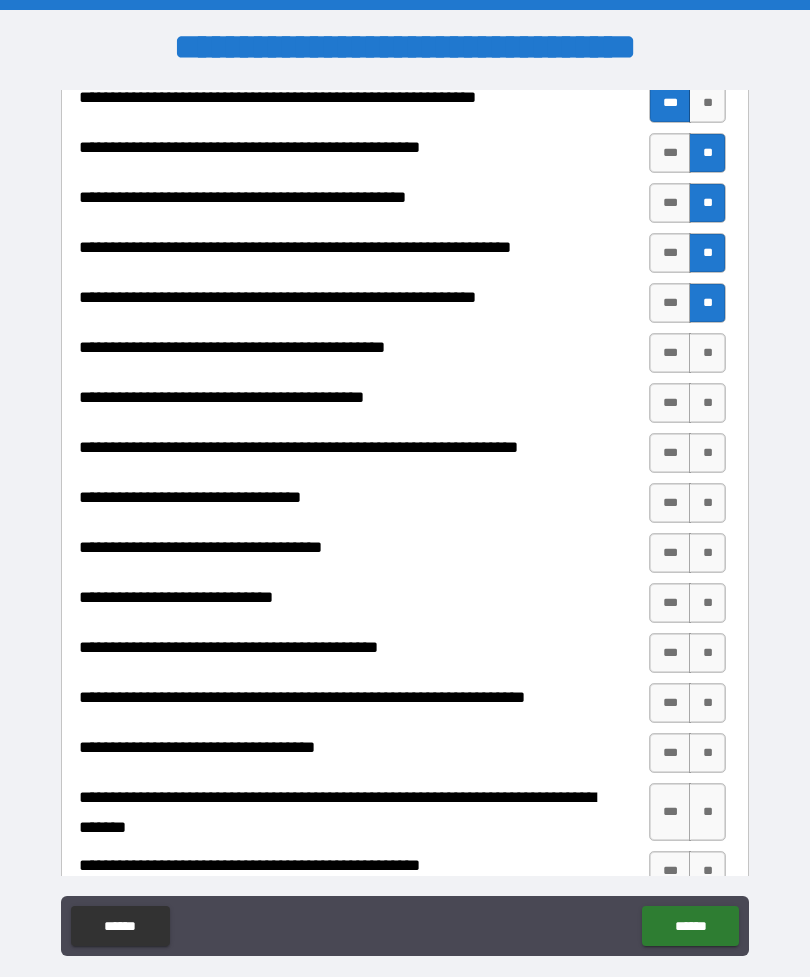 click on "**" at bounding box center (707, 353) 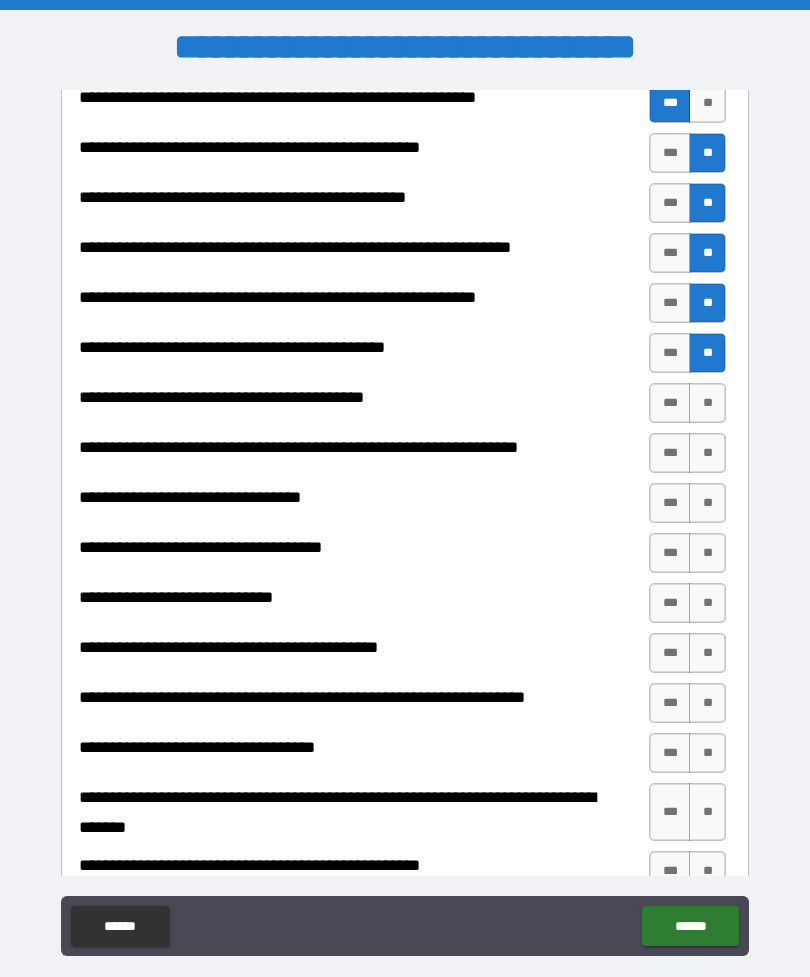 click on "**" at bounding box center (707, 403) 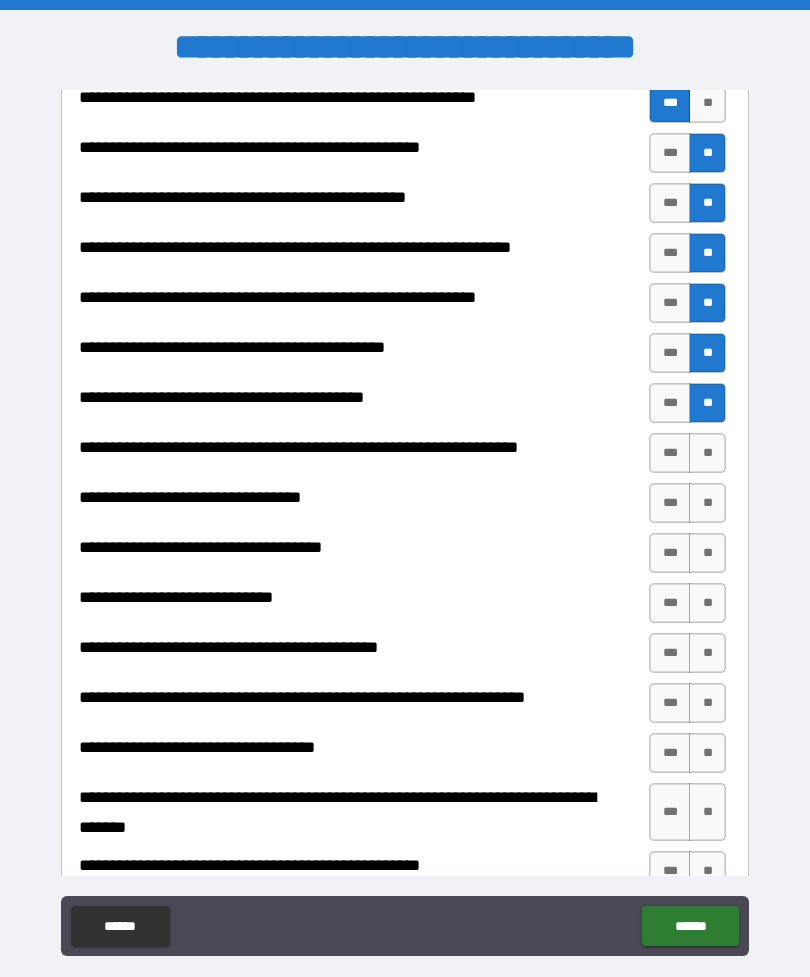 click on "**" at bounding box center [707, 453] 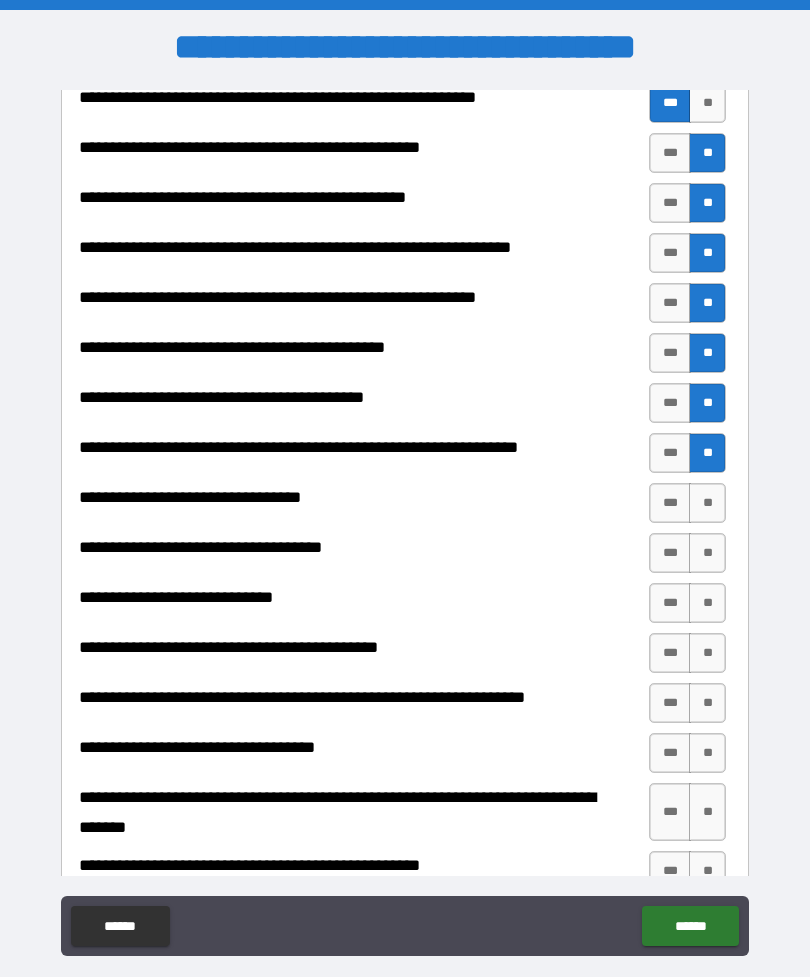 click on "**" at bounding box center (707, 503) 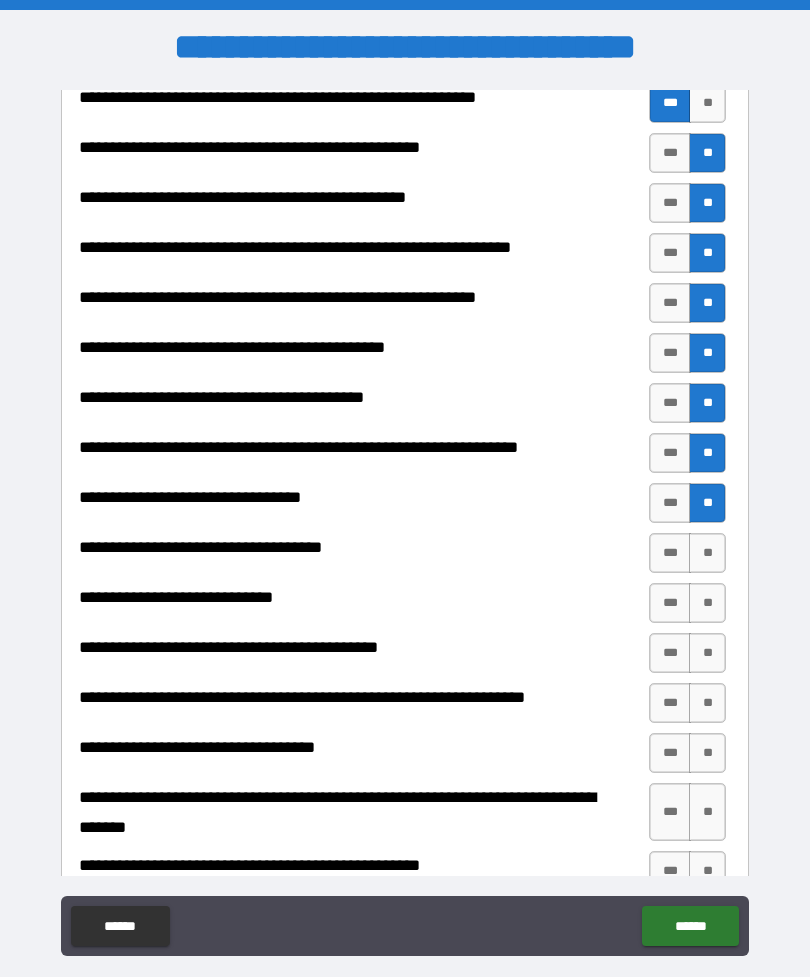 click on "**" at bounding box center (707, 553) 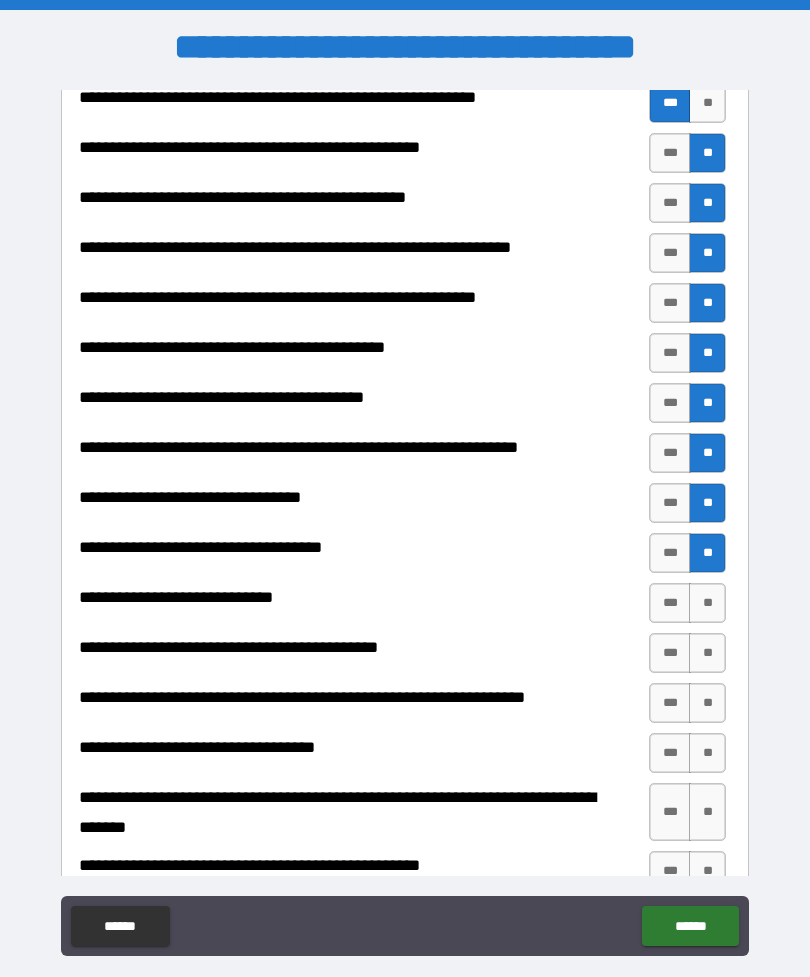 click on "**" at bounding box center (707, 603) 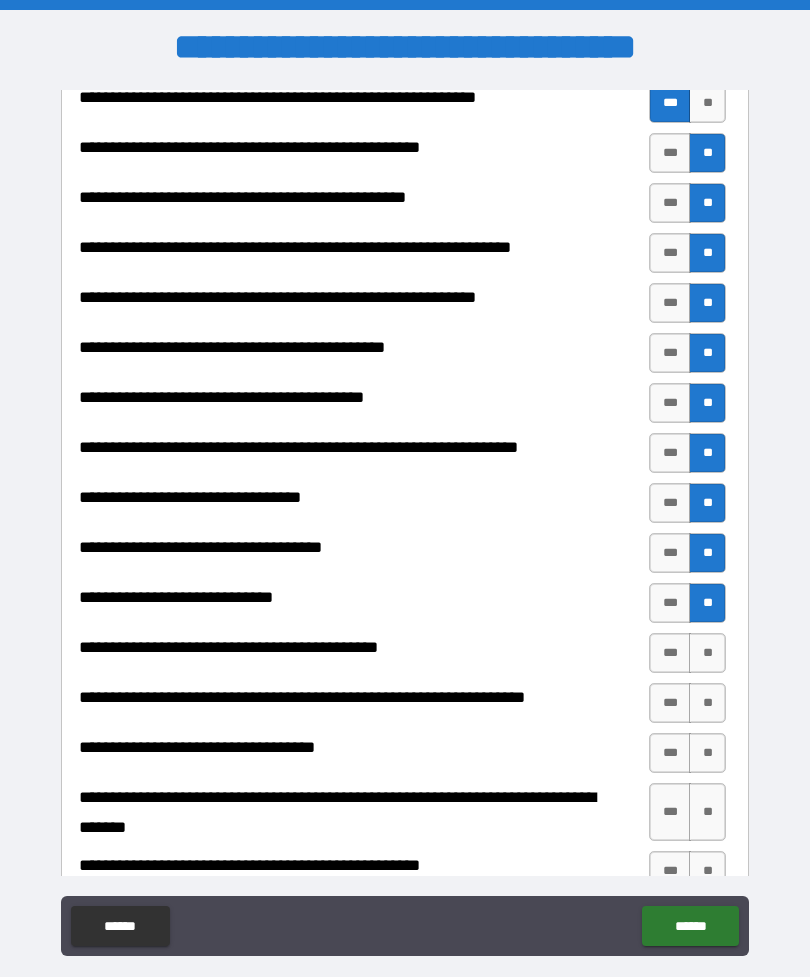 click on "***" at bounding box center [670, 653] 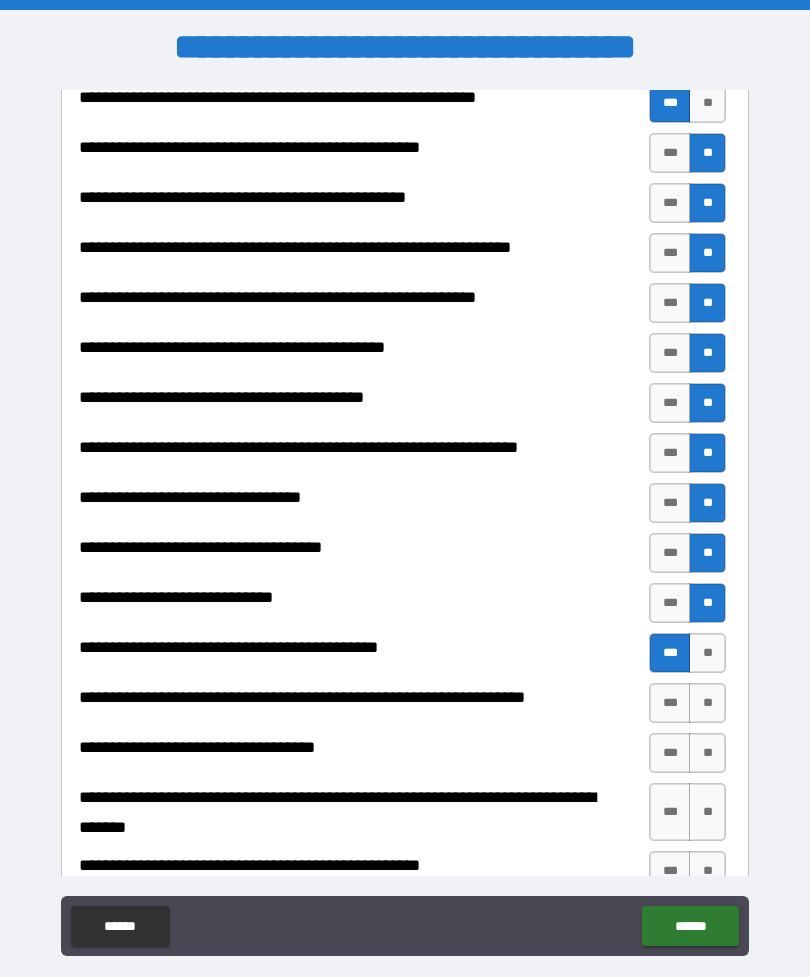 click on "***" at bounding box center (670, 653) 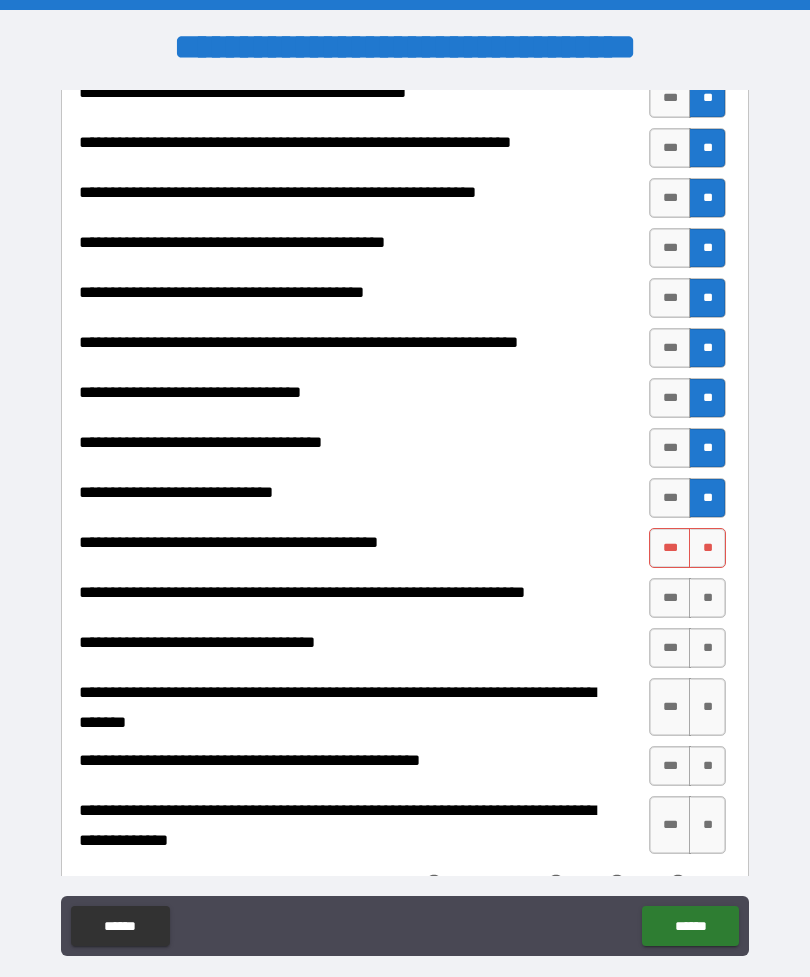 scroll, scrollTop: 518, scrollLeft: 0, axis: vertical 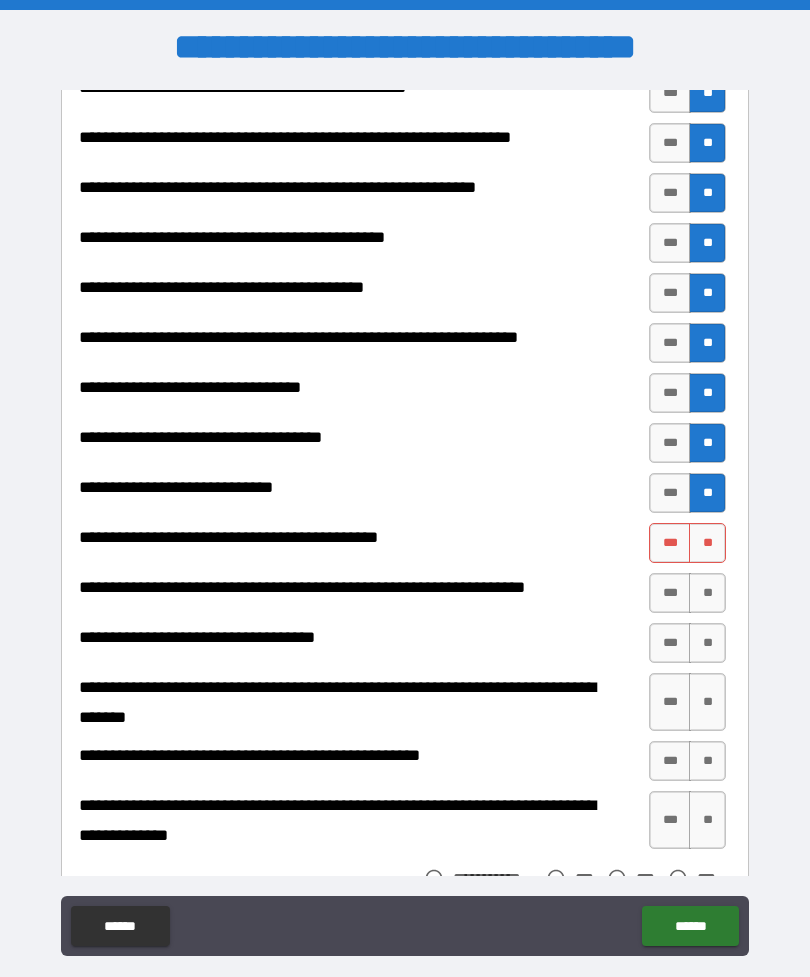 click on "***" at bounding box center [670, 543] 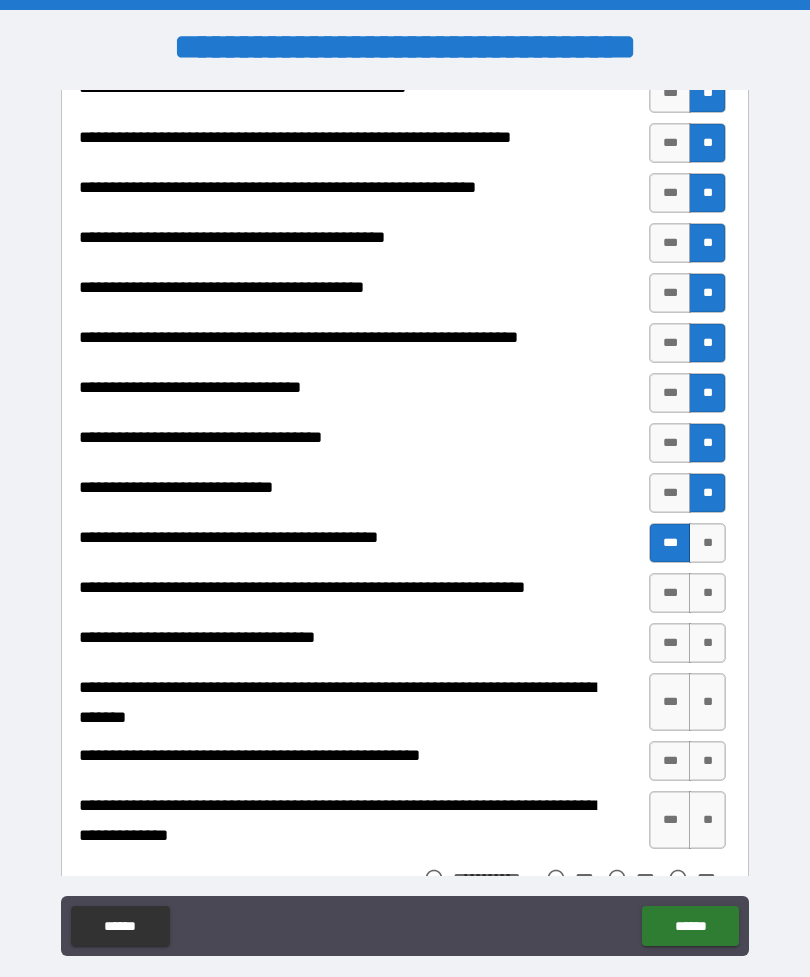 click on "**" at bounding box center (707, 593) 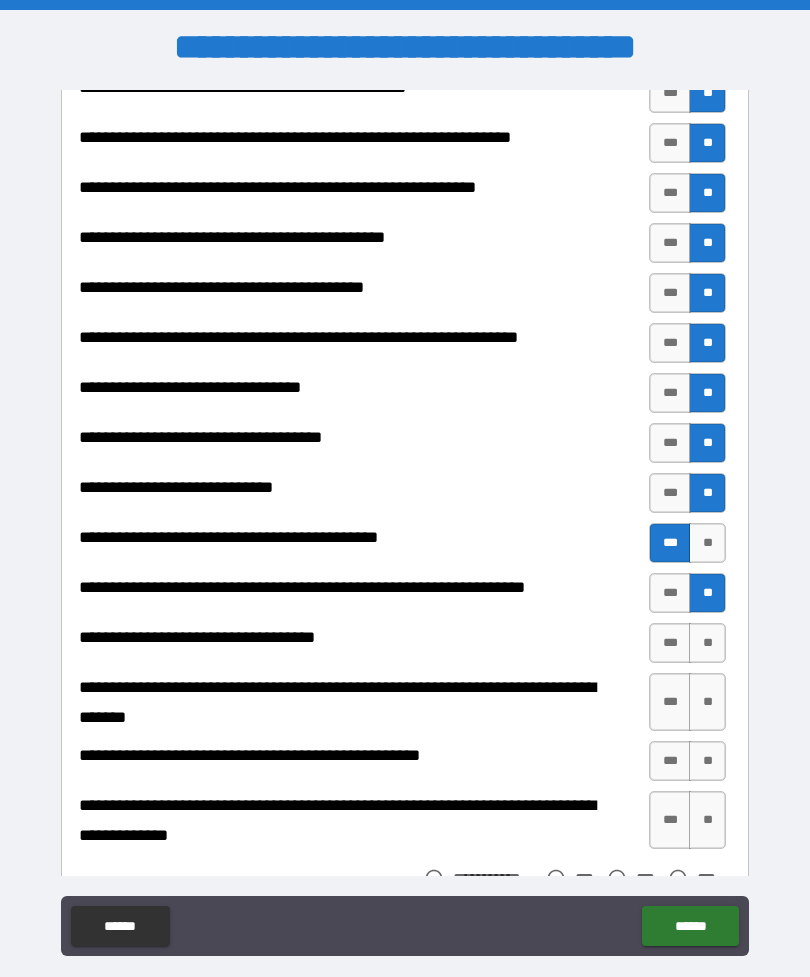 click on "**" at bounding box center [707, 543] 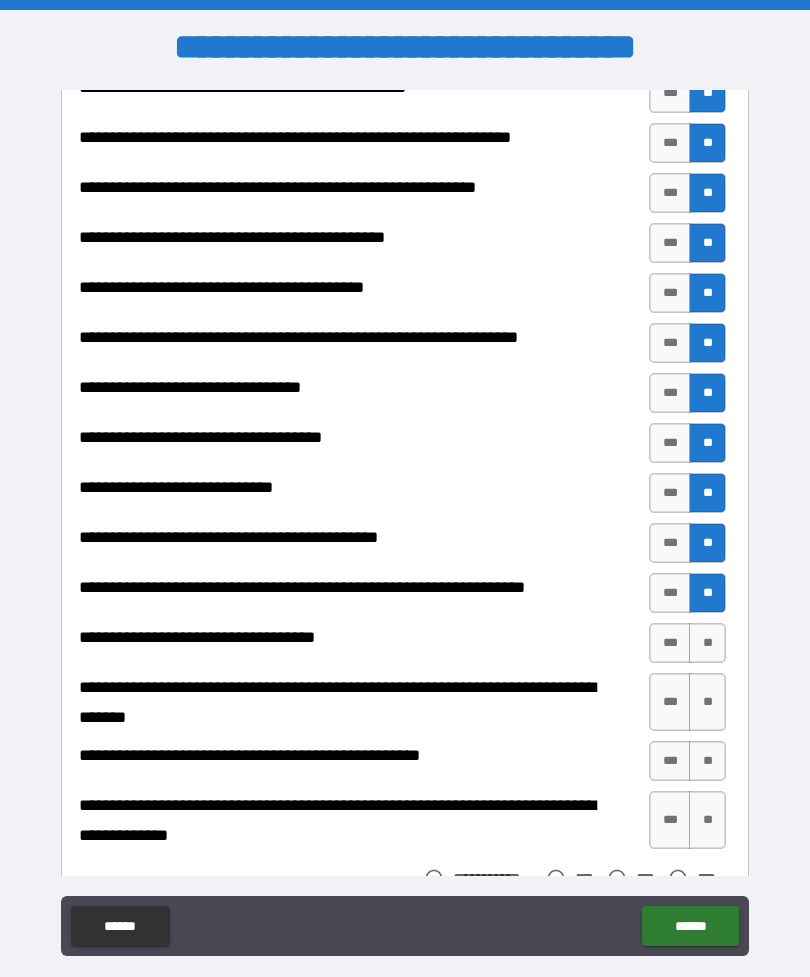 click on "***" at bounding box center [670, 543] 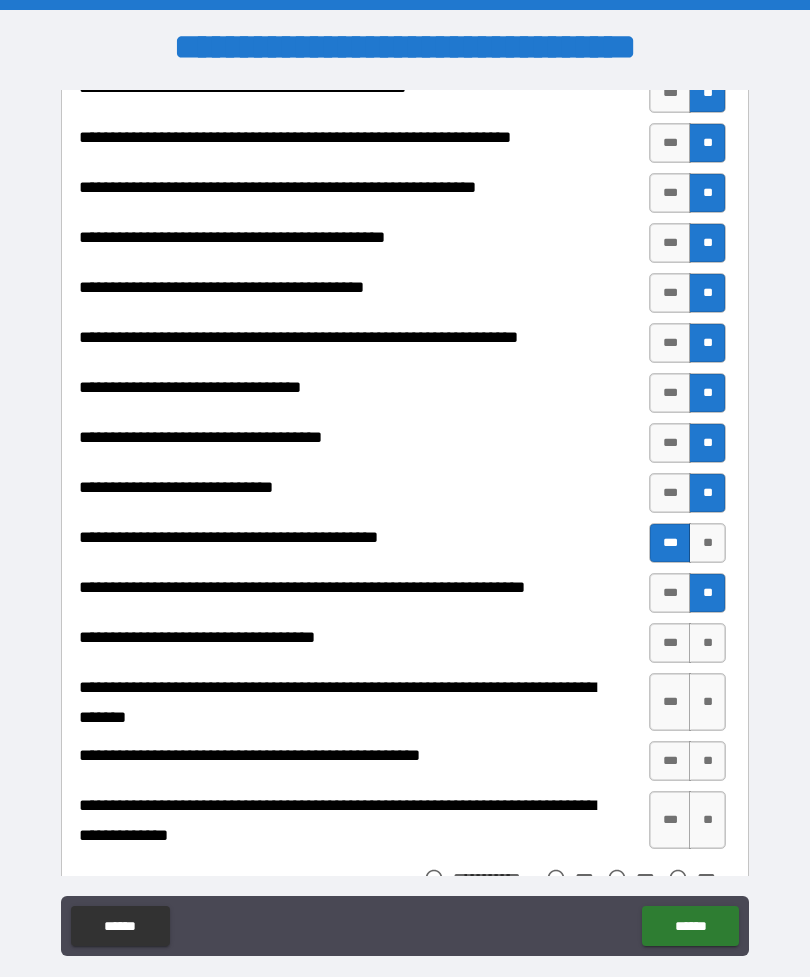 click on "**" at bounding box center (707, 643) 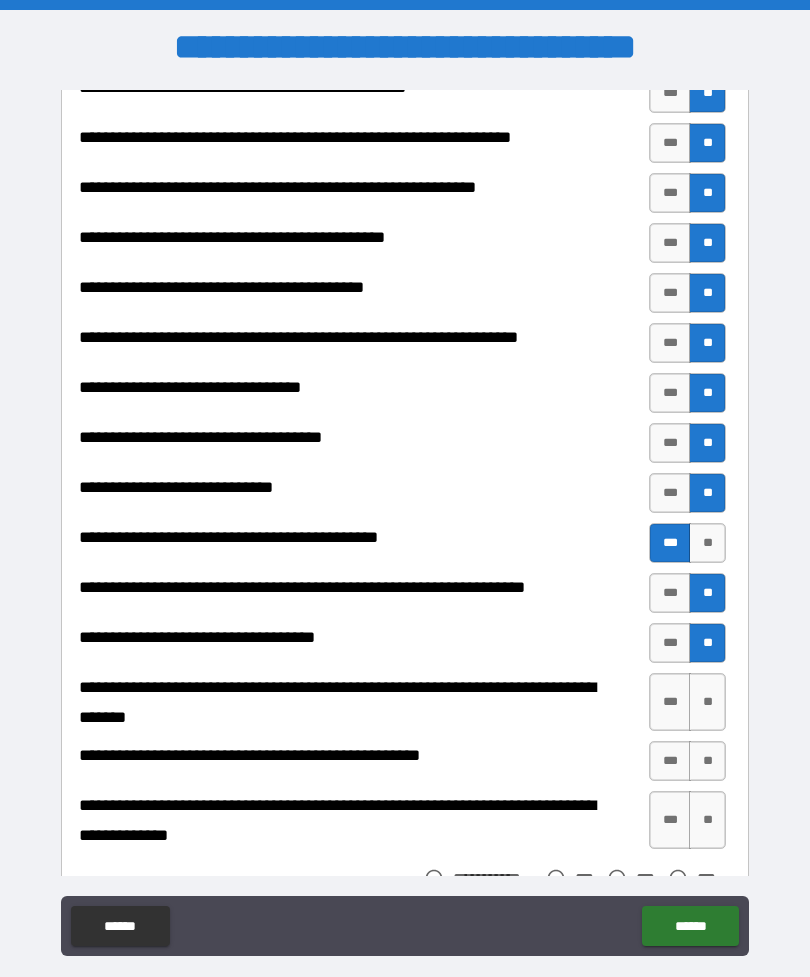 click on "**" at bounding box center [707, 702] 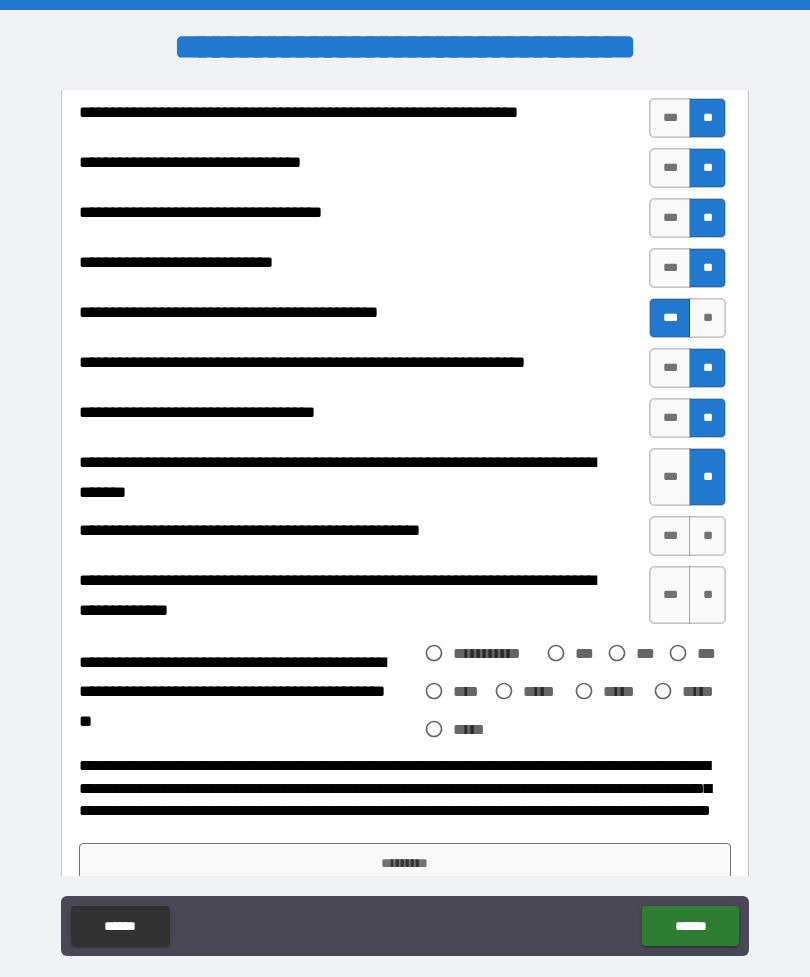 scroll, scrollTop: 744, scrollLeft: 0, axis: vertical 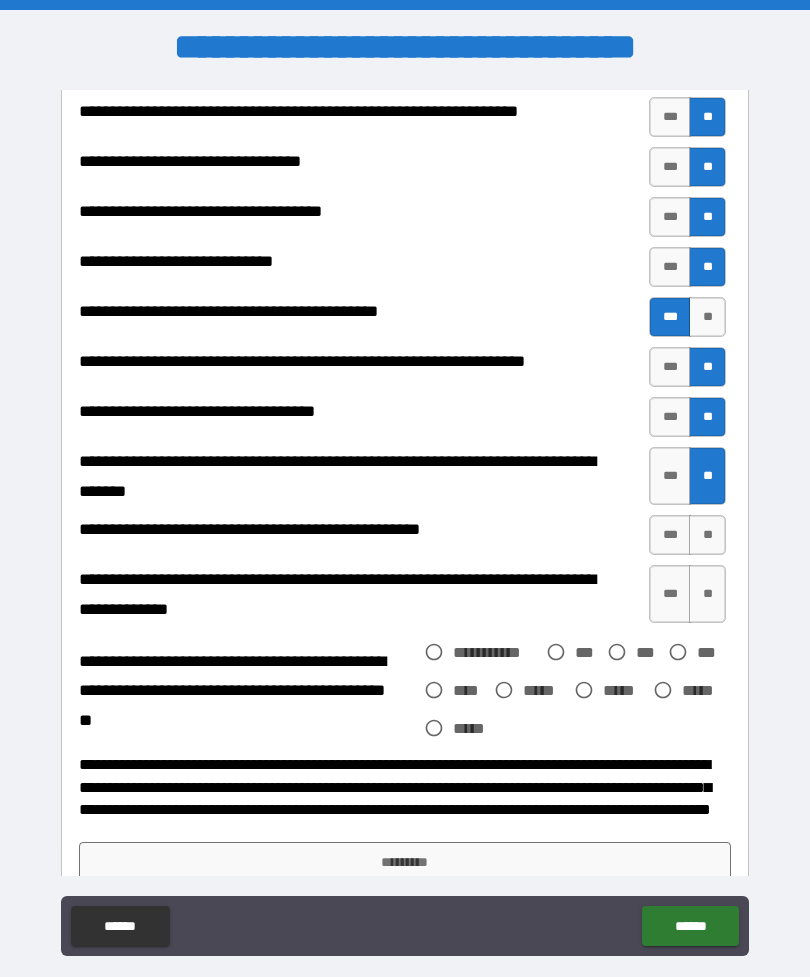 click on "**" at bounding box center [707, 535] 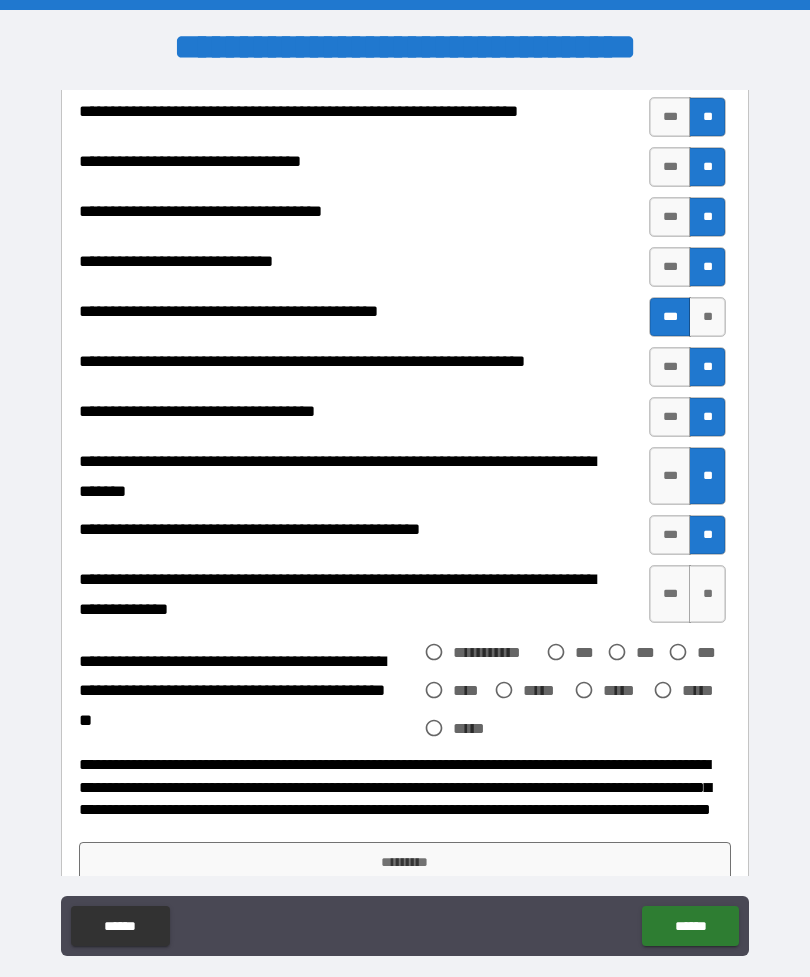 click on "**" at bounding box center (707, 594) 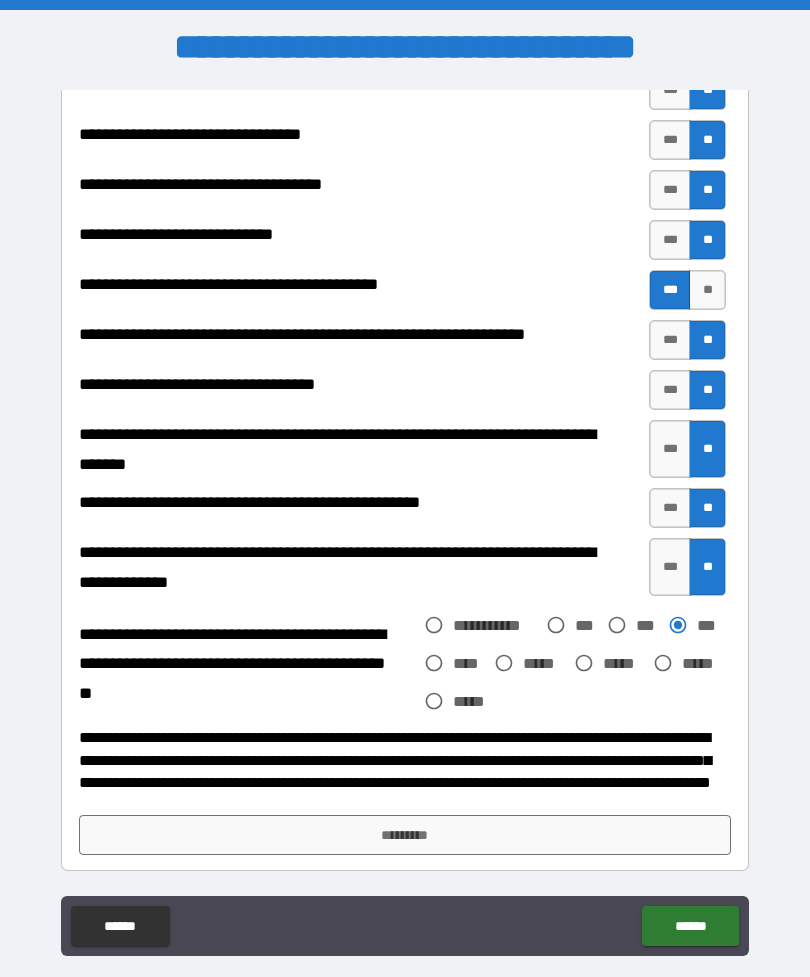 scroll, scrollTop: 771, scrollLeft: 0, axis: vertical 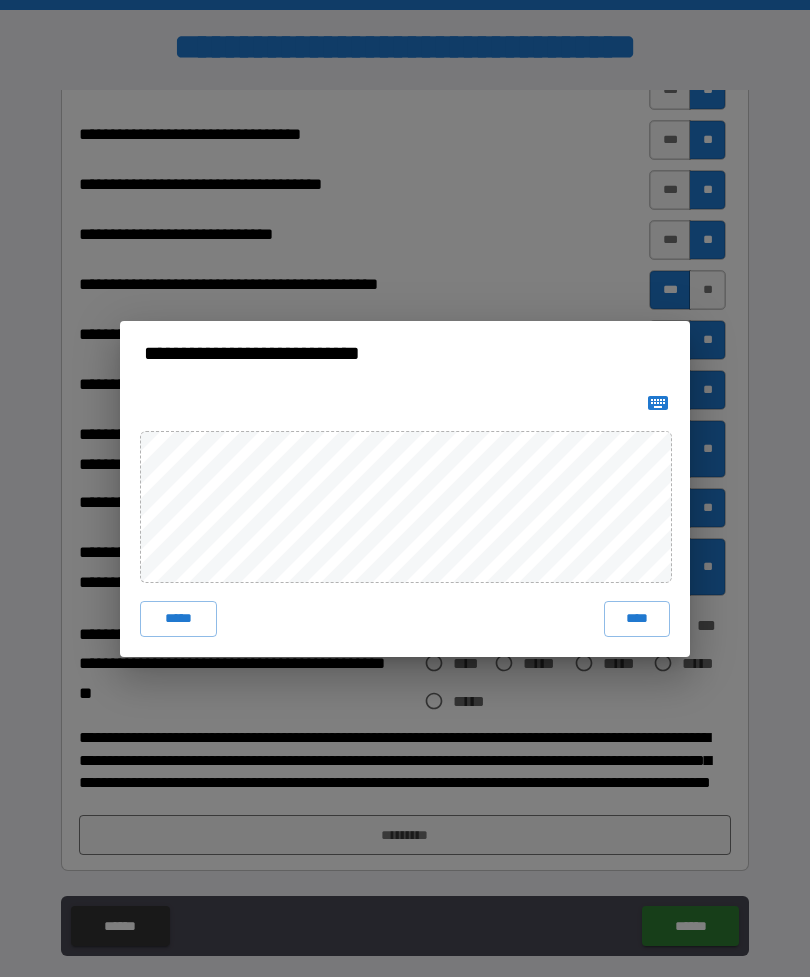 click on "****" at bounding box center (637, 619) 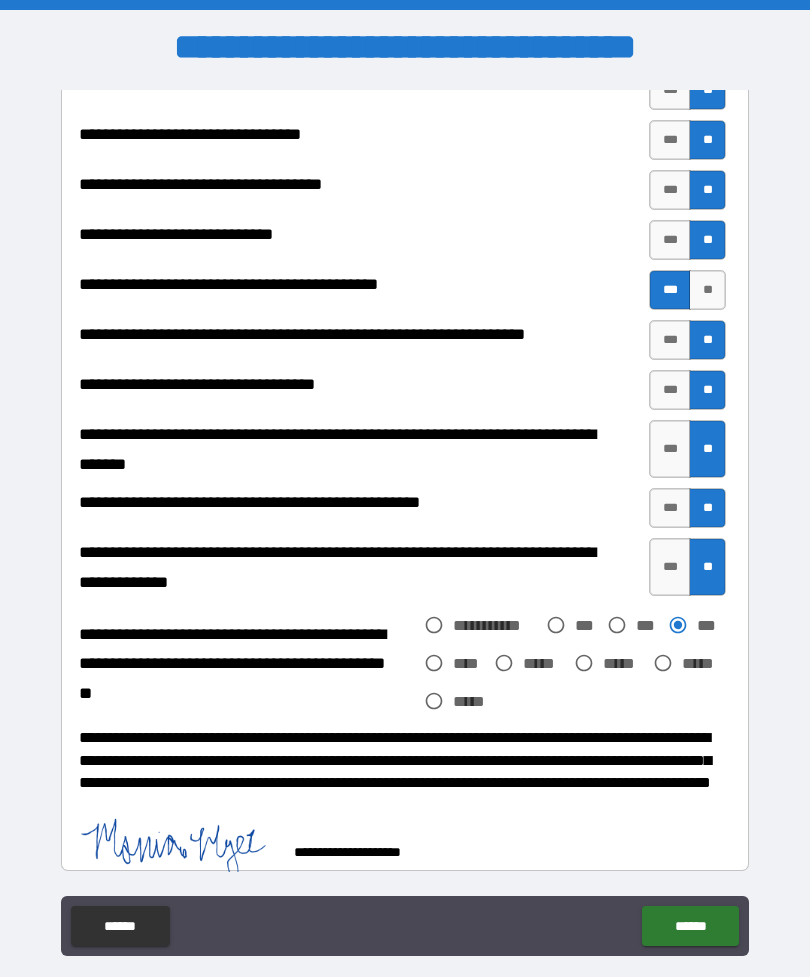 scroll, scrollTop: 761, scrollLeft: 0, axis: vertical 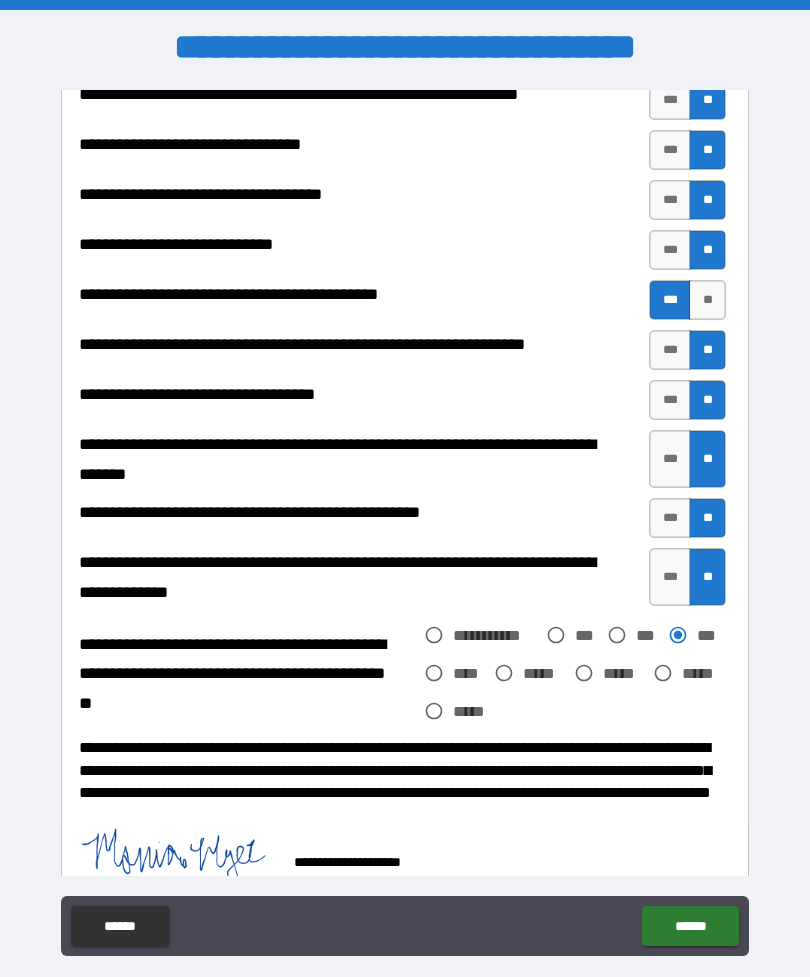 click on "******" at bounding box center (690, 926) 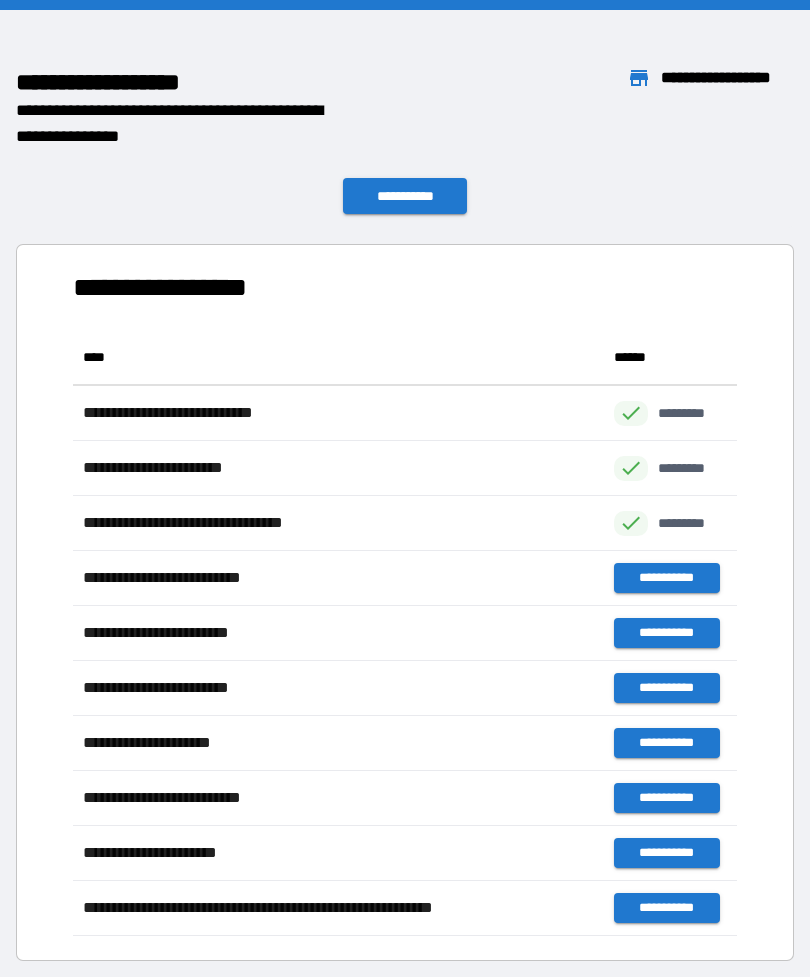 scroll, scrollTop: 1, scrollLeft: 1, axis: both 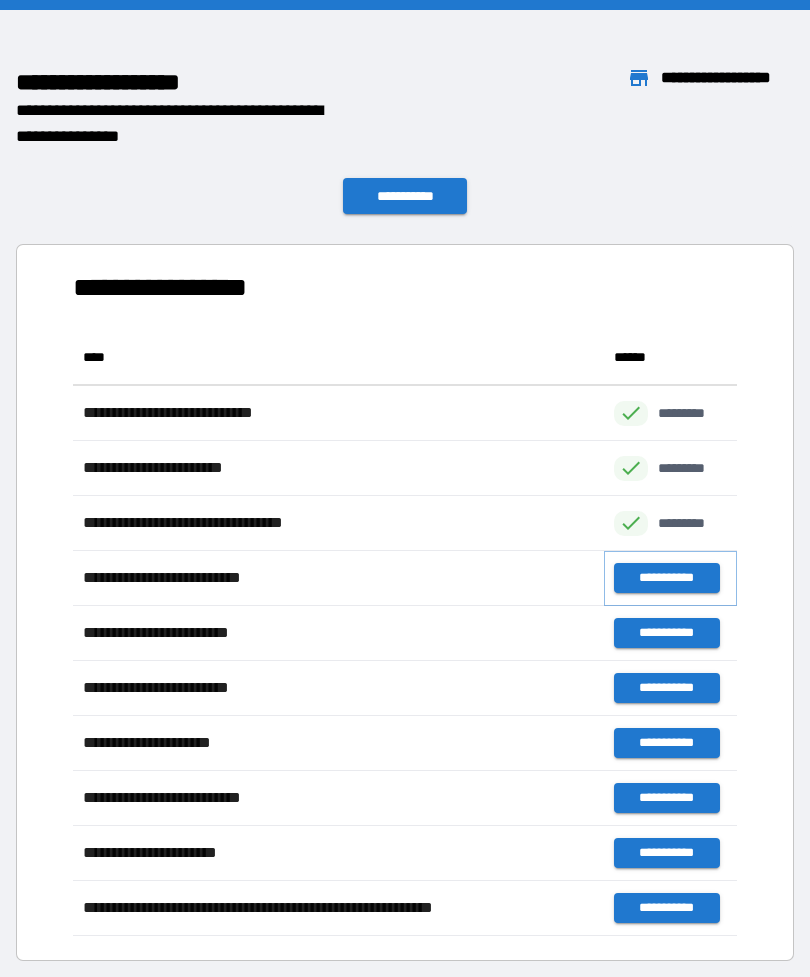 click on "**********" at bounding box center [666, 578] 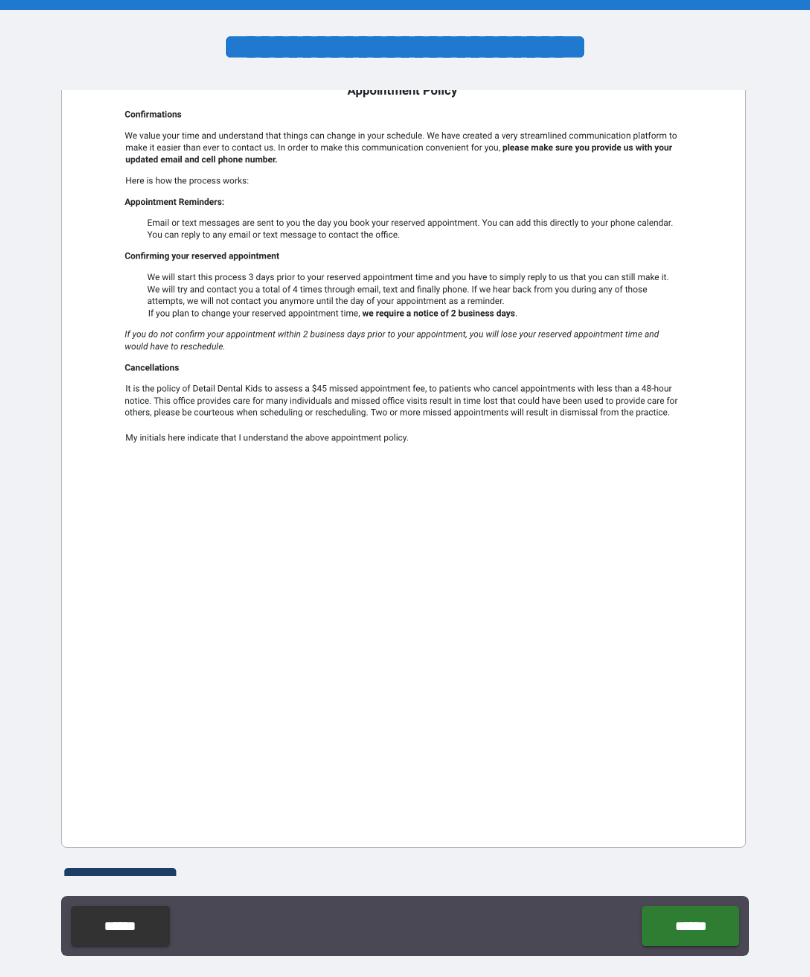 scroll, scrollTop: 202, scrollLeft: 0, axis: vertical 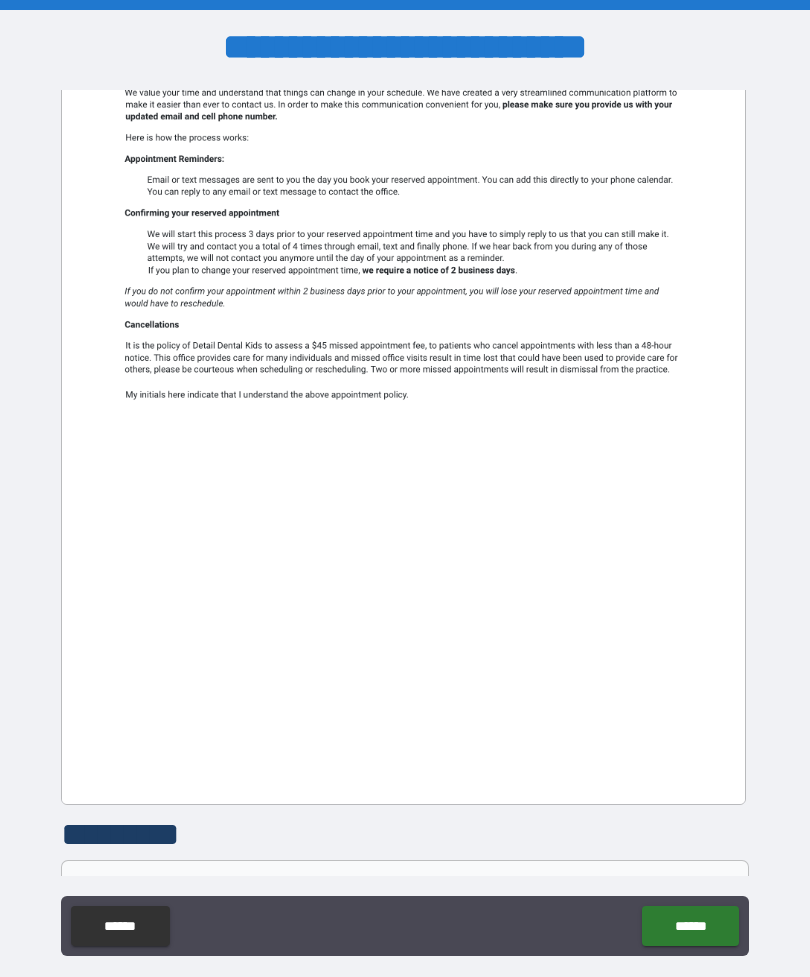 click on "******" at bounding box center [690, 926] 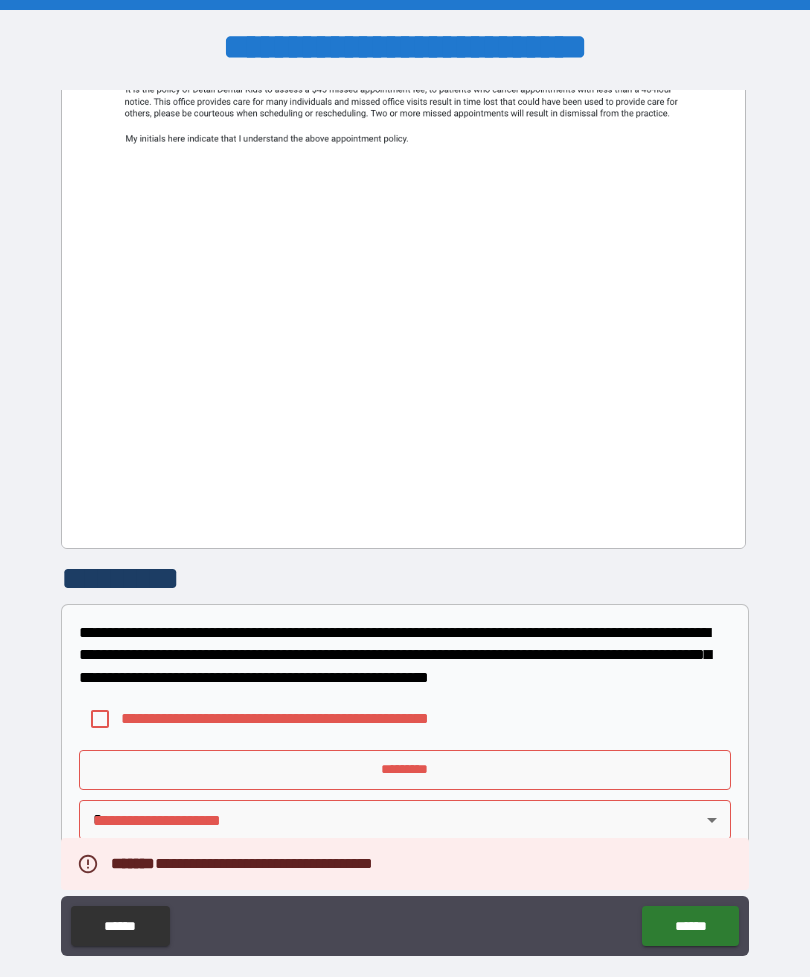 scroll, scrollTop: 458, scrollLeft: 0, axis: vertical 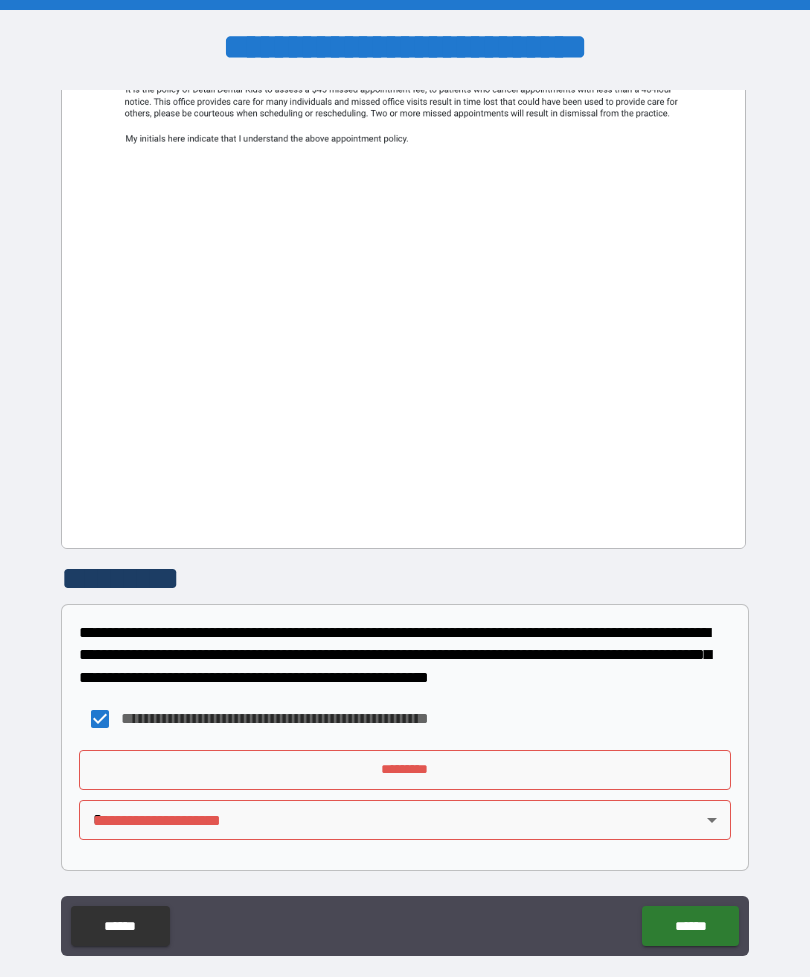 click on "*********" at bounding box center [405, 770] 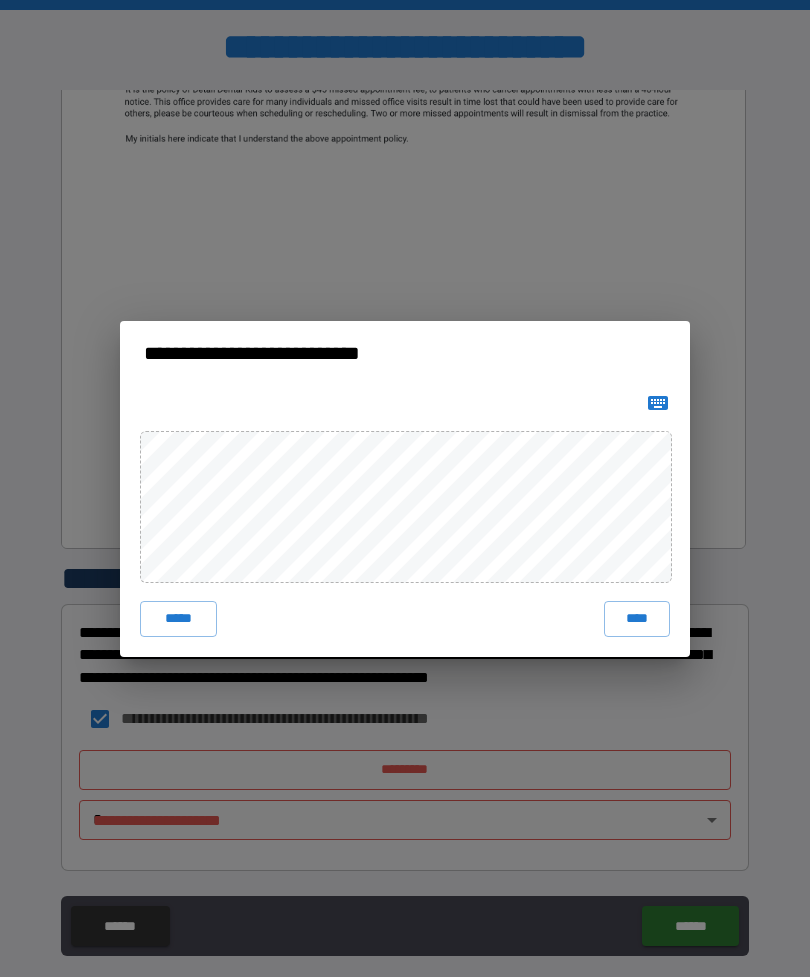 click on "****" at bounding box center (637, 619) 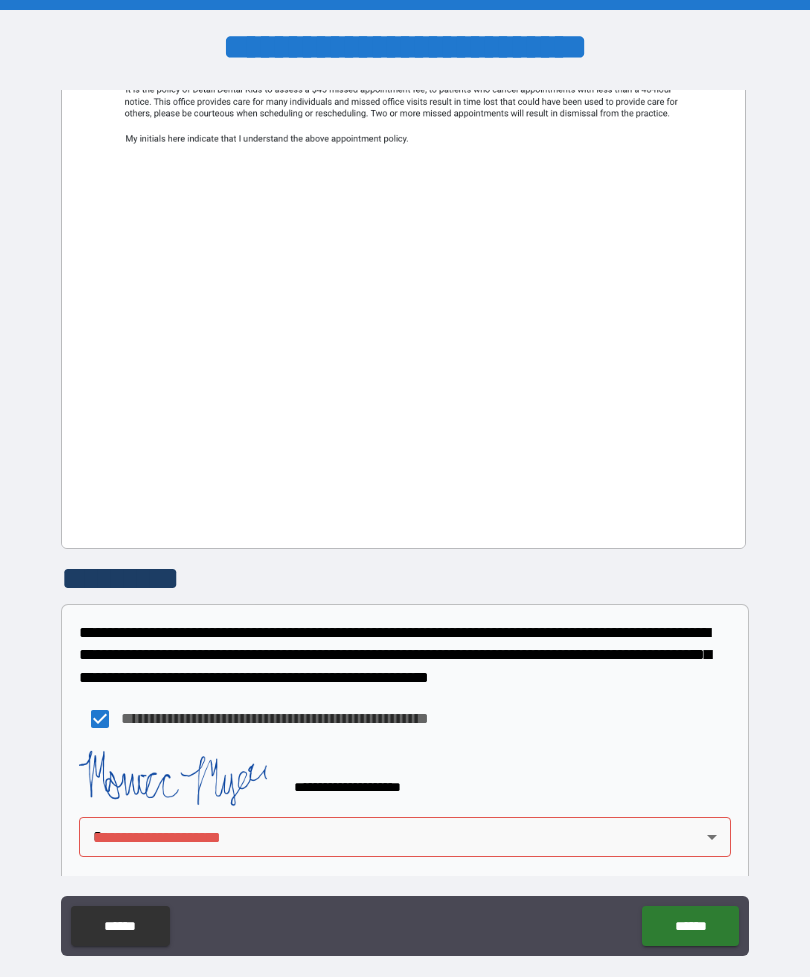 scroll, scrollTop: 448, scrollLeft: 0, axis: vertical 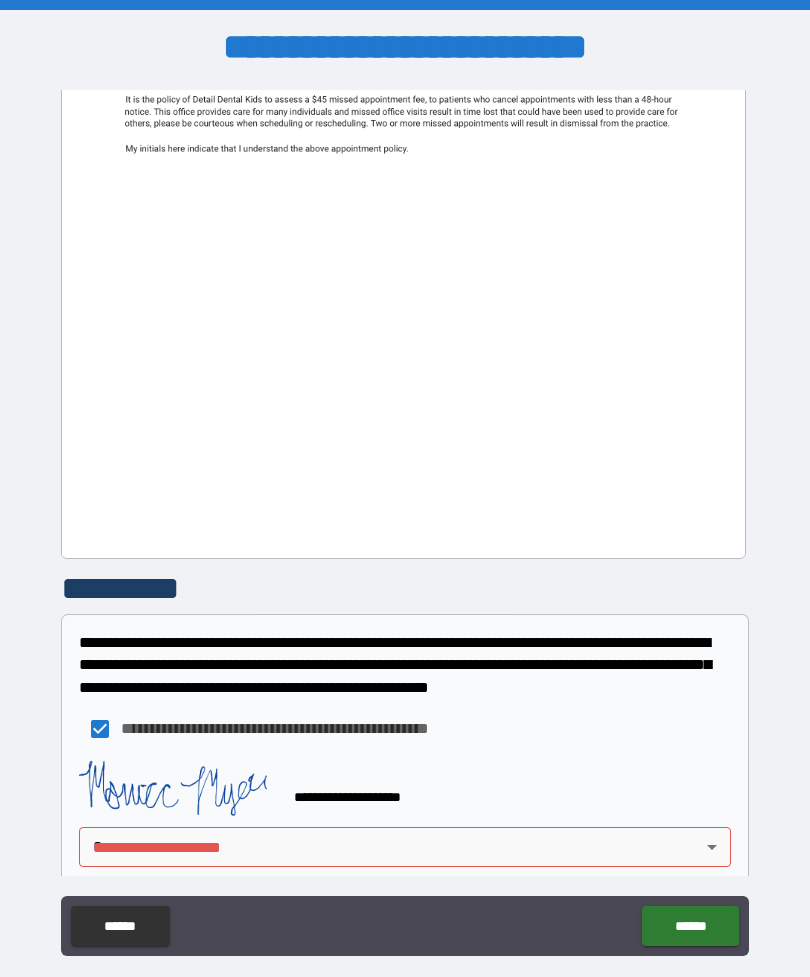 click on "**********" at bounding box center [405, 520] 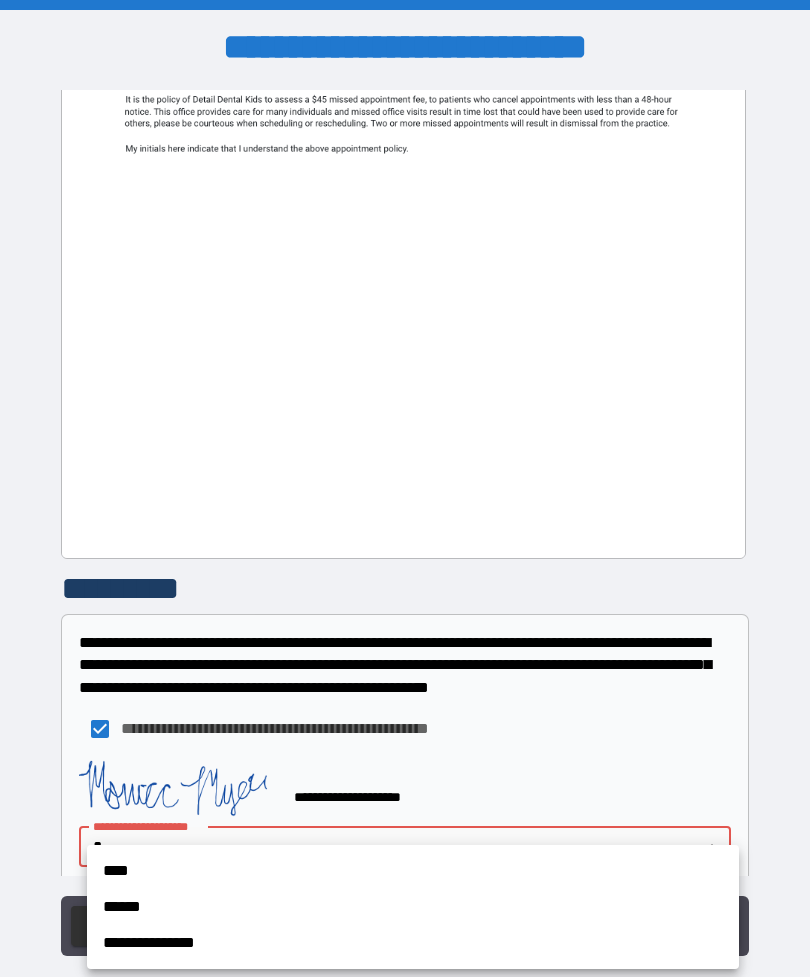 click on "**********" at bounding box center (413, 943) 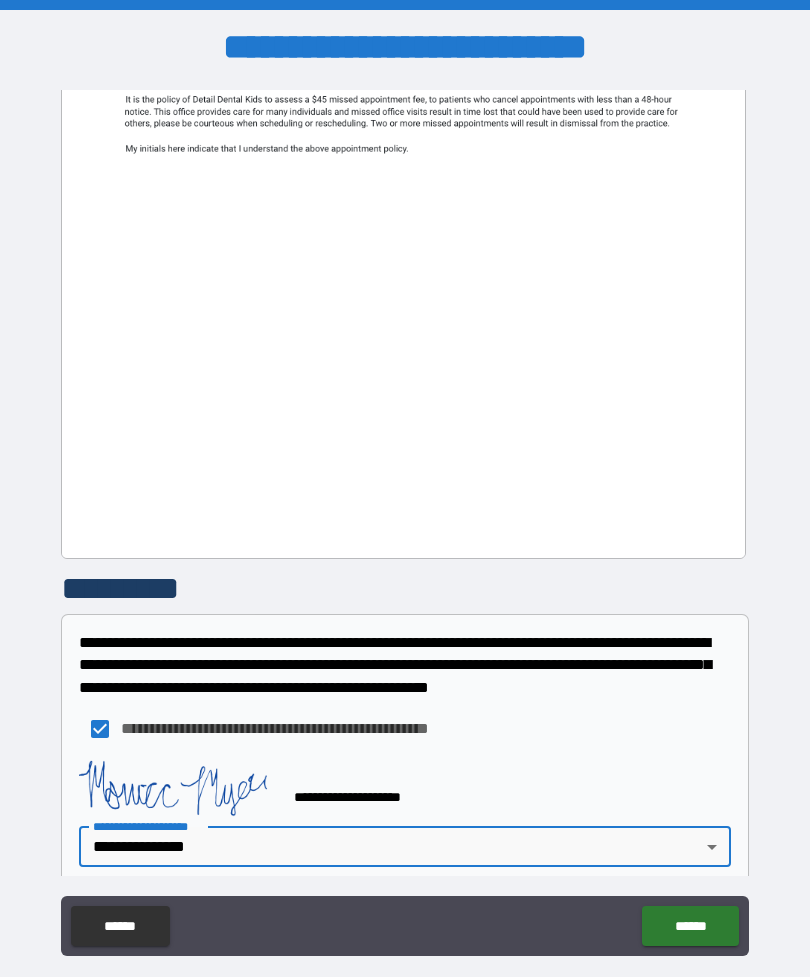 type on "**********" 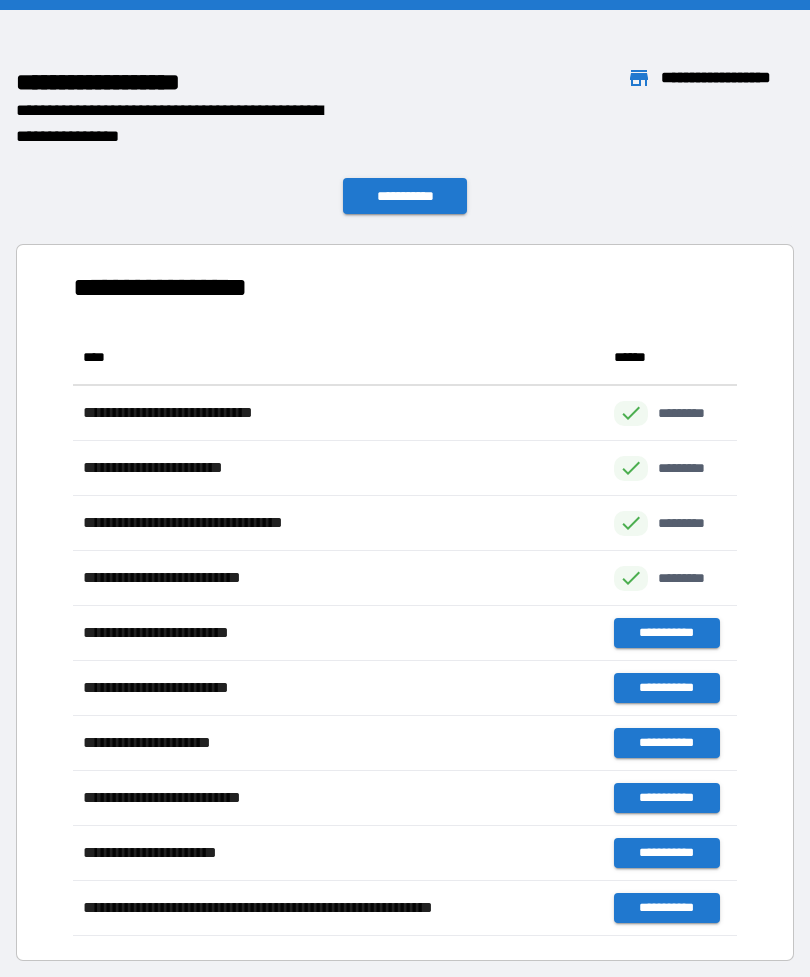 scroll, scrollTop: 1, scrollLeft: 1, axis: both 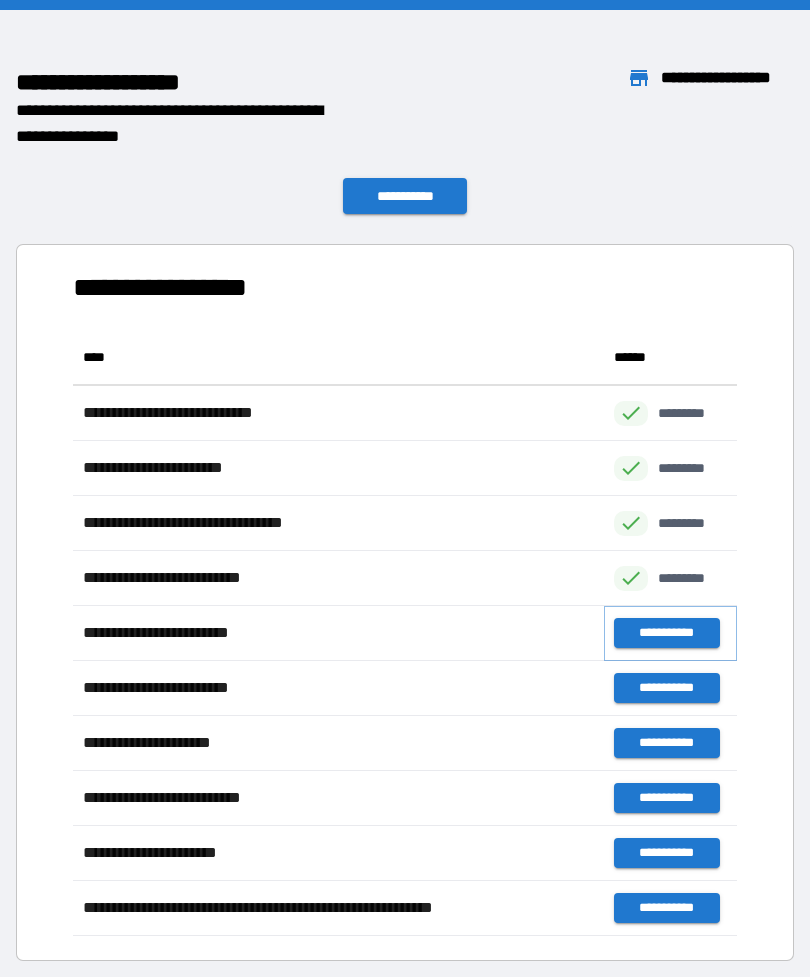 click on "**********" at bounding box center [666, 633] 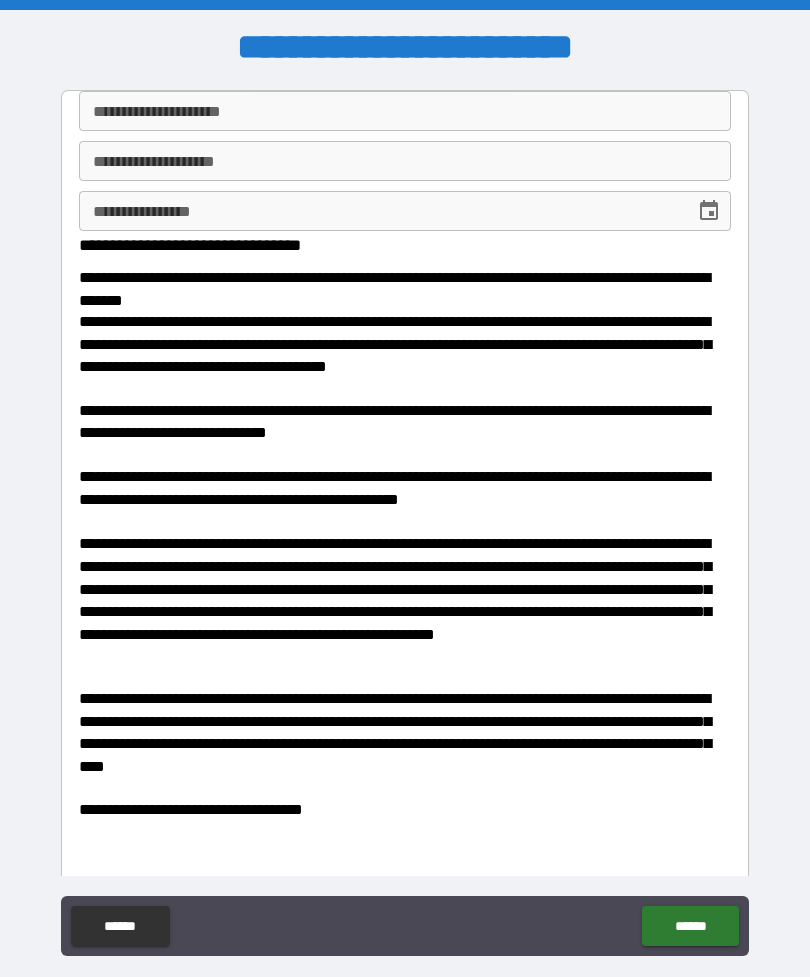 click on "**********" at bounding box center (405, 504) 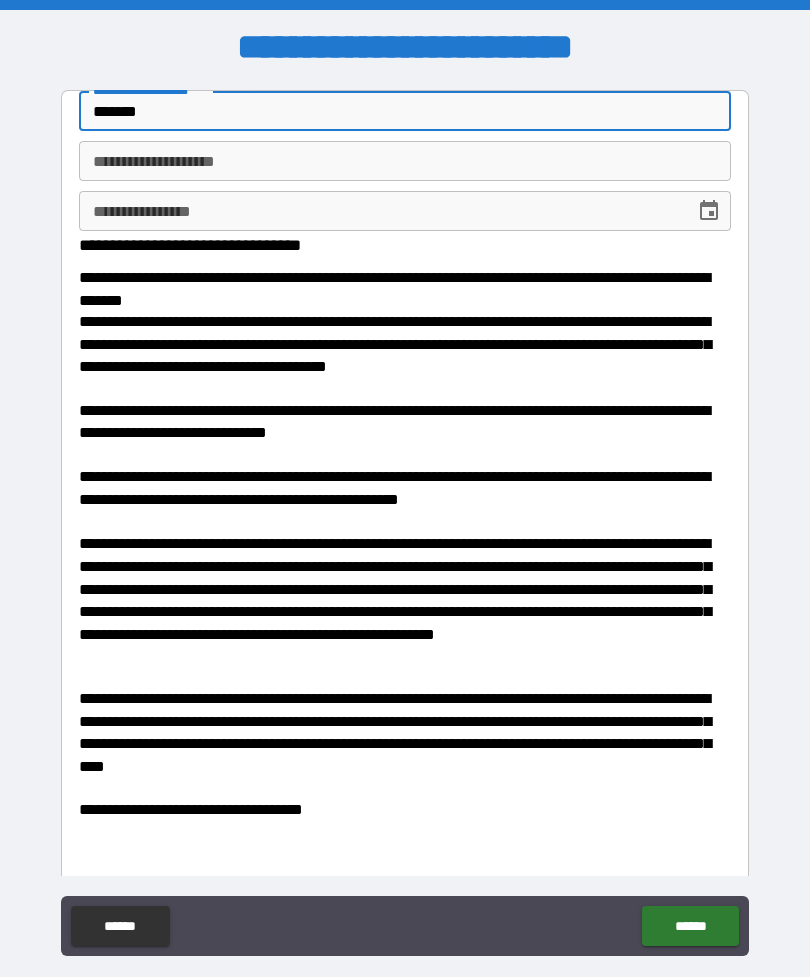 type on "******" 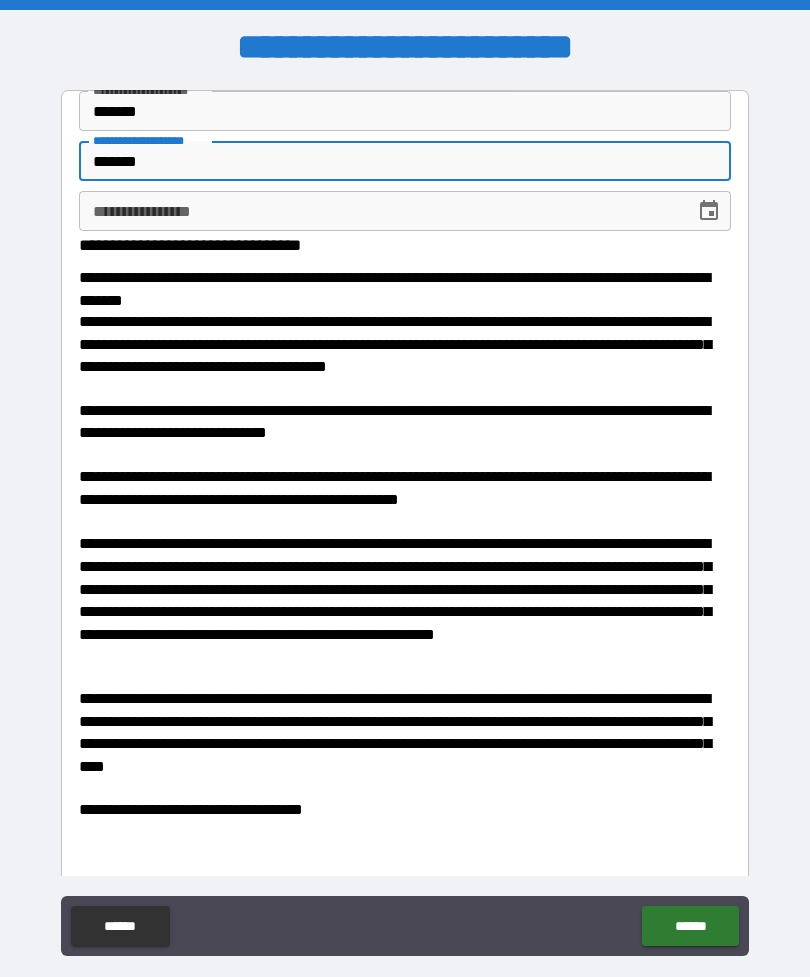 type on "******" 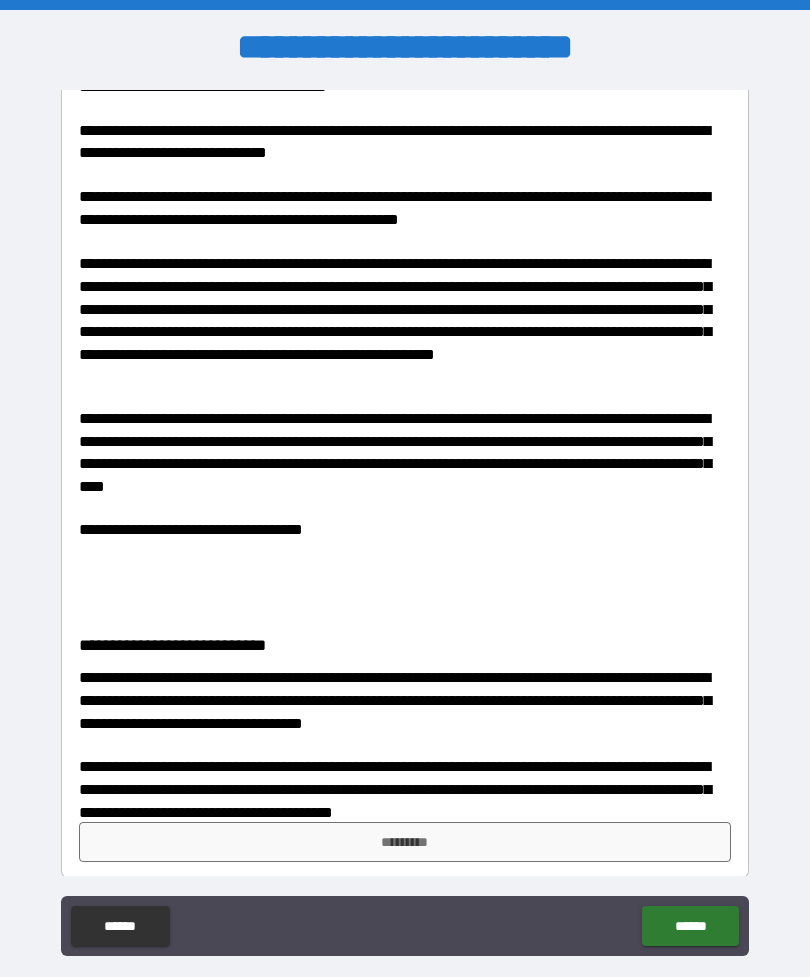 scroll, scrollTop: 280, scrollLeft: 0, axis: vertical 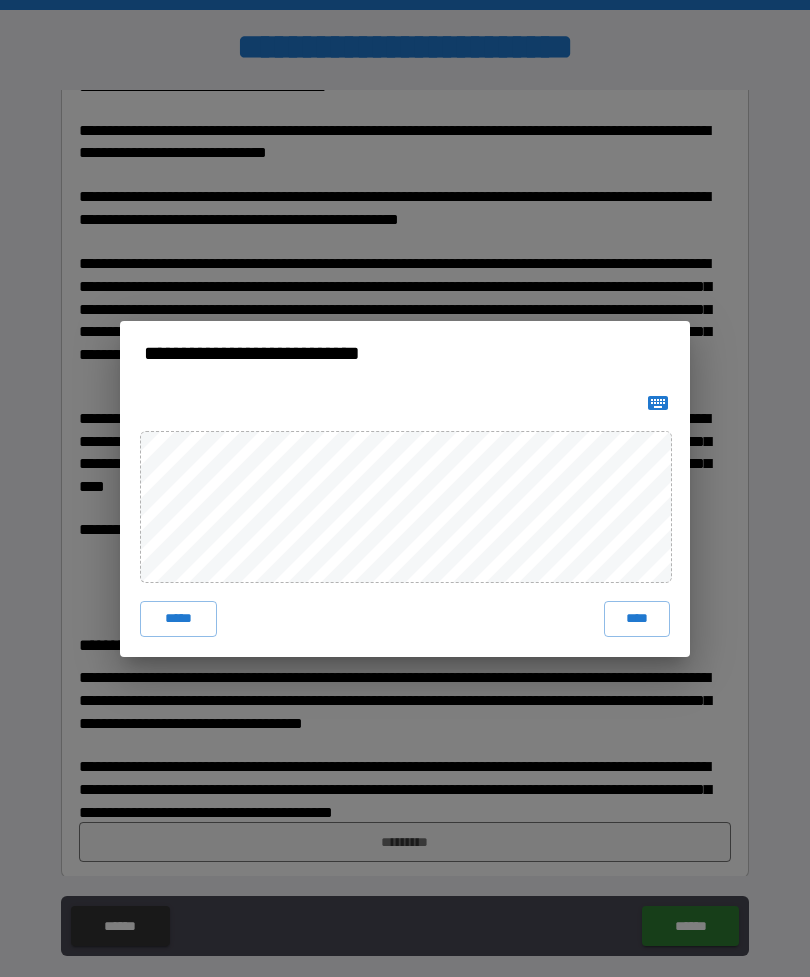 click on "****" at bounding box center [637, 619] 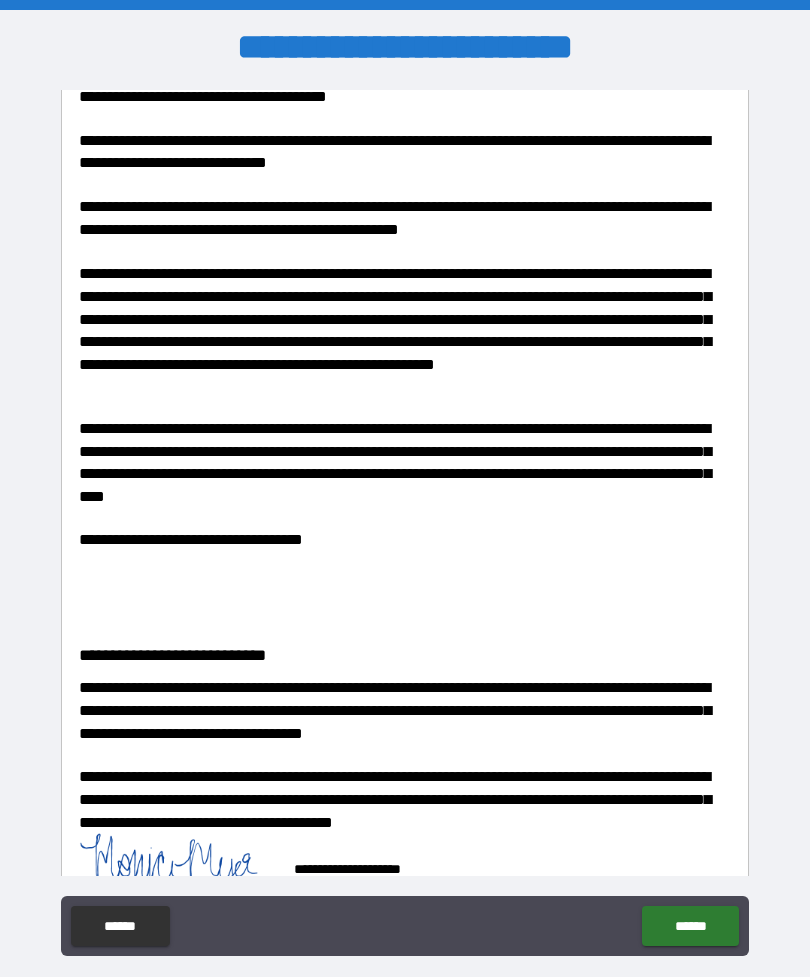 click on "******" at bounding box center (690, 926) 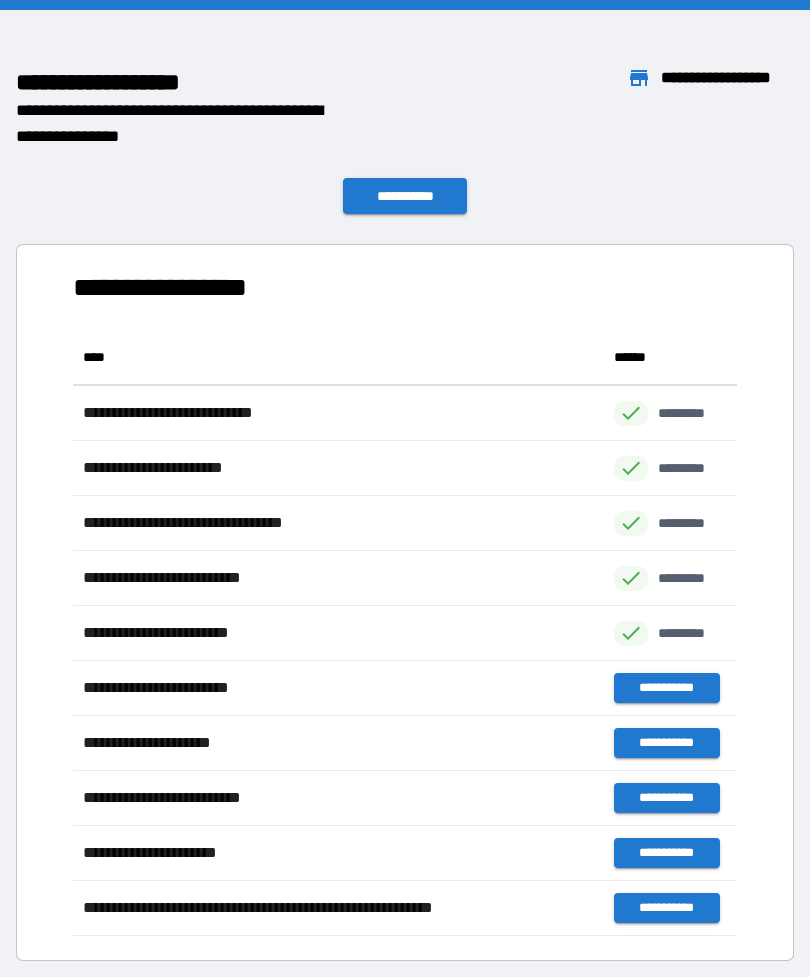 scroll, scrollTop: 1, scrollLeft: 1, axis: both 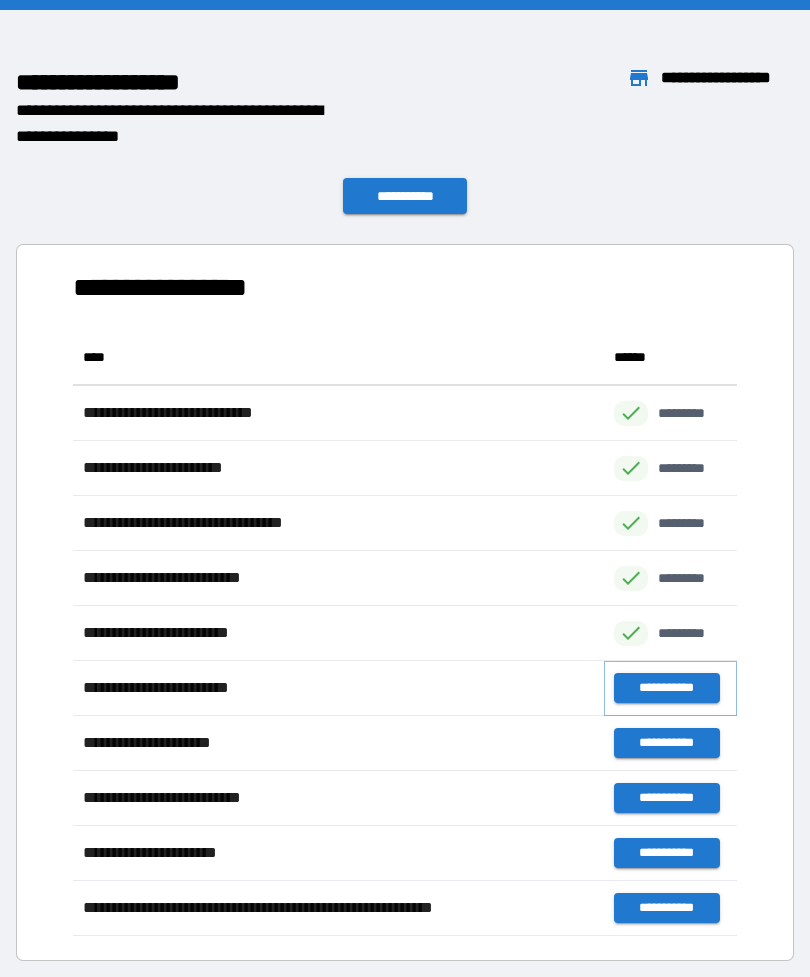 click on "**********" at bounding box center [666, 688] 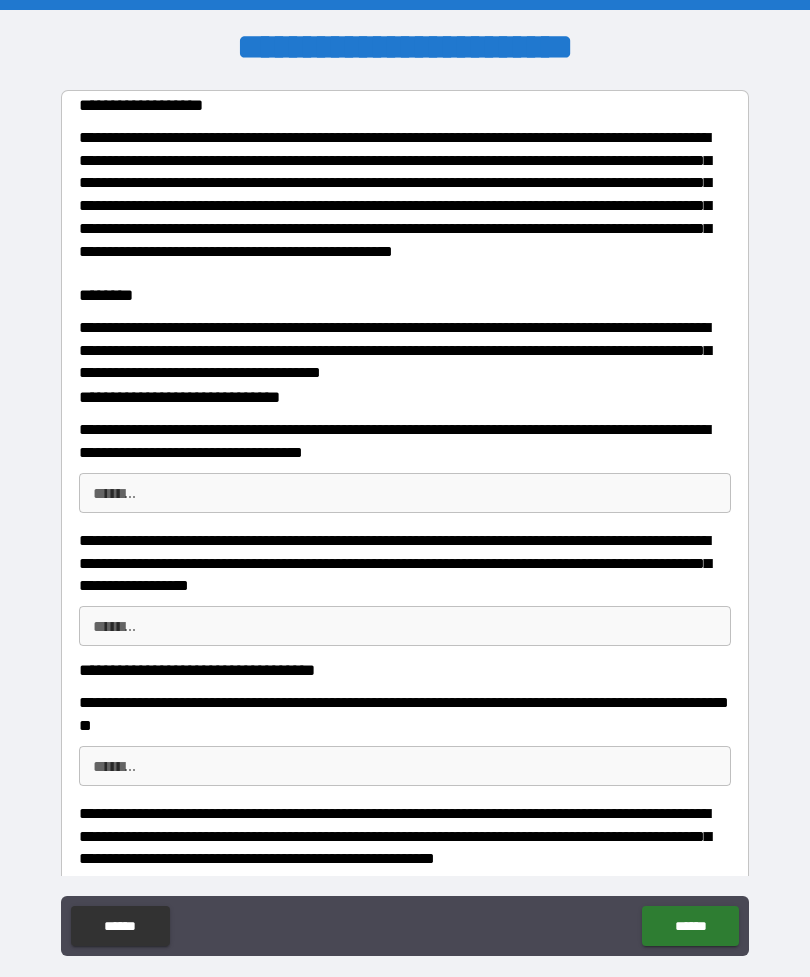 click on "********" at bounding box center (405, 493) 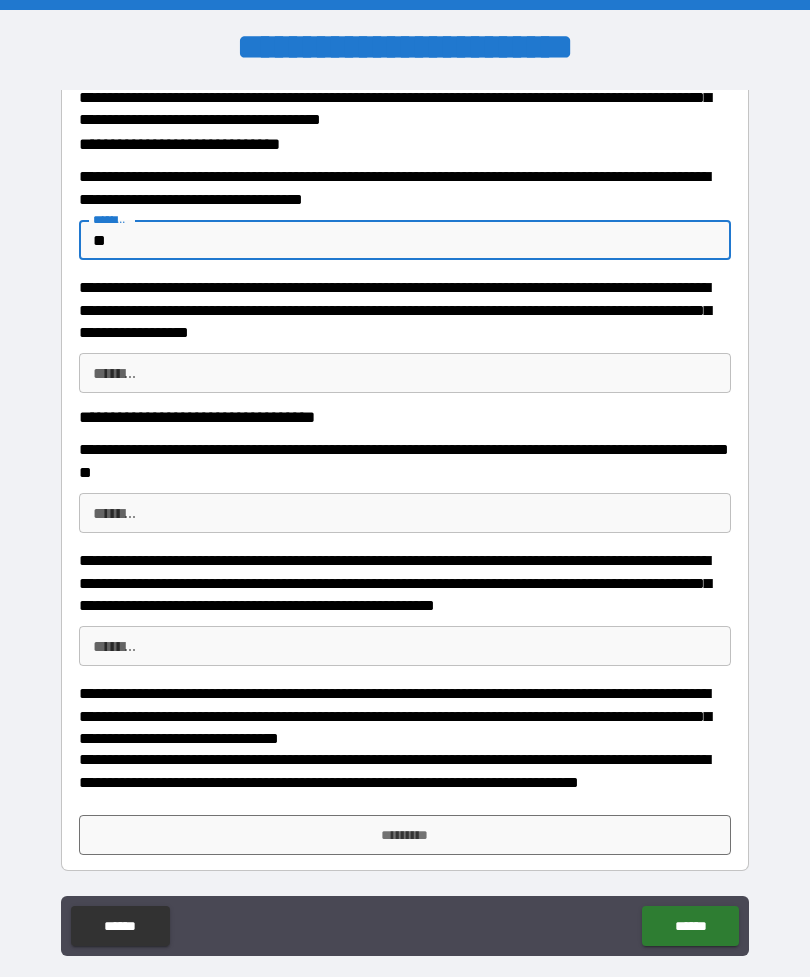 scroll, scrollTop: 253, scrollLeft: 0, axis: vertical 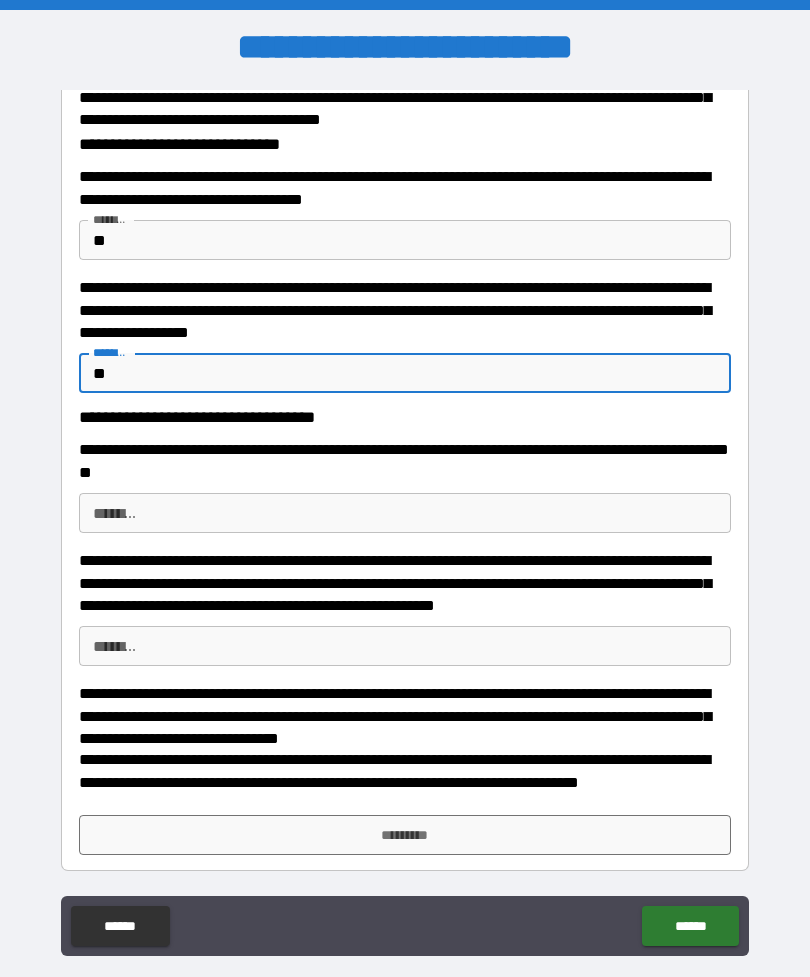 type on "**" 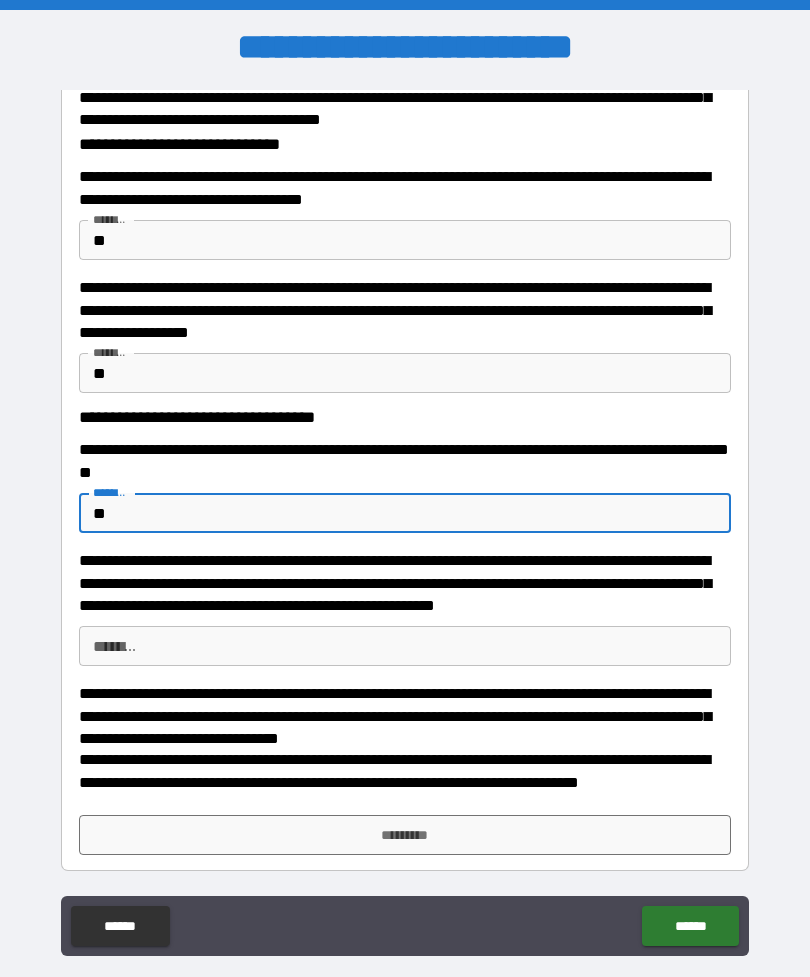 scroll, scrollTop: 253, scrollLeft: 0, axis: vertical 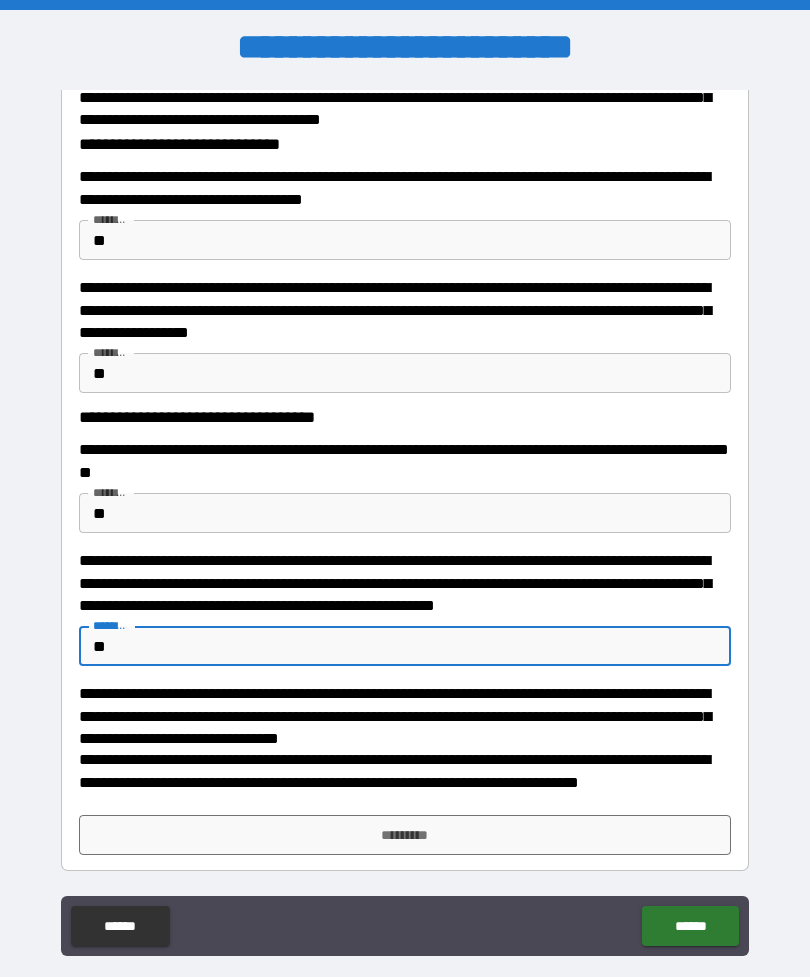 type on "**" 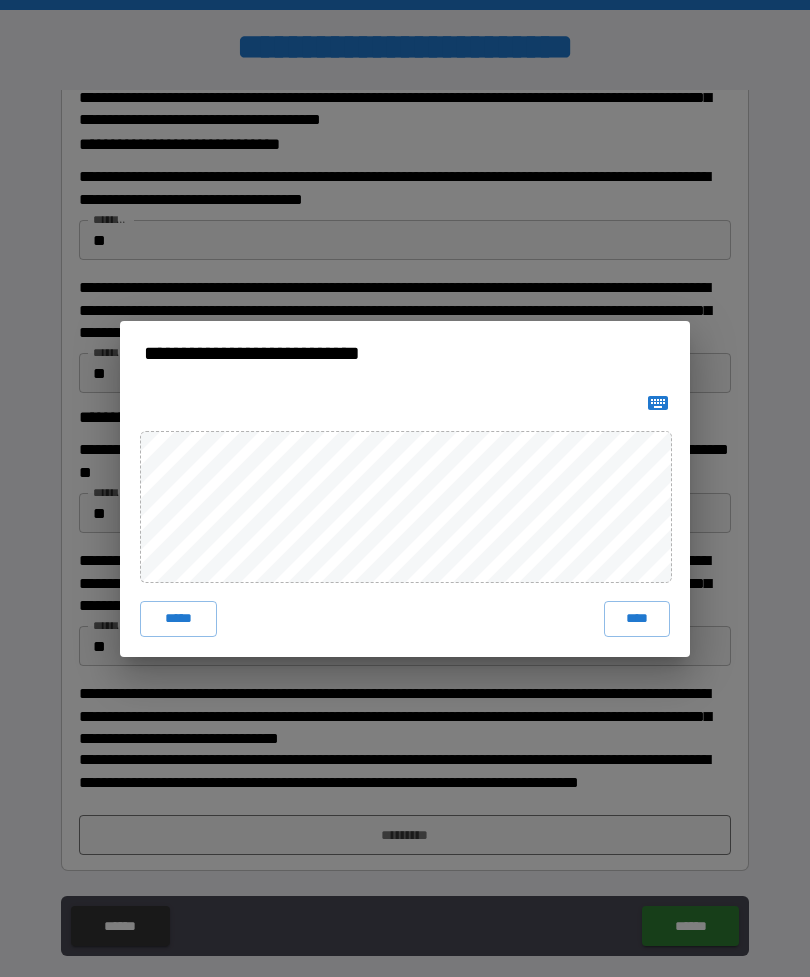 click on "****" at bounding box center [637, 619] 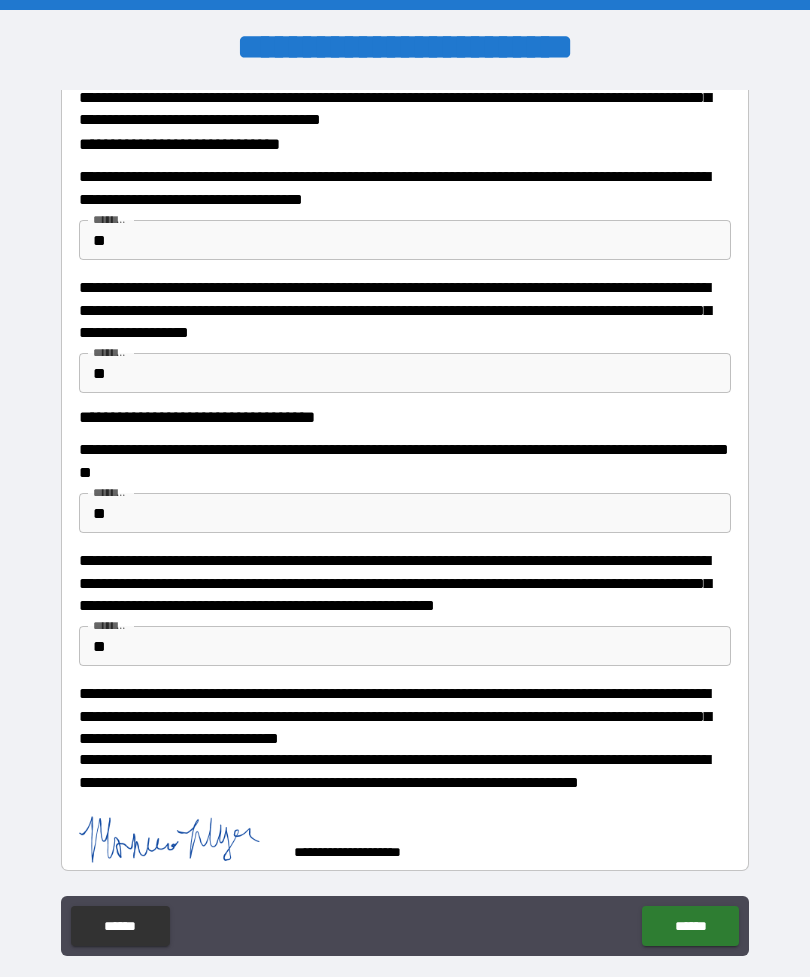 scroll, scrollTop: 243, scrollLeft: 0, axis: vertical 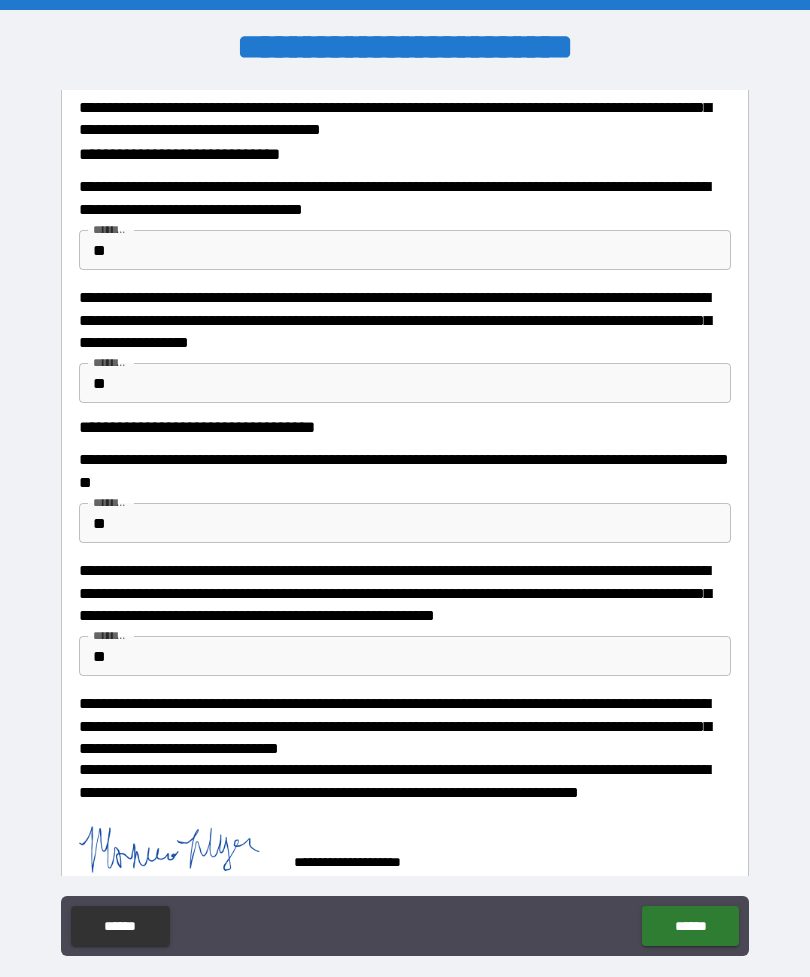 click on "******" at bounding box center (690, 926) 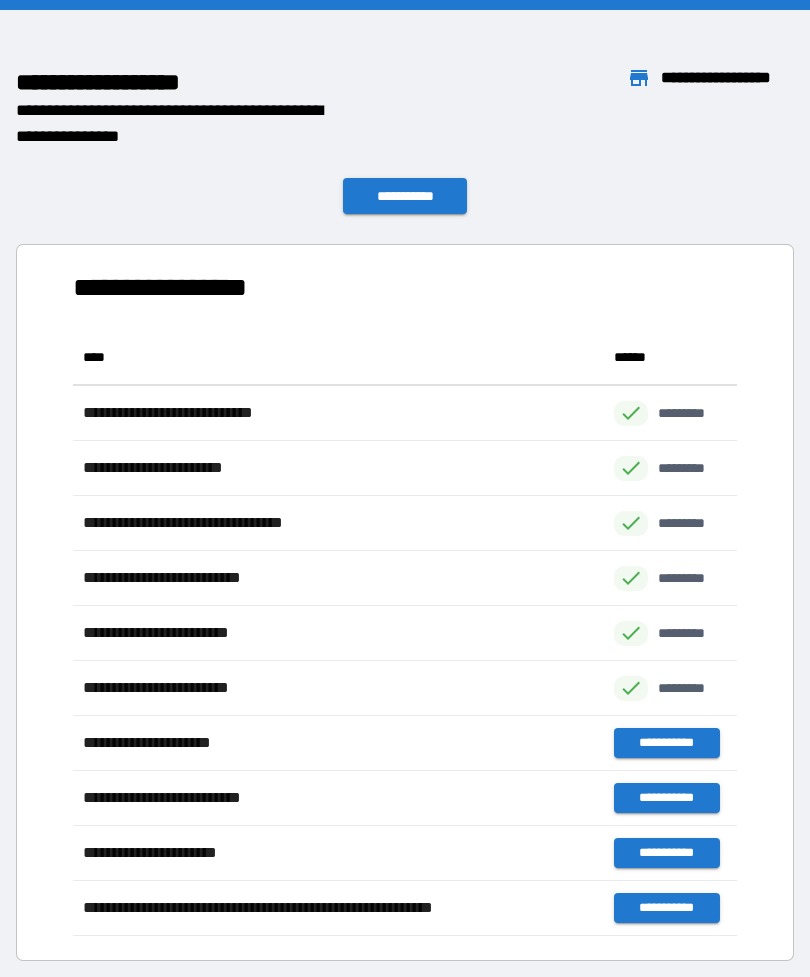 scroll, scrollTop: 606, scrollLeft: 664, axis: both 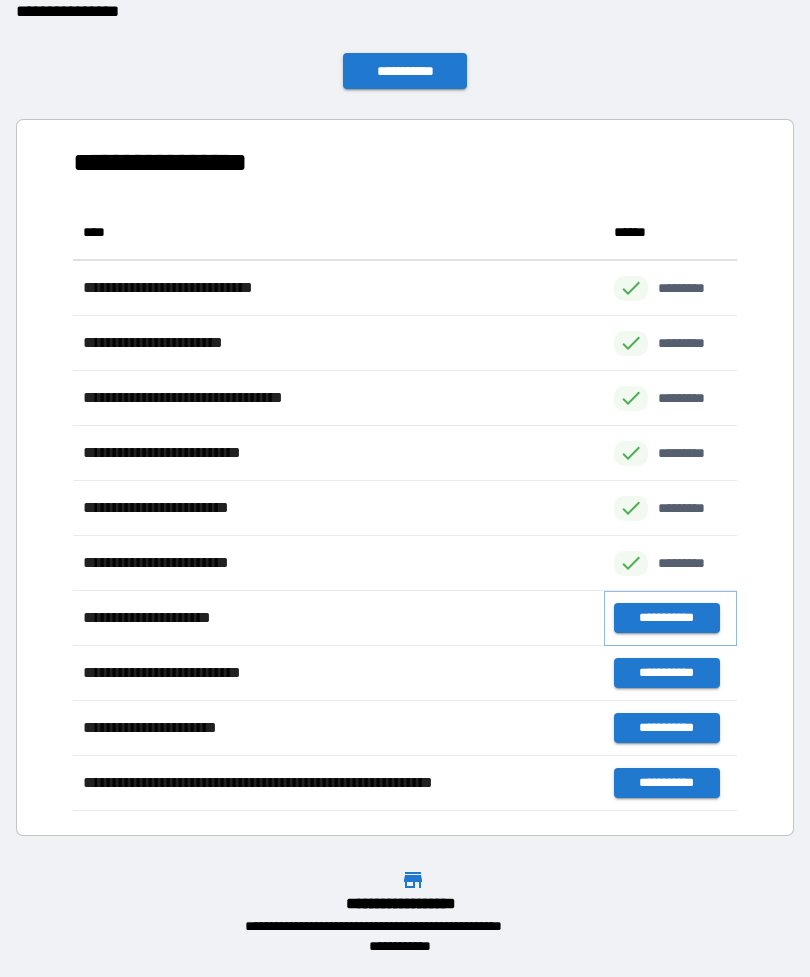 click on "**********" at bounding box center (666, 618) 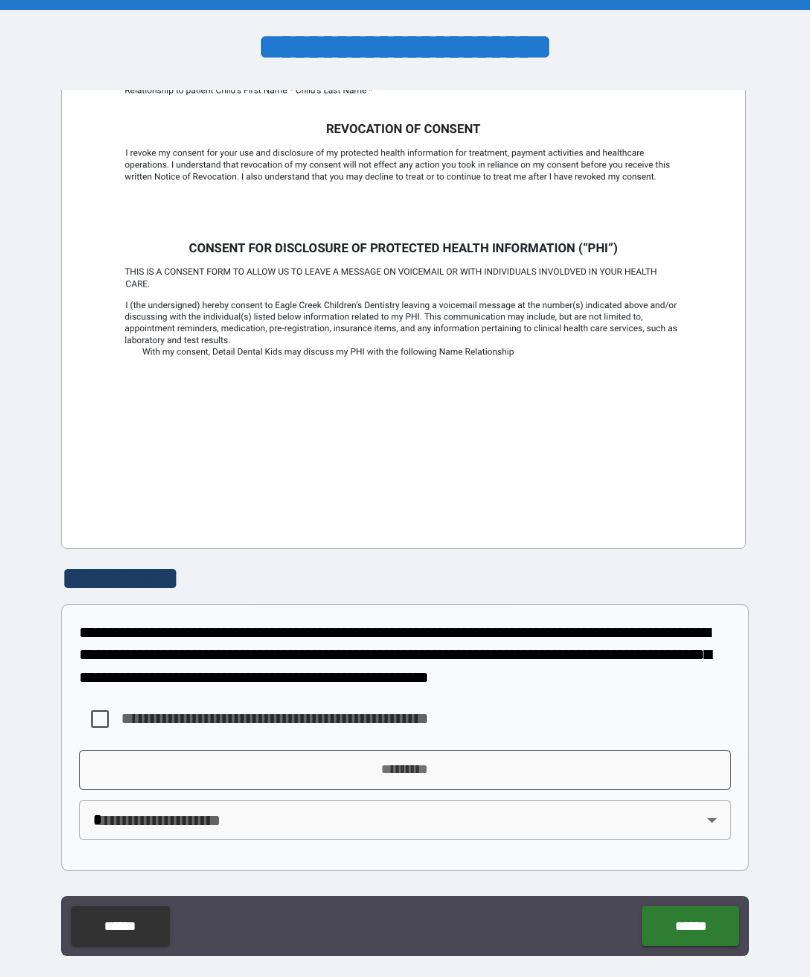 scroll, scrollTop: 458, scrollLeft: 0, axis: vertical 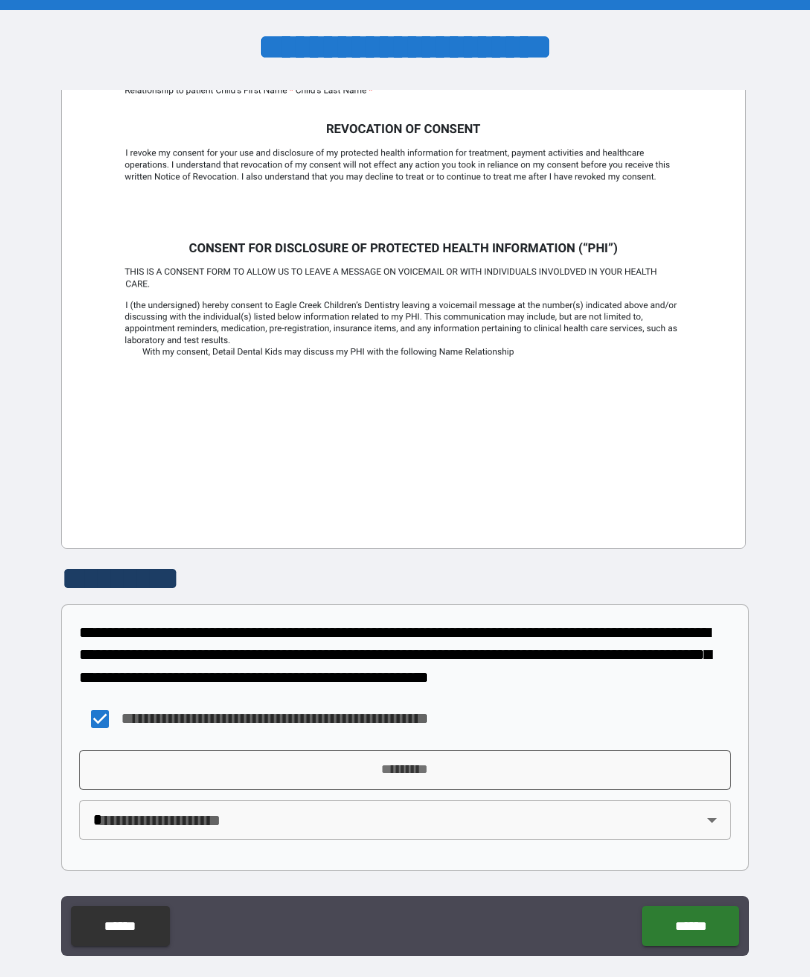 click on "*********" at bounding box center [405, 770] 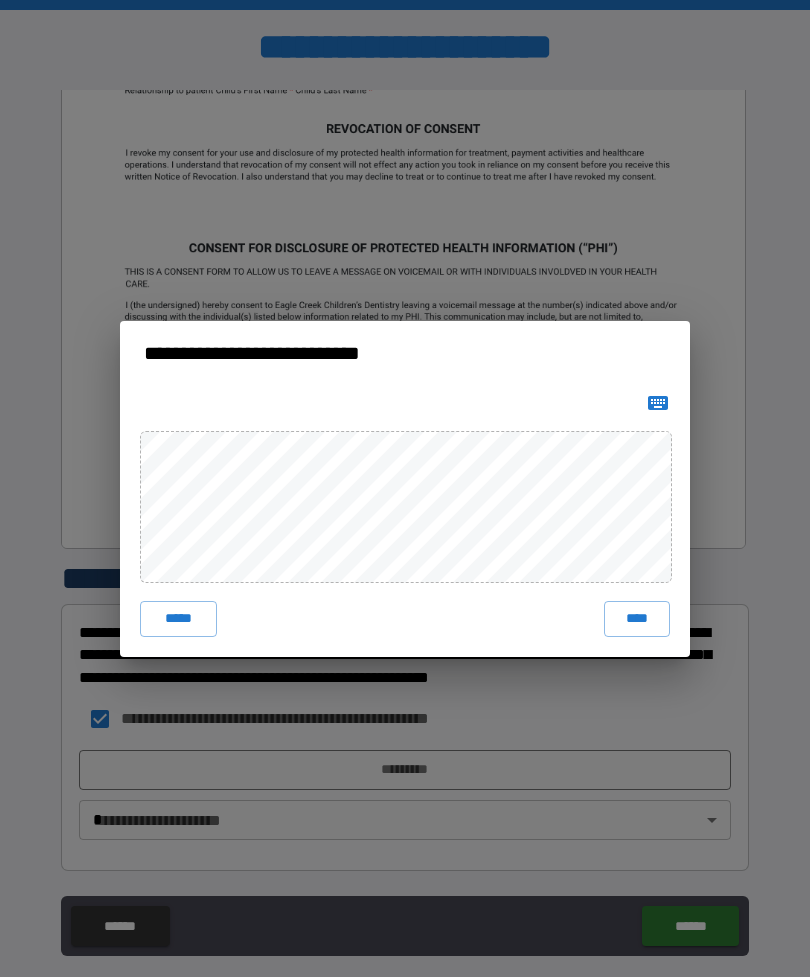 click on "****" at bounding box center (637, 619) 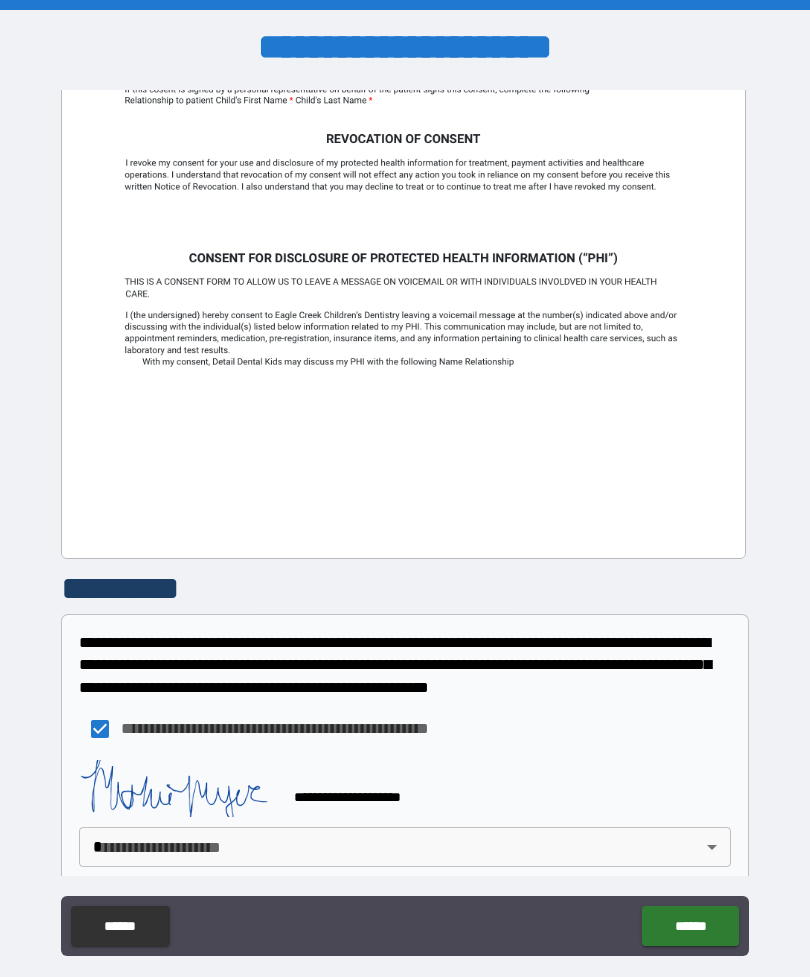click on "******" at bounding box center [690, 926] 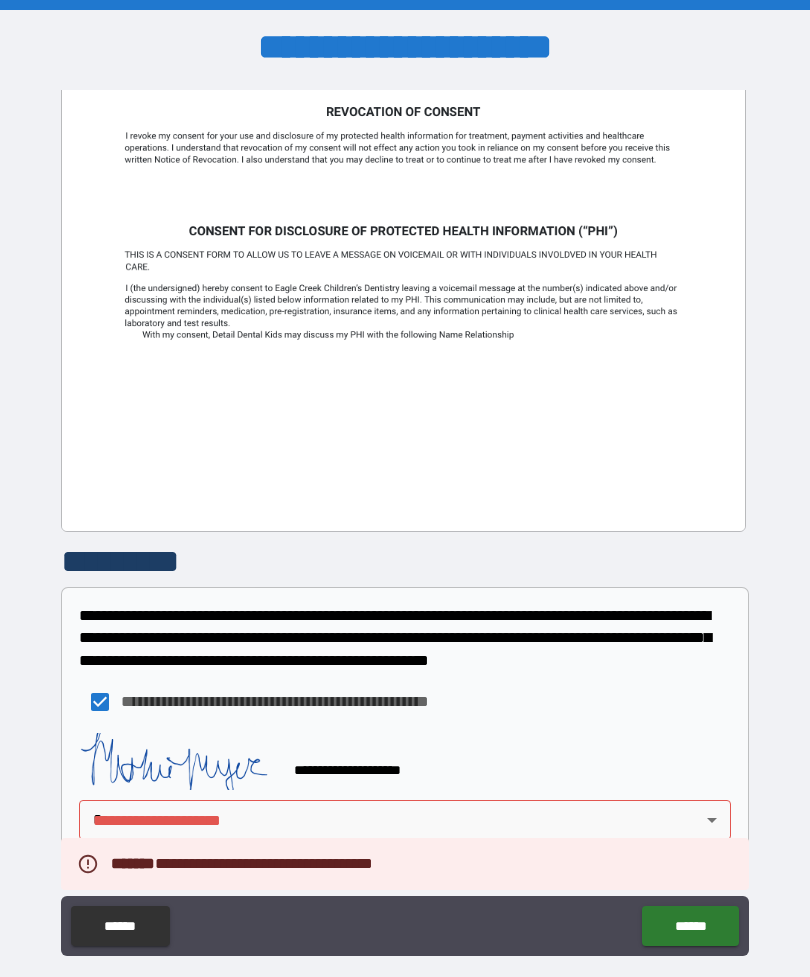 scroll, scrollTop: 475, scrollLeft: 0, axis: vertical 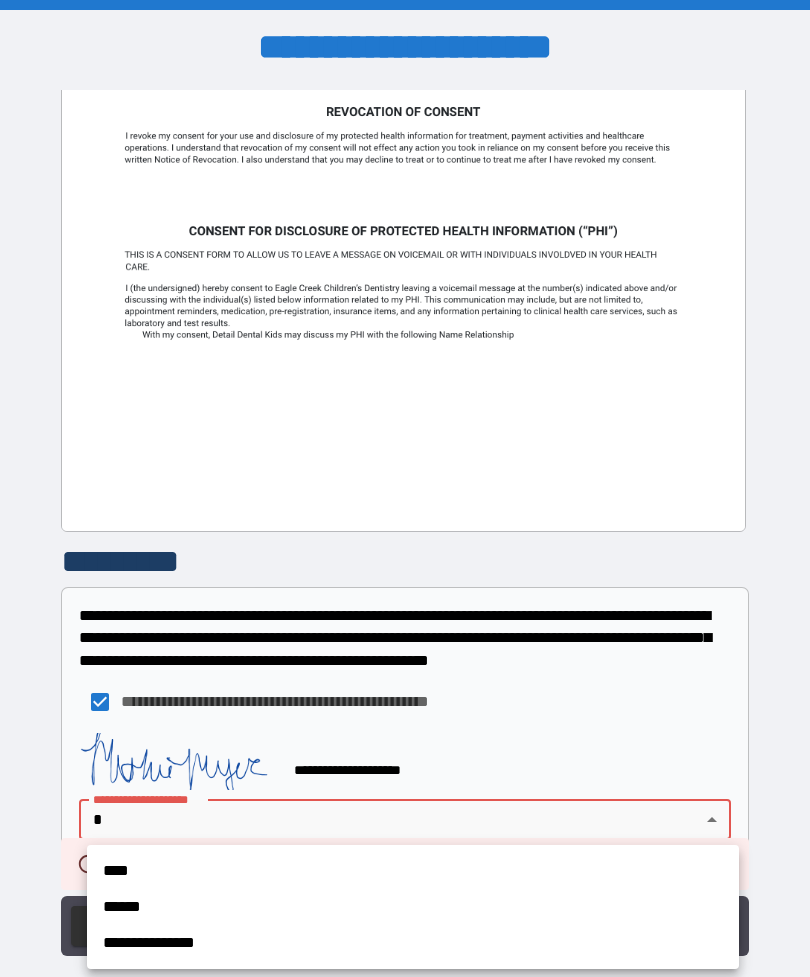 click on "**********" at bounding box center (413, 943) 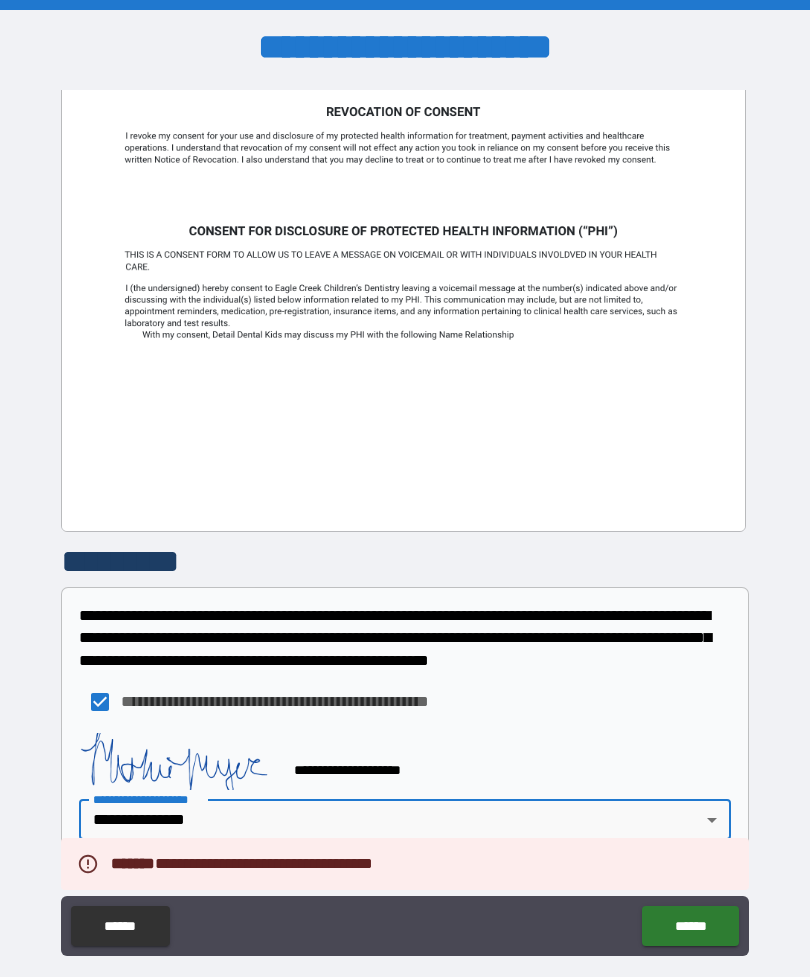 click on "******" at bounding box center [690, 926] 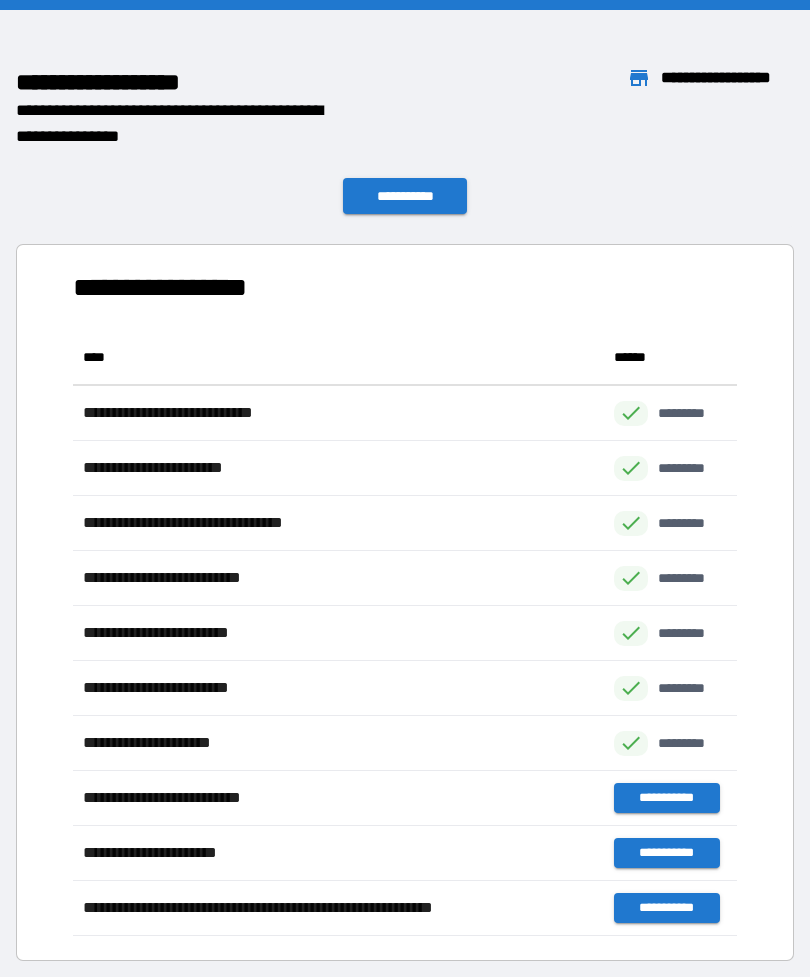scroll, scrollTop: 606, scrollLeft: 664, axis: both 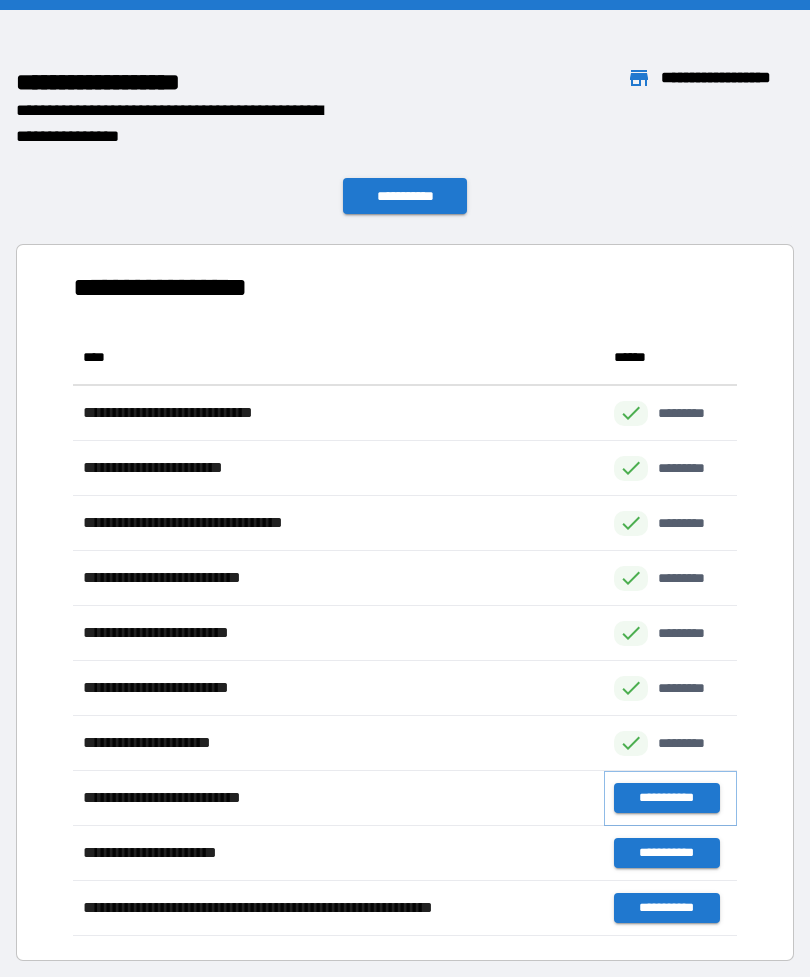 click on "**********" at bounding box center [666, 798] 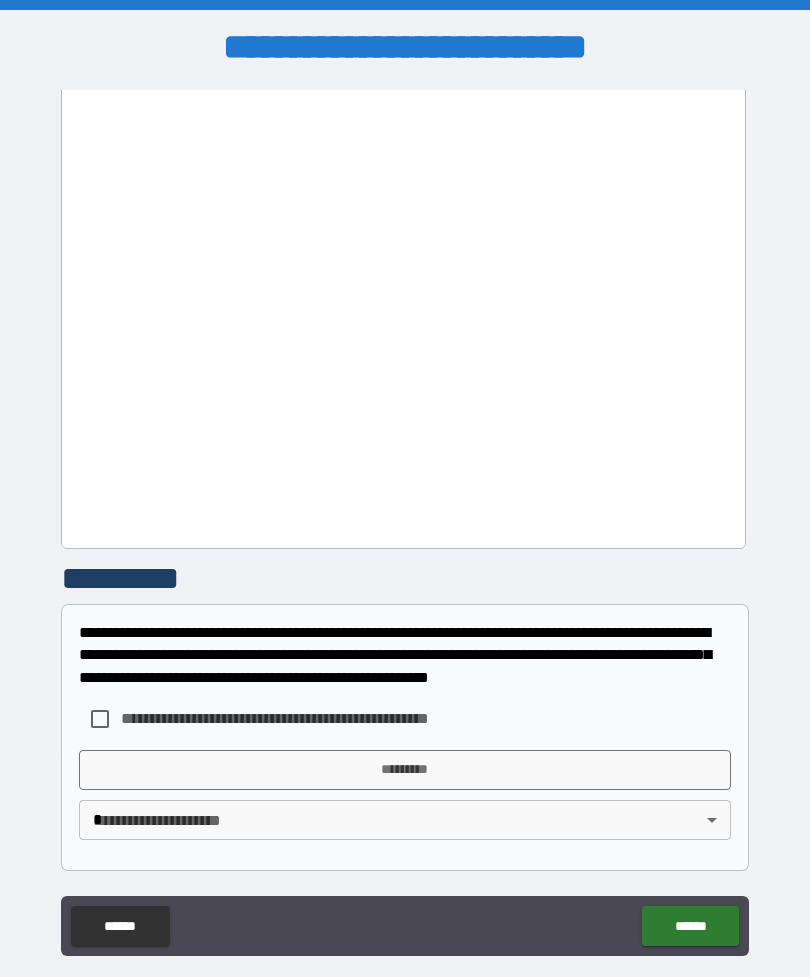 scroll, scrollTop: 458, scrollLeft: 0, axis: vertical 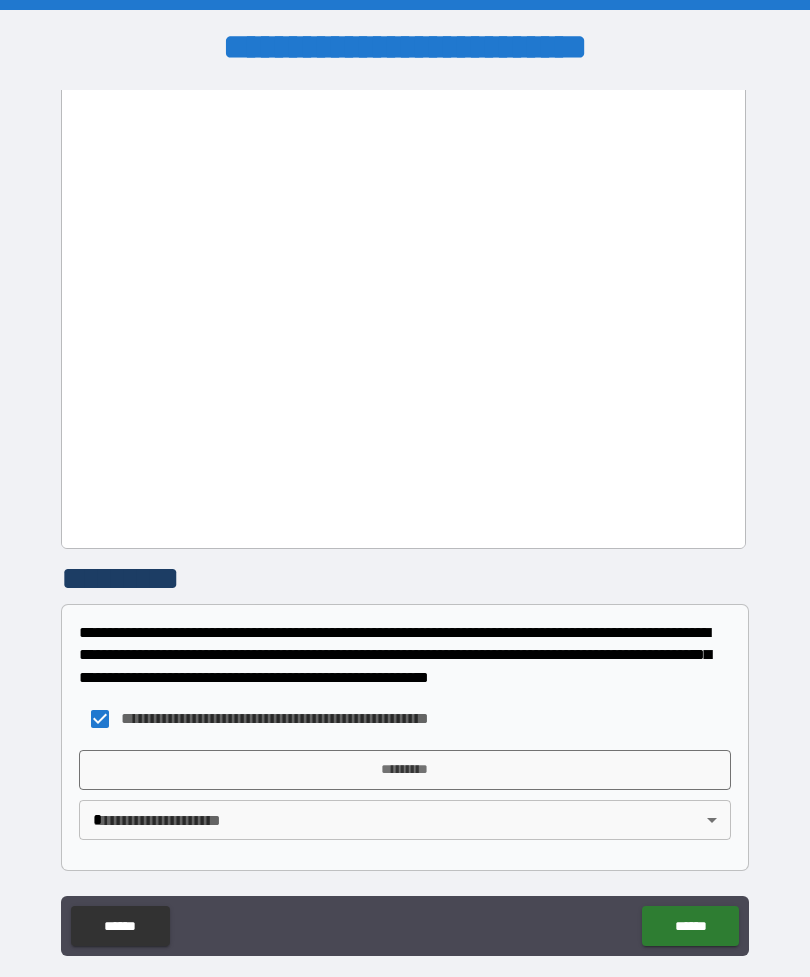 click on "**********" at bounding box center [405, 520] 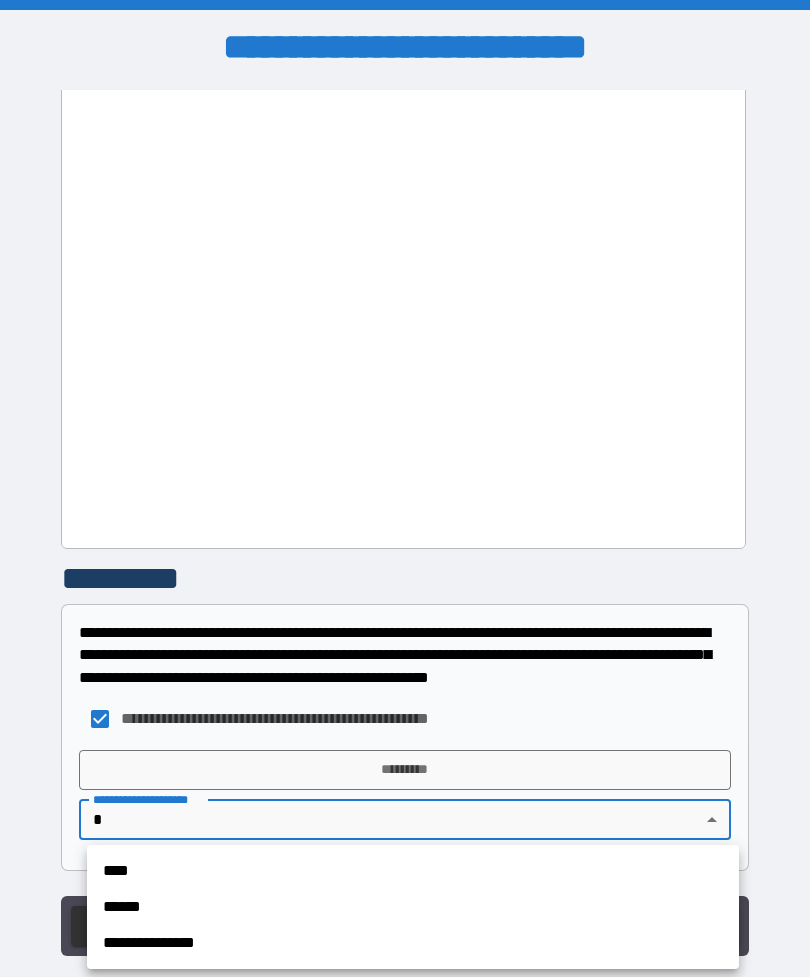 click on "**********" at bounding box center [413, 943] 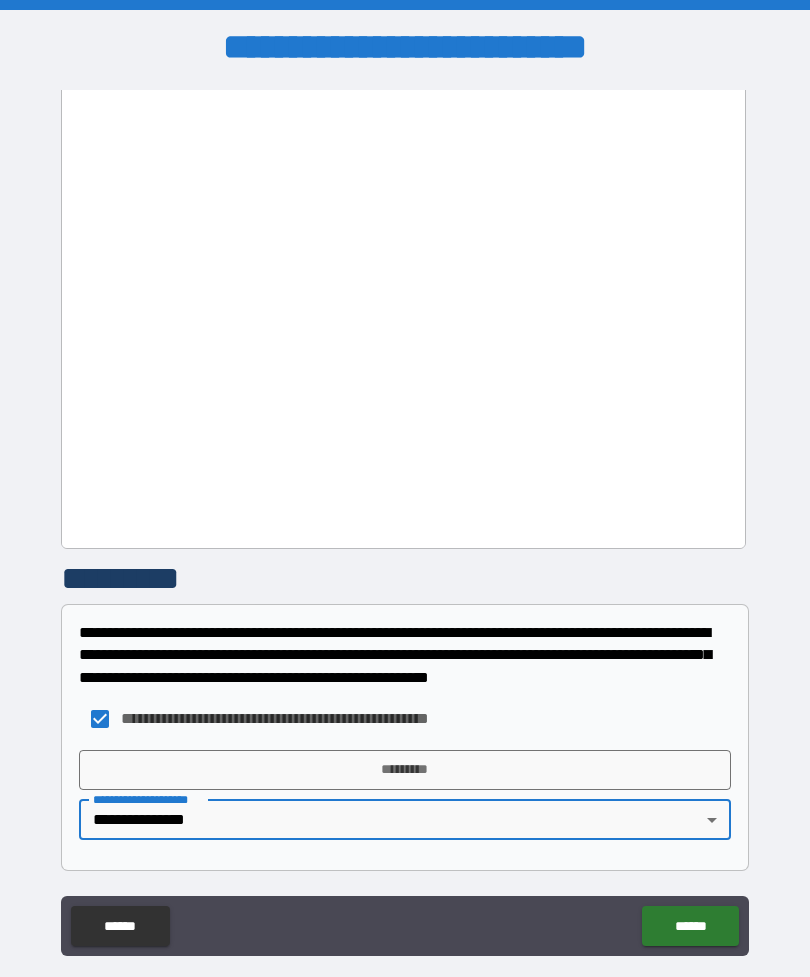 click on "*********" at bounding box center (405, 770) 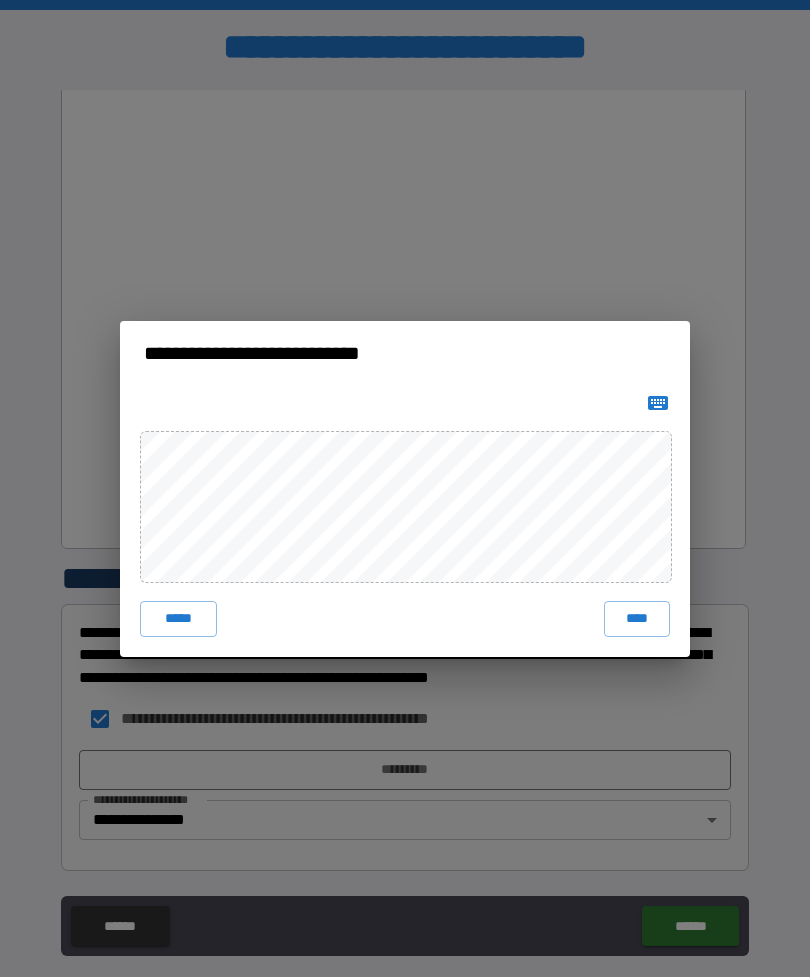 click on "****" at bounding box center (637, 619) 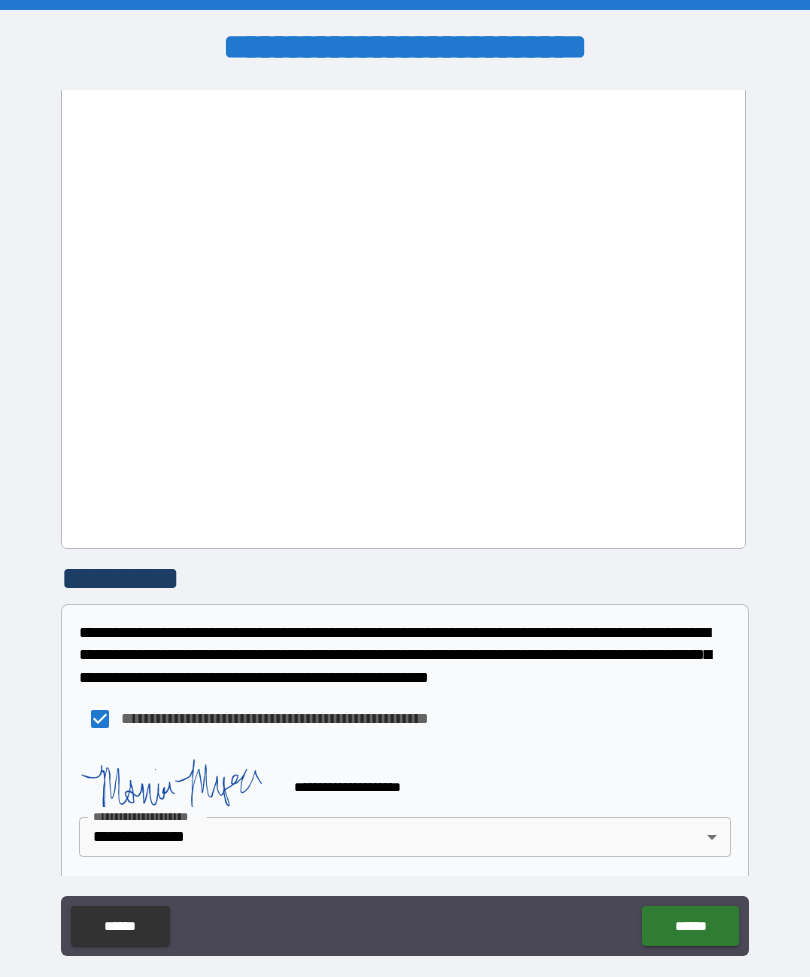 scroll, scrollTop: 448, scrollLeft: 0, axis: vertical 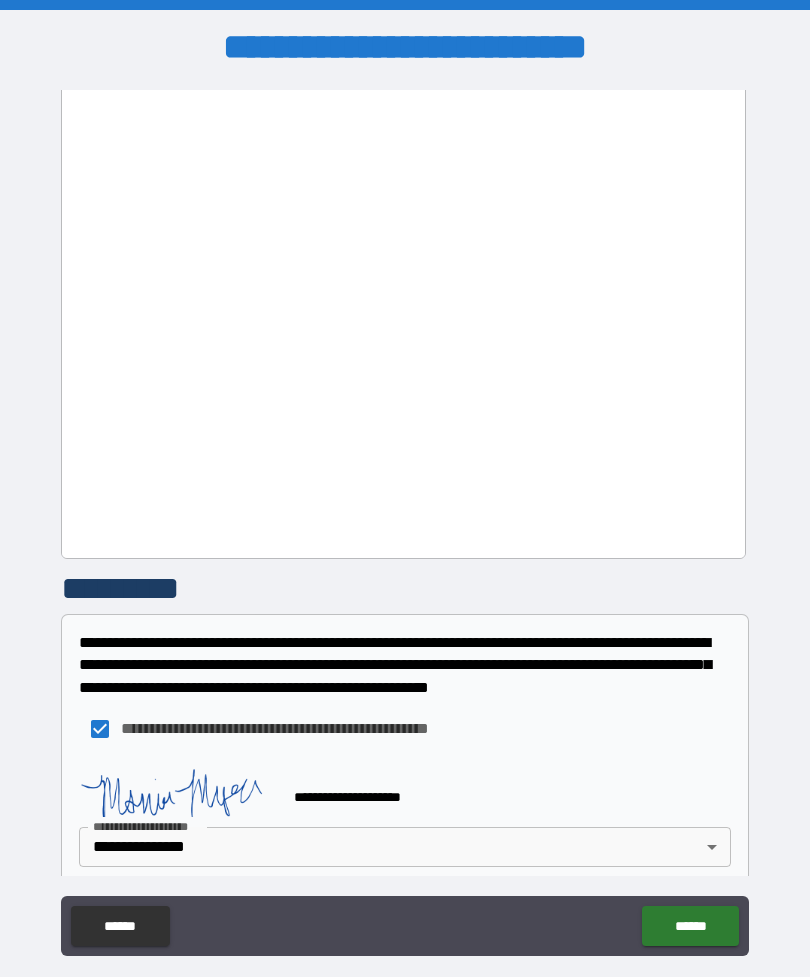 click on "******" at bounding box center [690, 926] 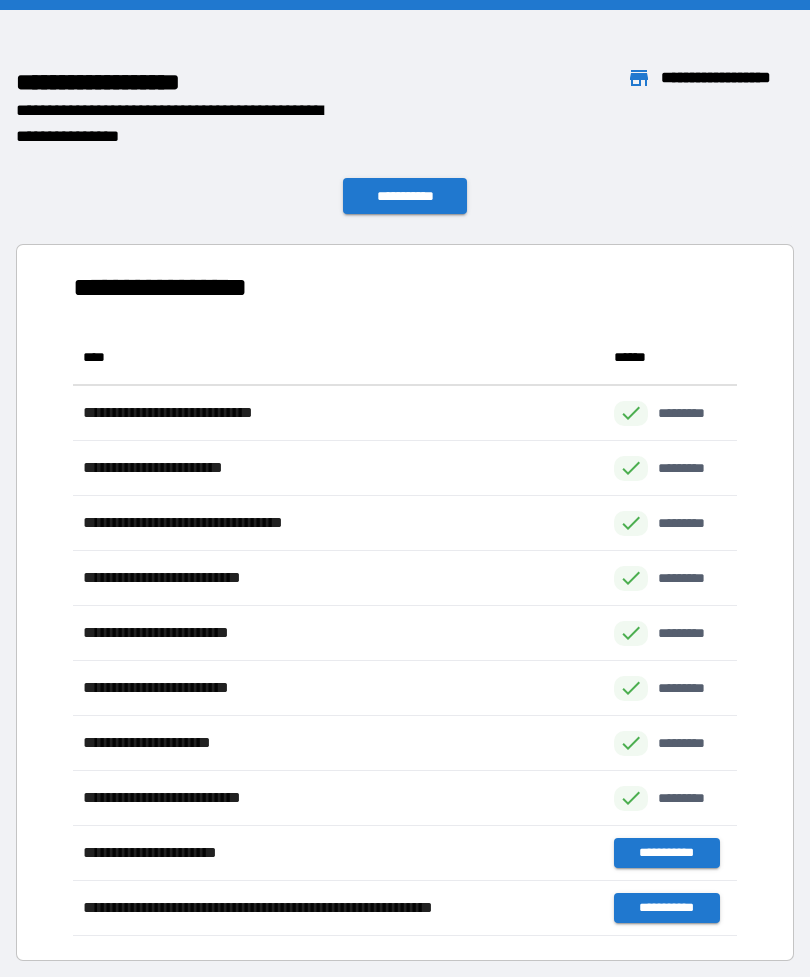 scroll, scrollTop: 1, scrollLeft: 1, axis: both 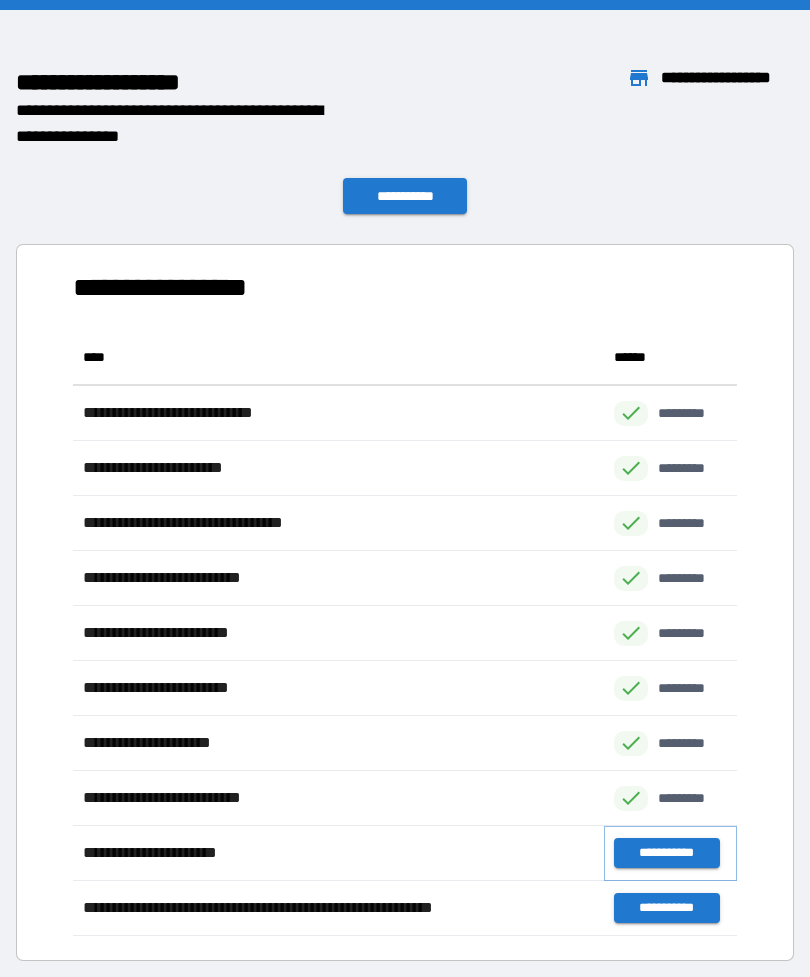 click on "**********" at bounding box center [666, 853] 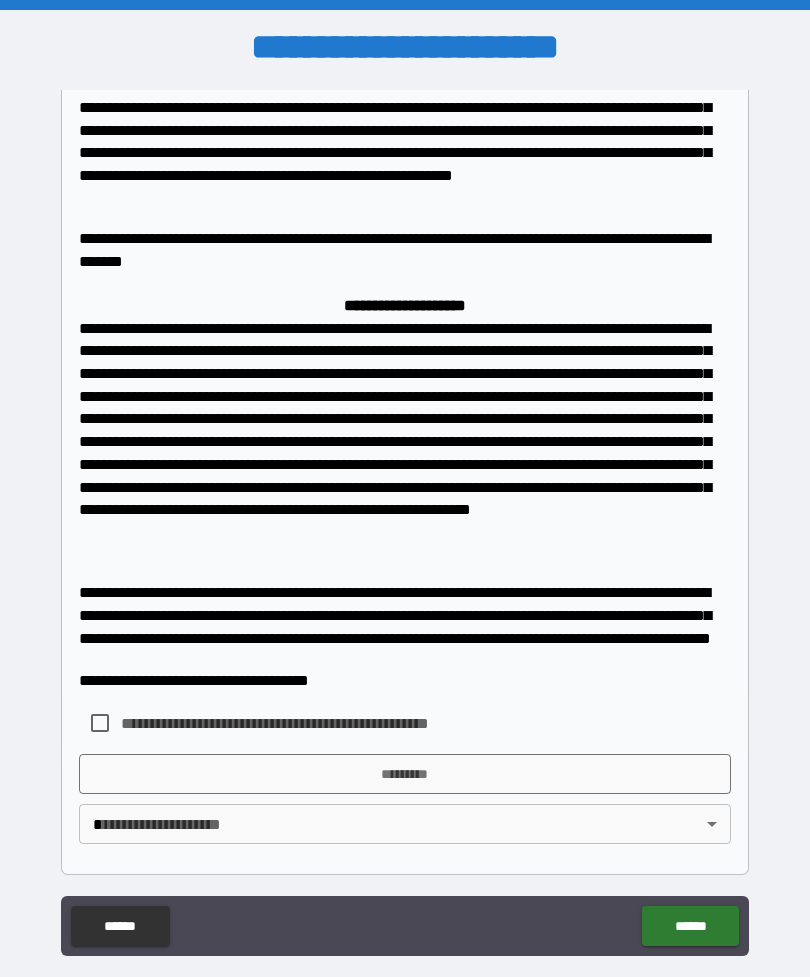 scroll, scrollTop: 1282, scrollLeft: 0, axis: vertical 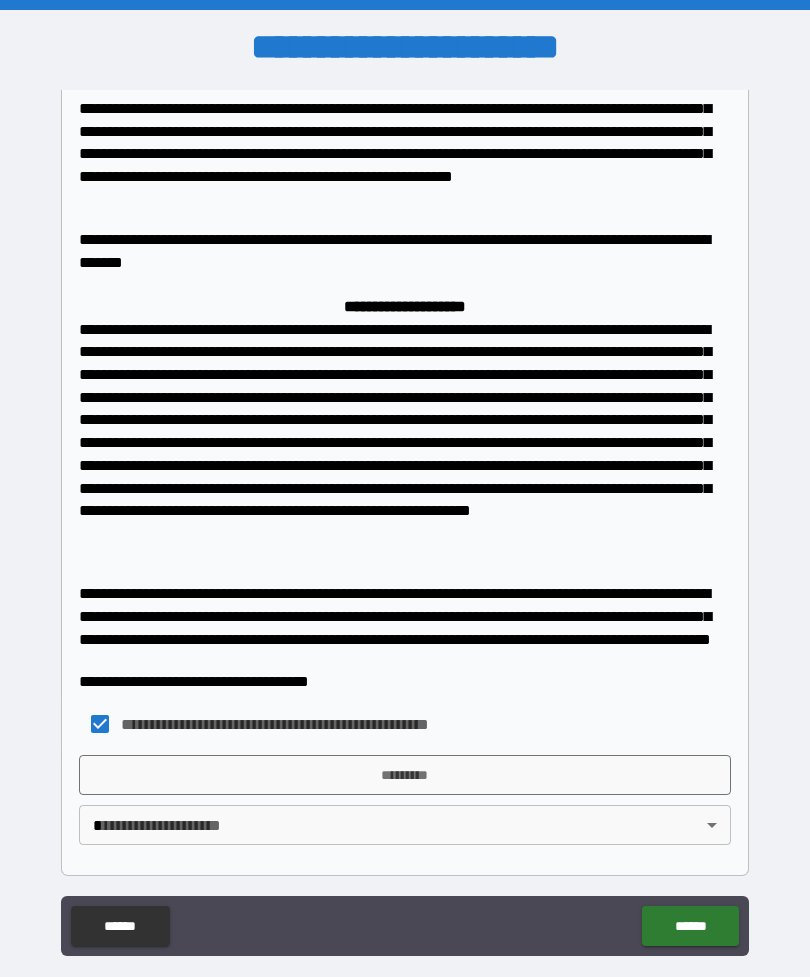click on "*********" at bounding box center (405, 775) 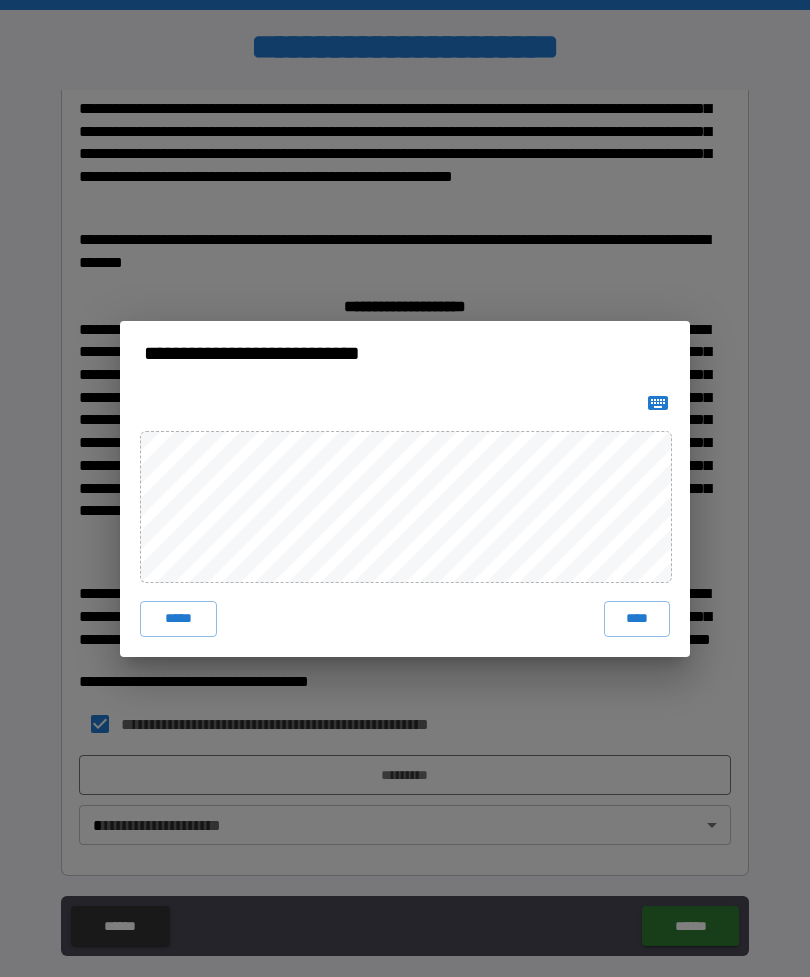 click on "****" at bounding box center (637, 619) 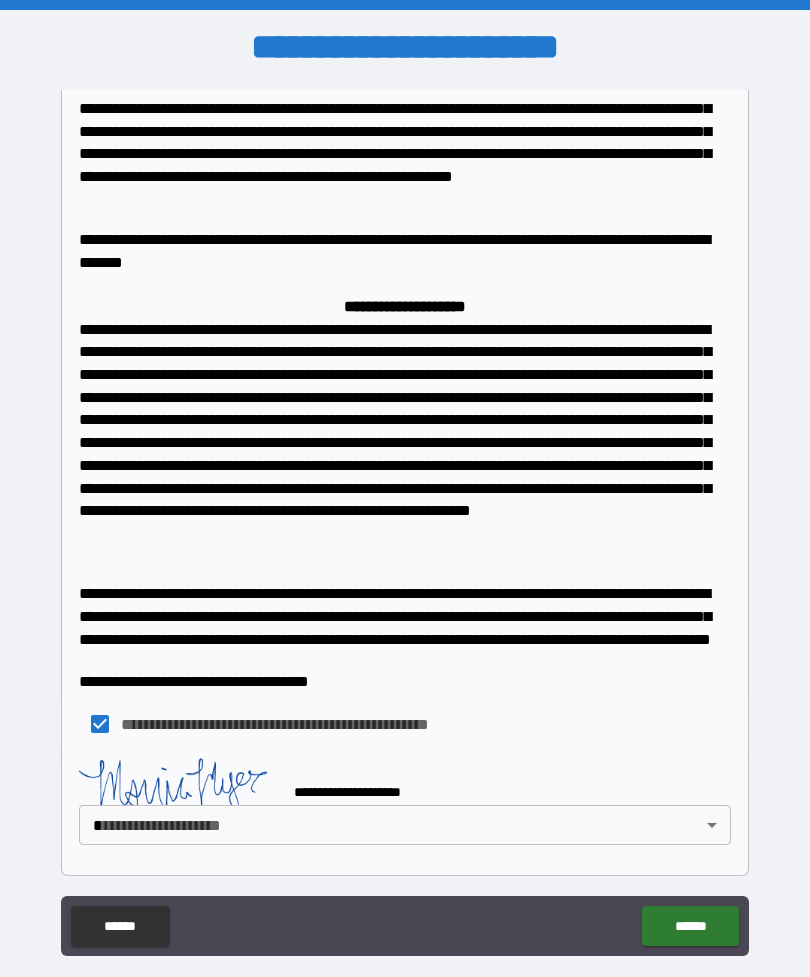 scroll, scrollTop: 1272, scrollLeft: 0, axis: vertical 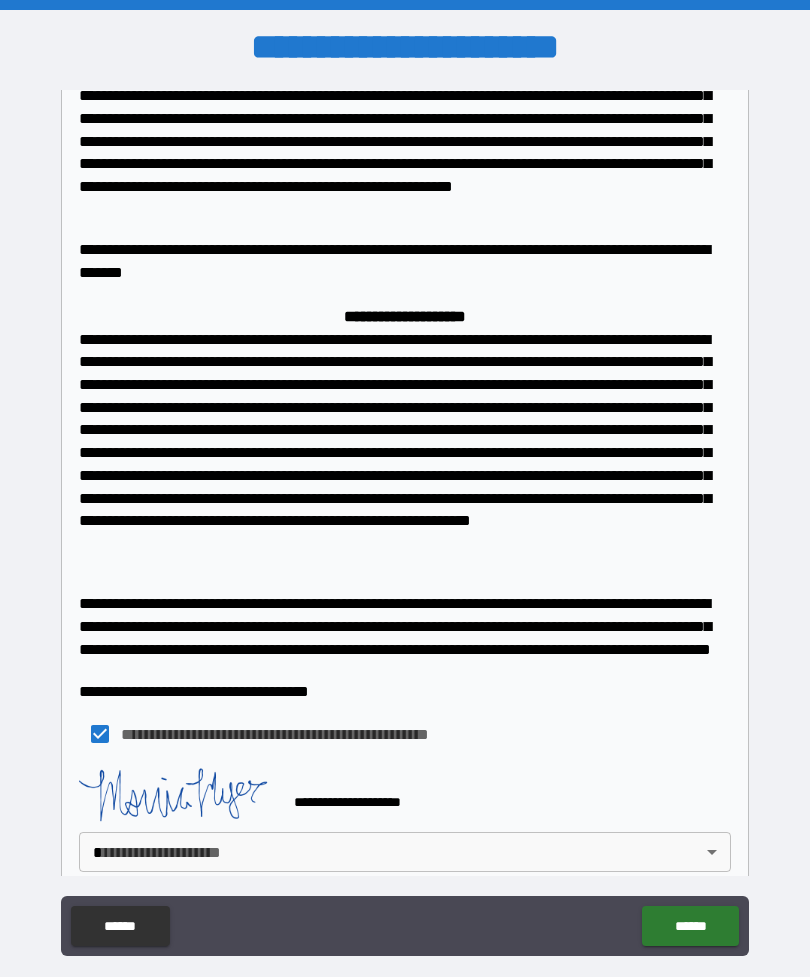 click on "**********" at bounding box center (405, 520) 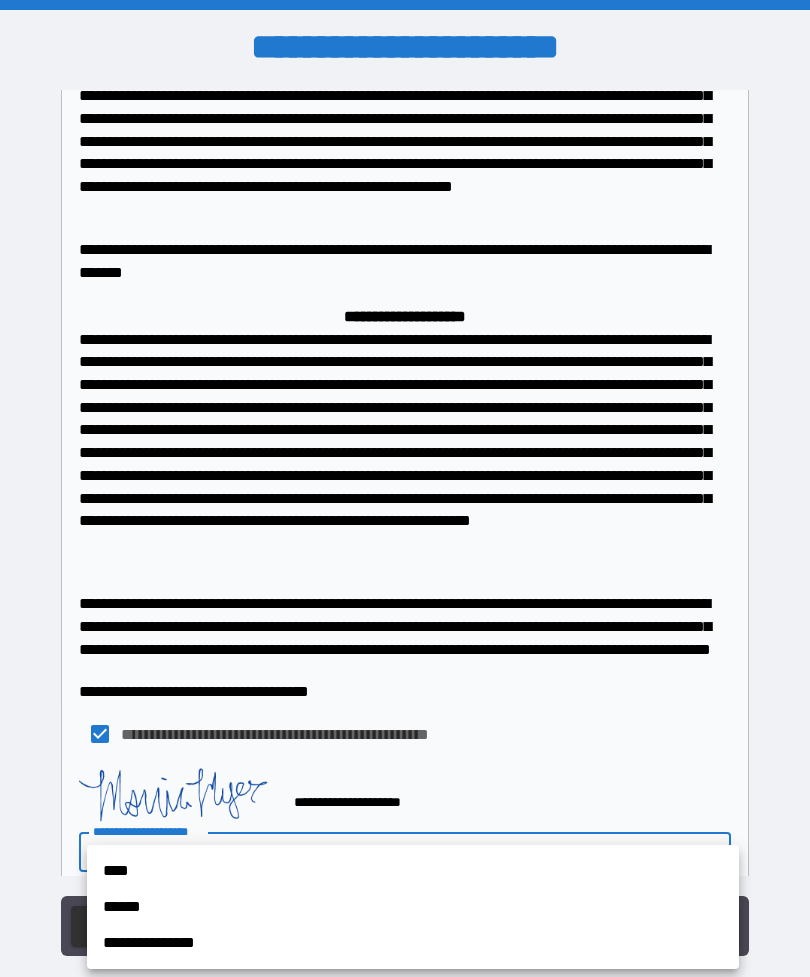 click on "**********" at bounding box center [413, 943] 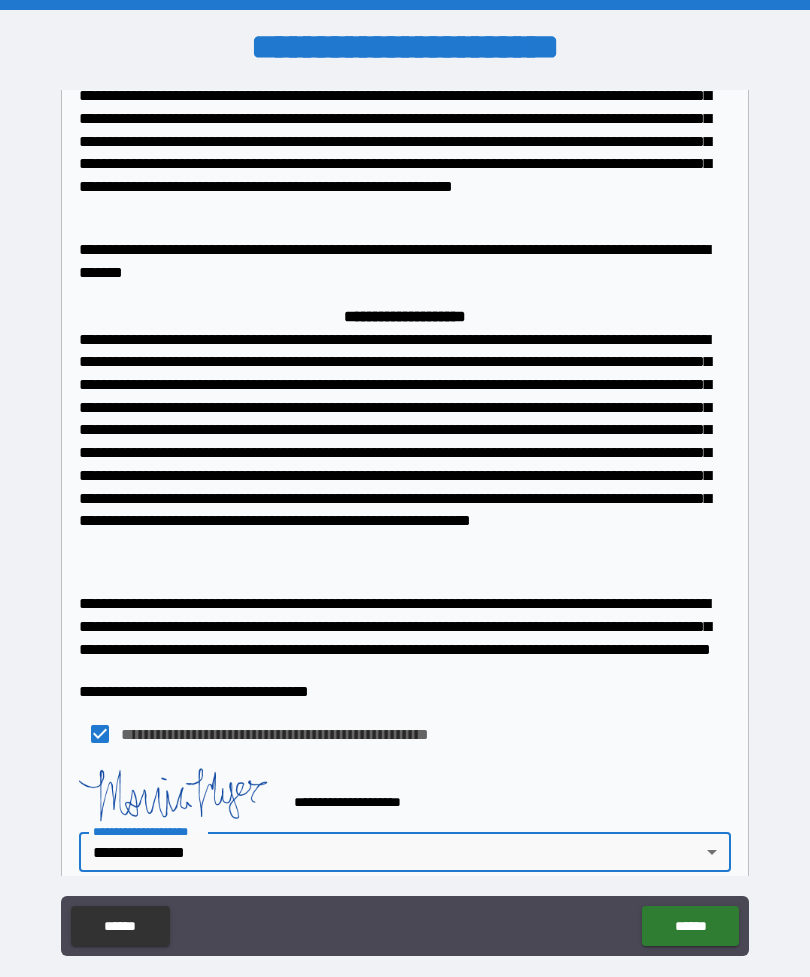 click on "******" at bounding box center (690, 926) 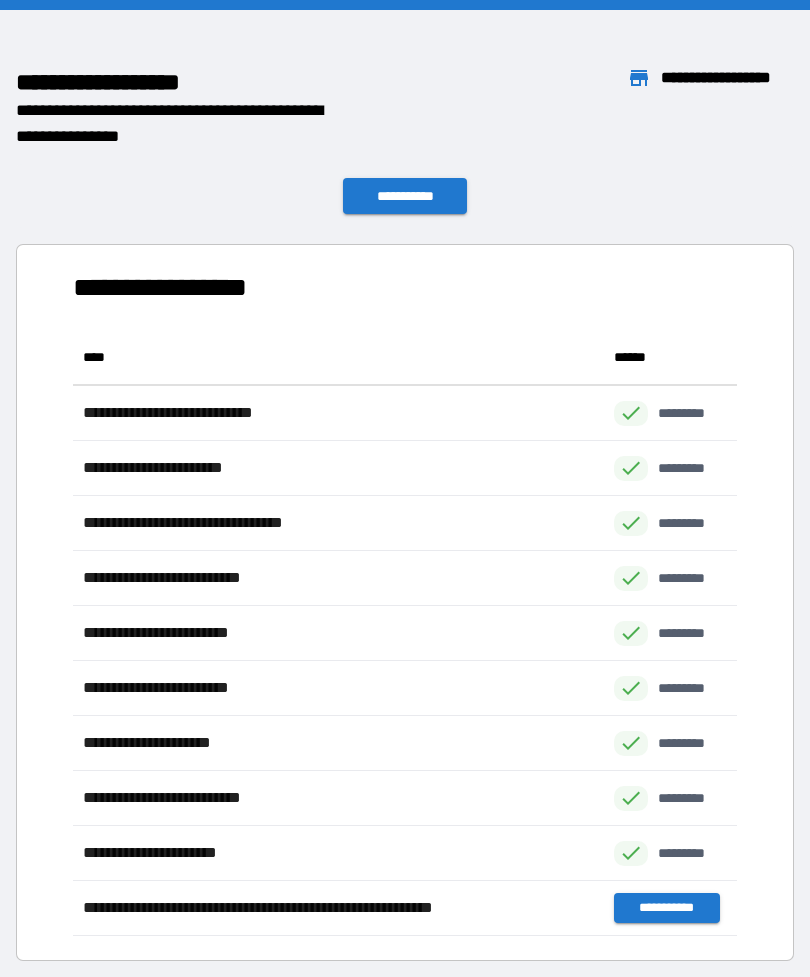 scroll, scrollTop: 606, scrollLeft: 664, axis: both 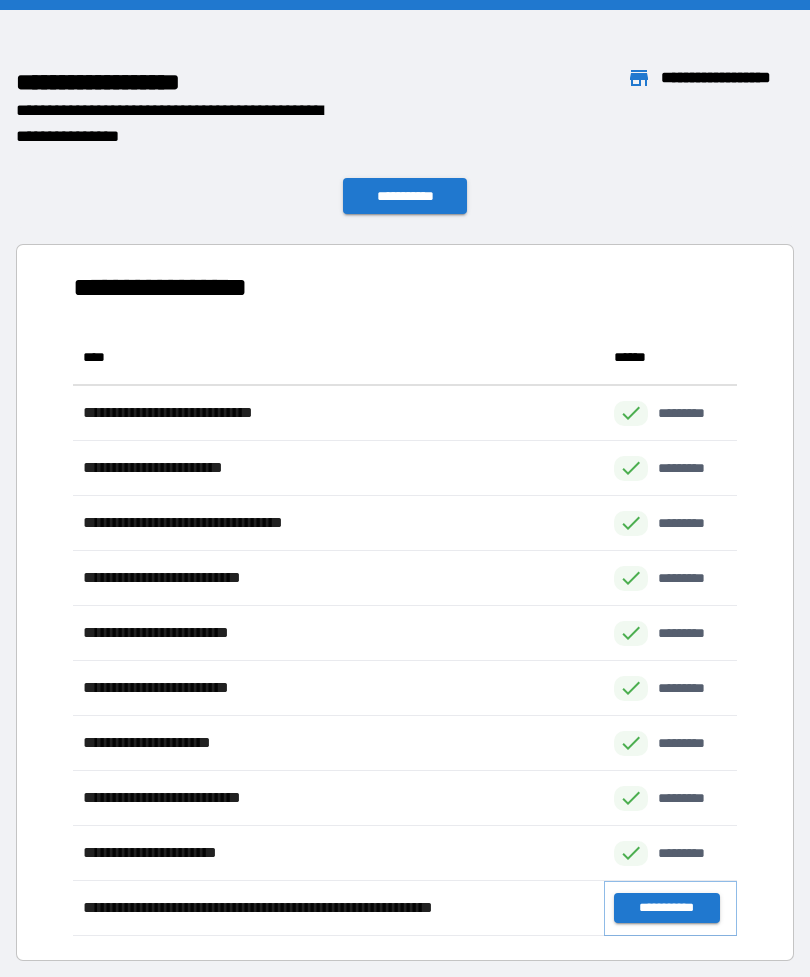 click on "**********" at bounding box center (666, 908) 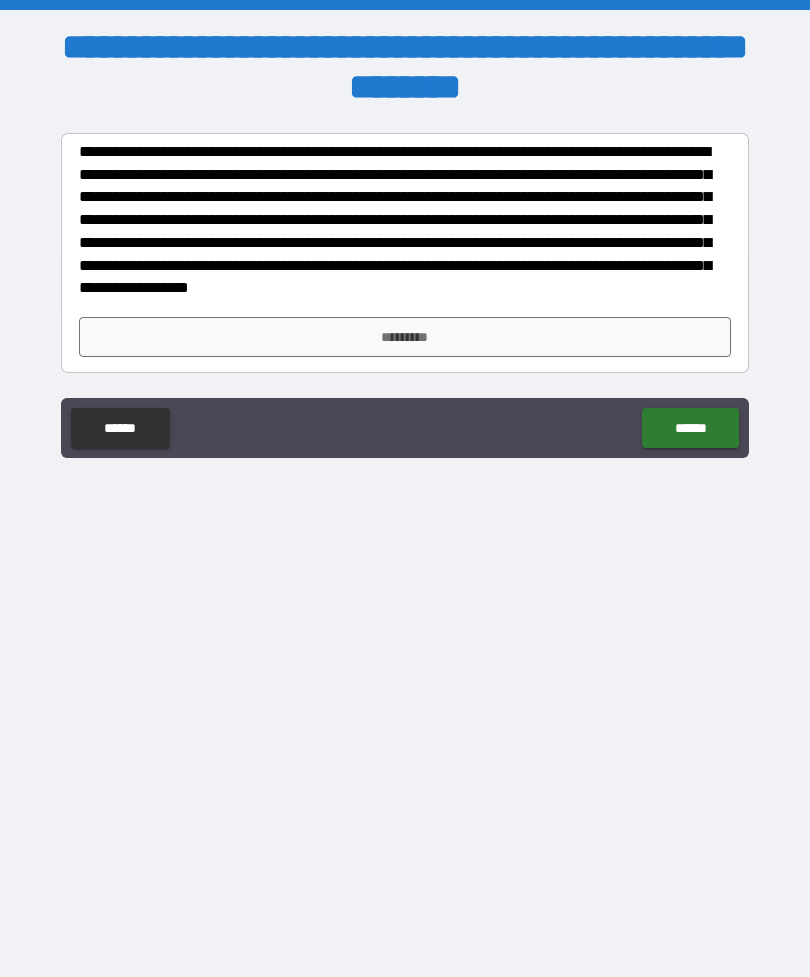 click on "*********" at bounding box center (405, 337) 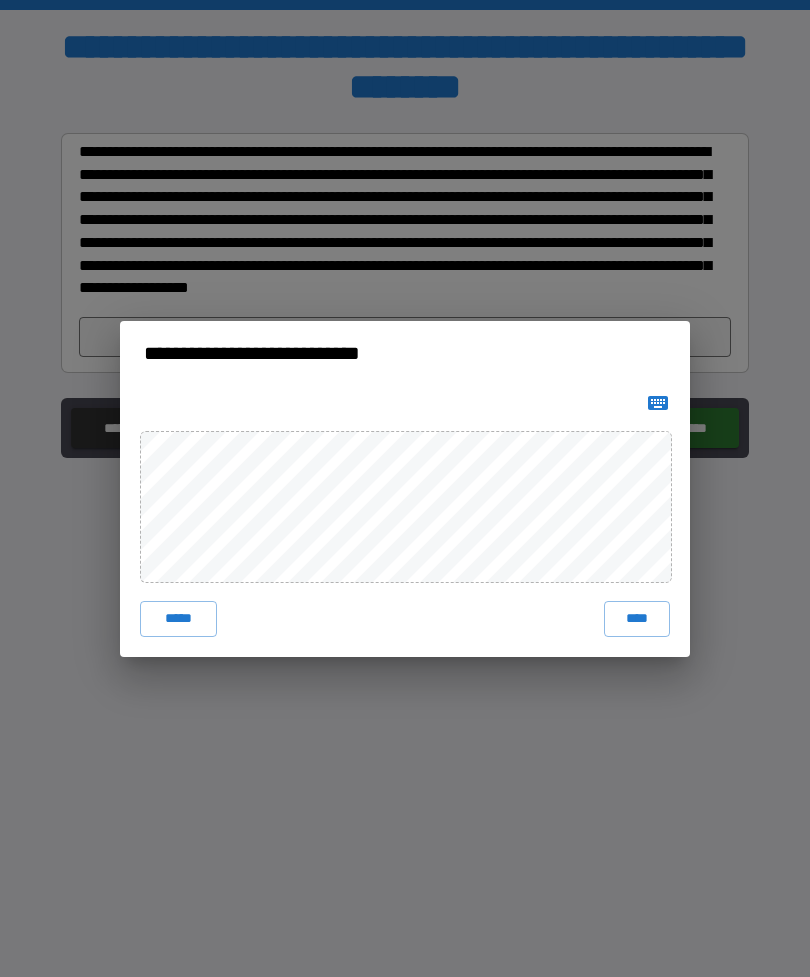 click on "****" at bounding box center (637, 619) 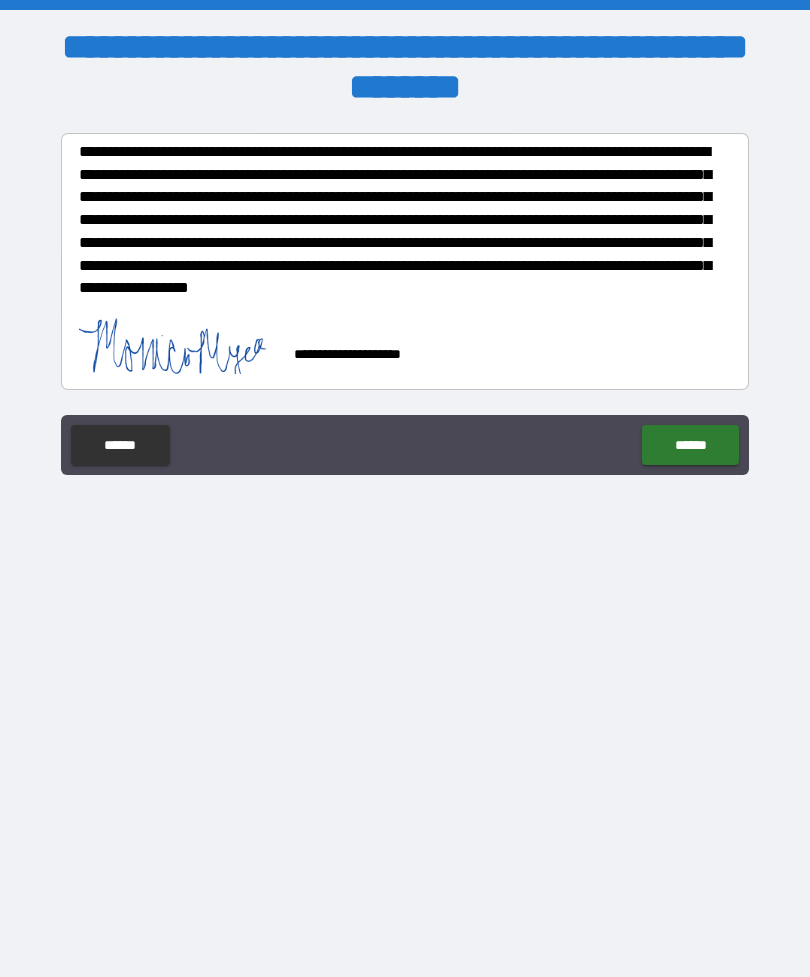 click on "******" at bounding box center (690, 445) 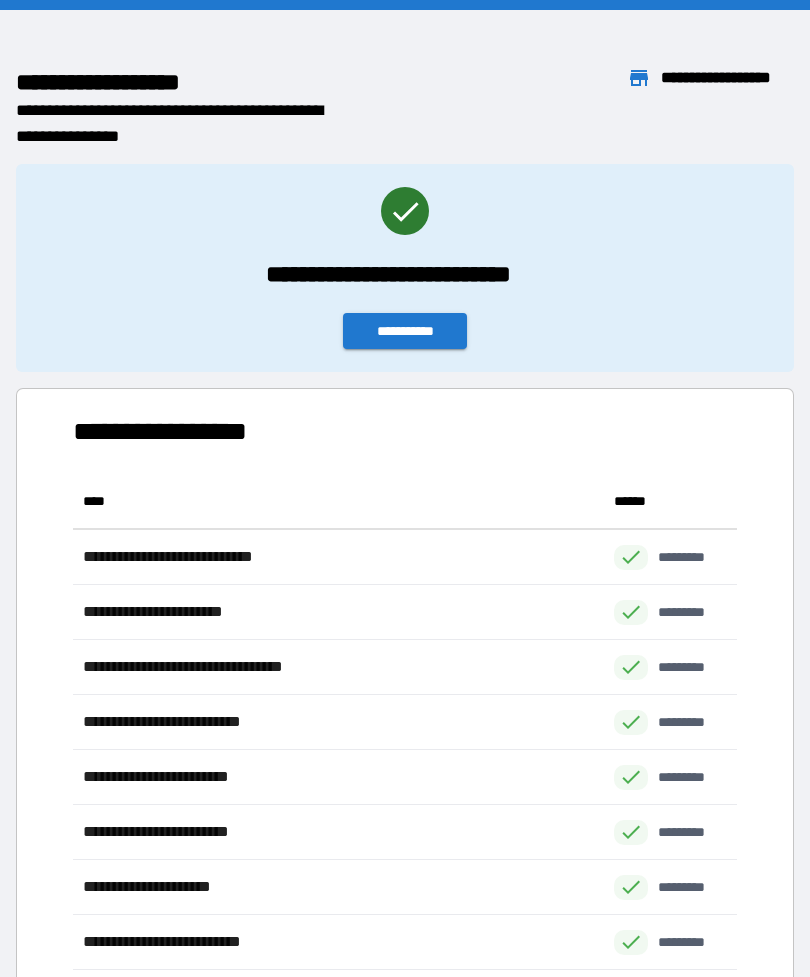 scroll, scrollTop: 1, scrollLeft: 1, axis: both 